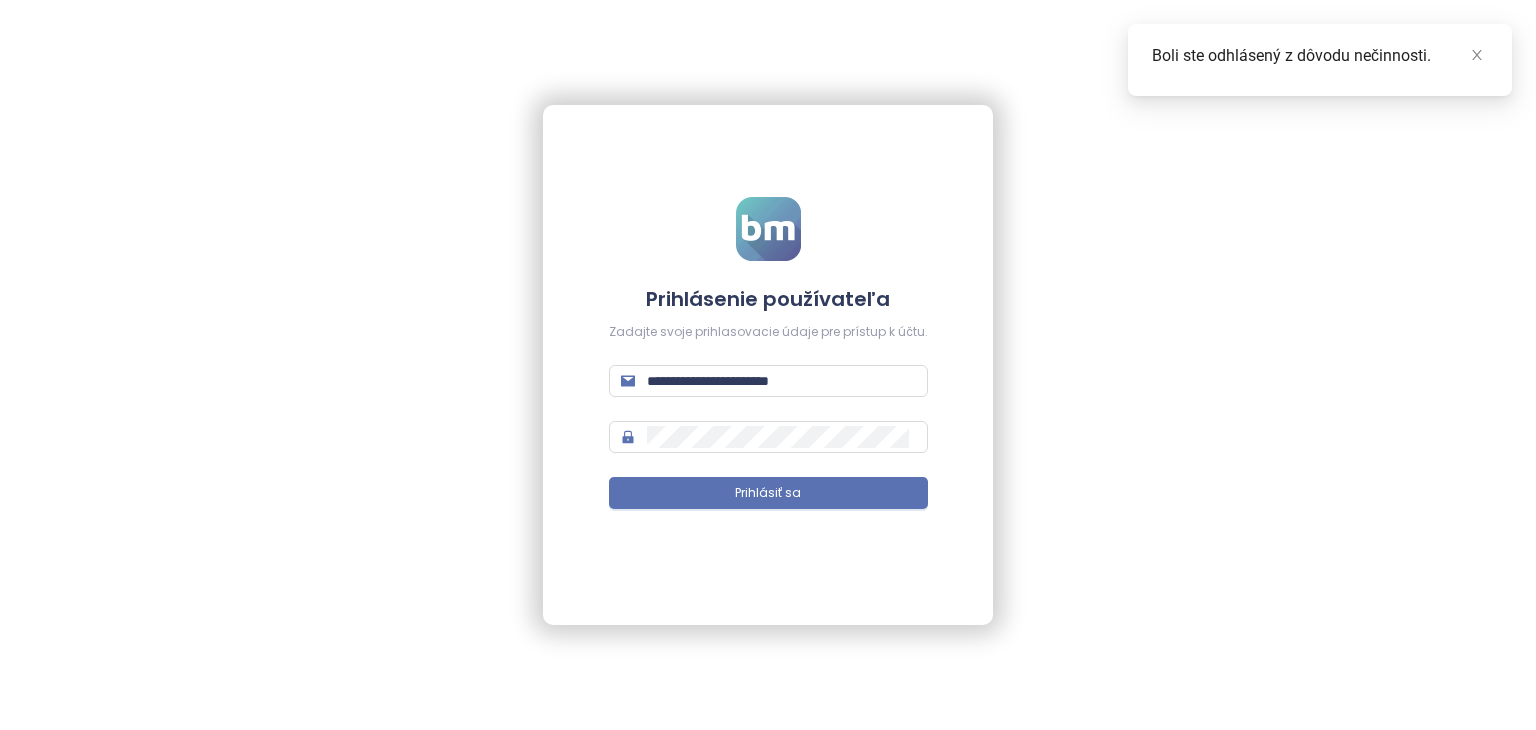 scroll, scrollTop: 0, scrollLeft: 0, axis: both 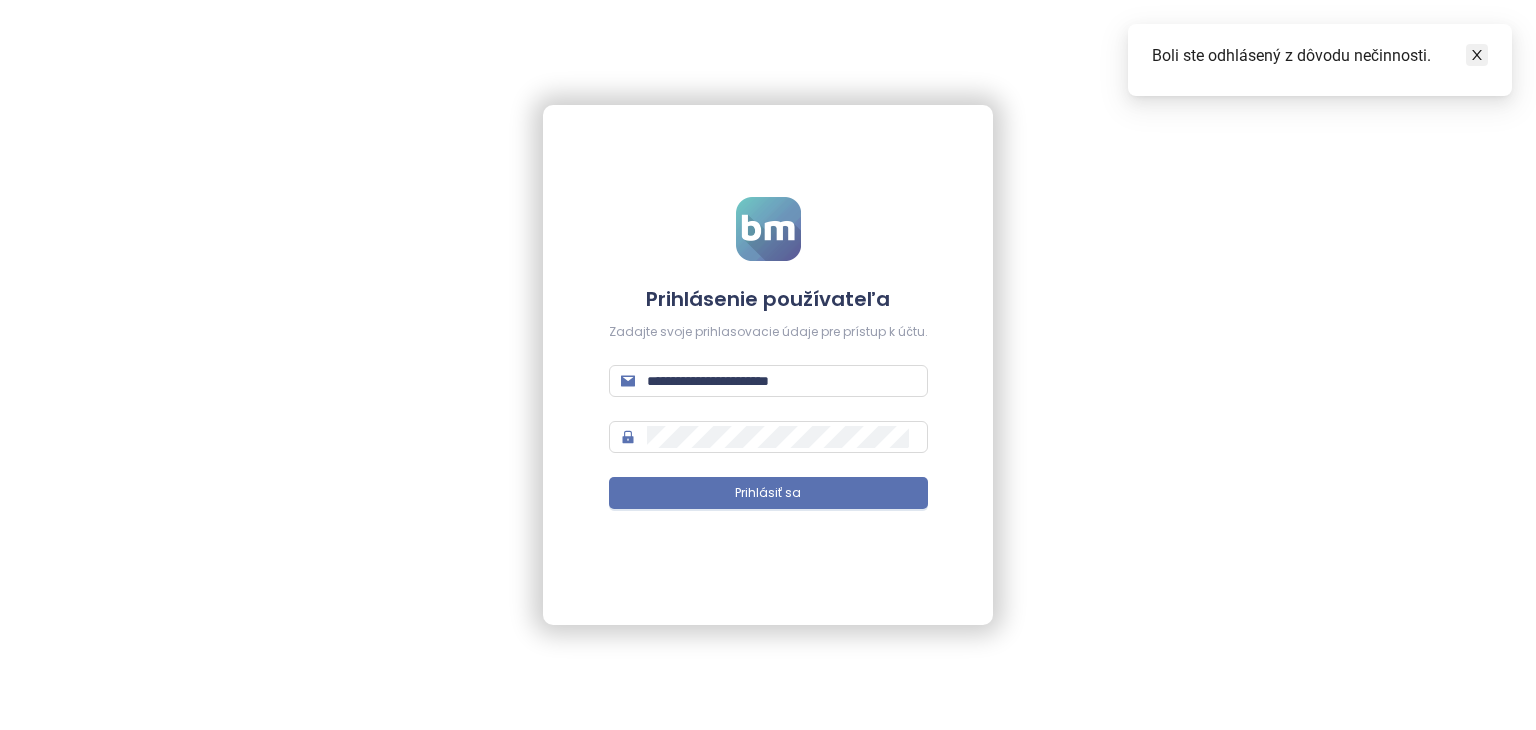 click 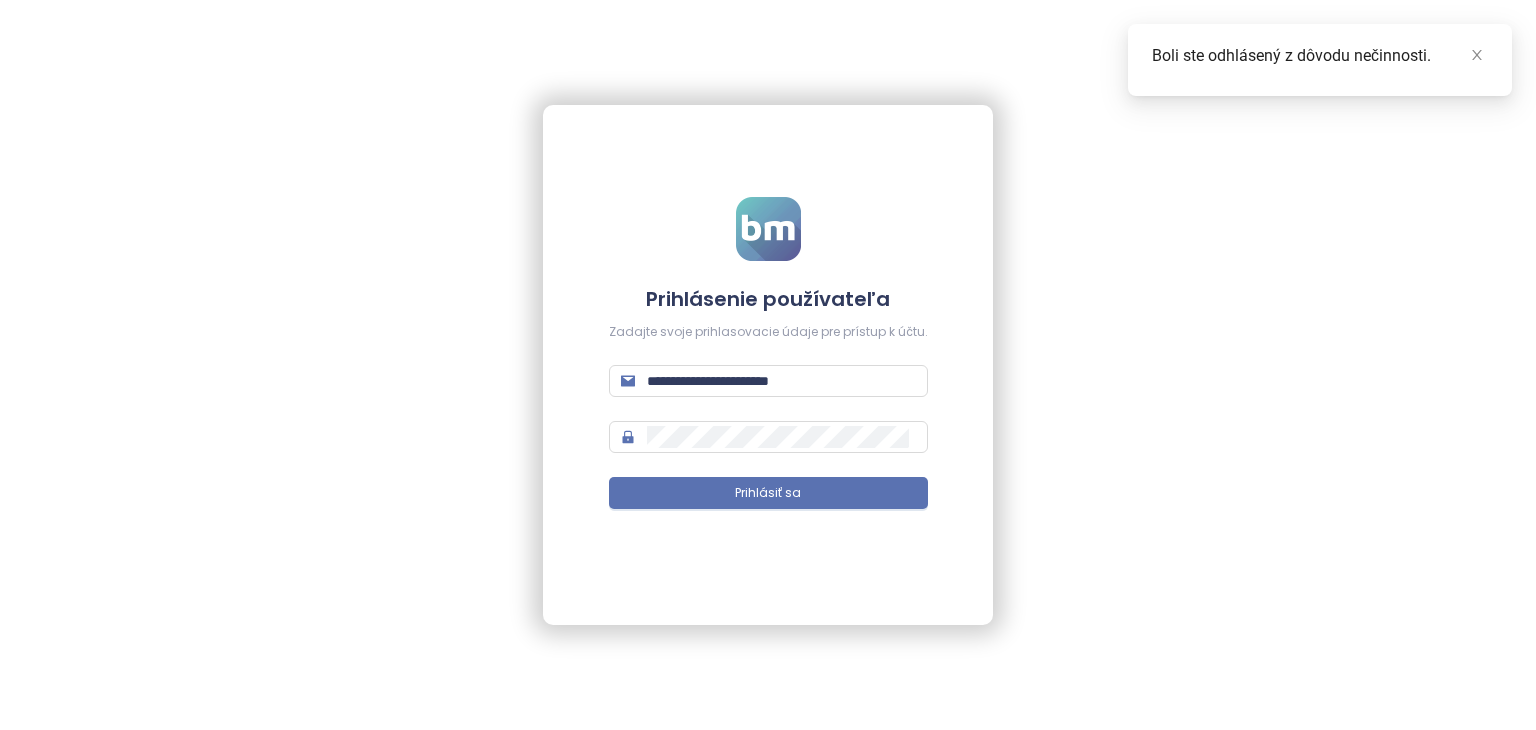 scroll, scrollTop: 0, scrollLeft: 0, axis: both 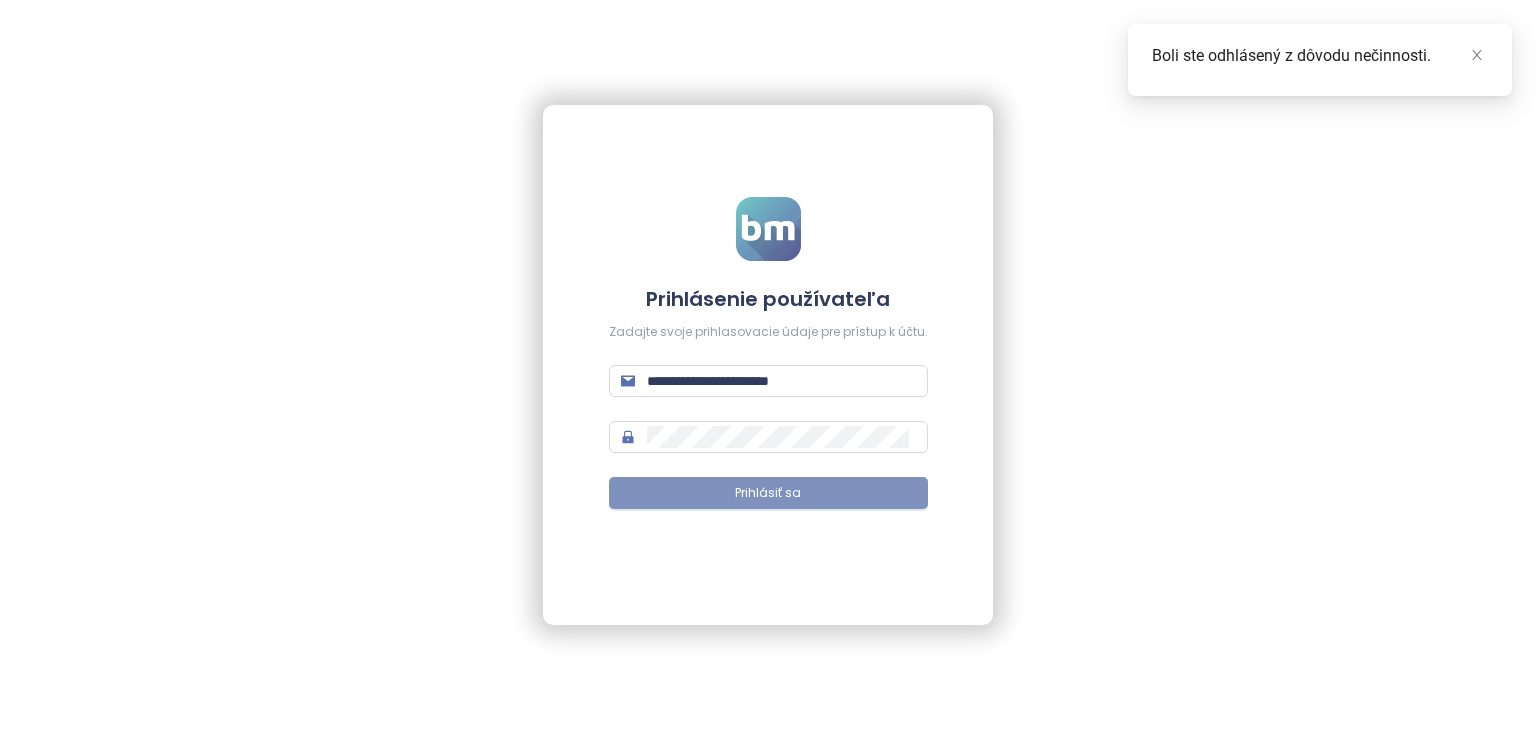 click on "Prihlásiť sa" at bounding box center (768, 493) 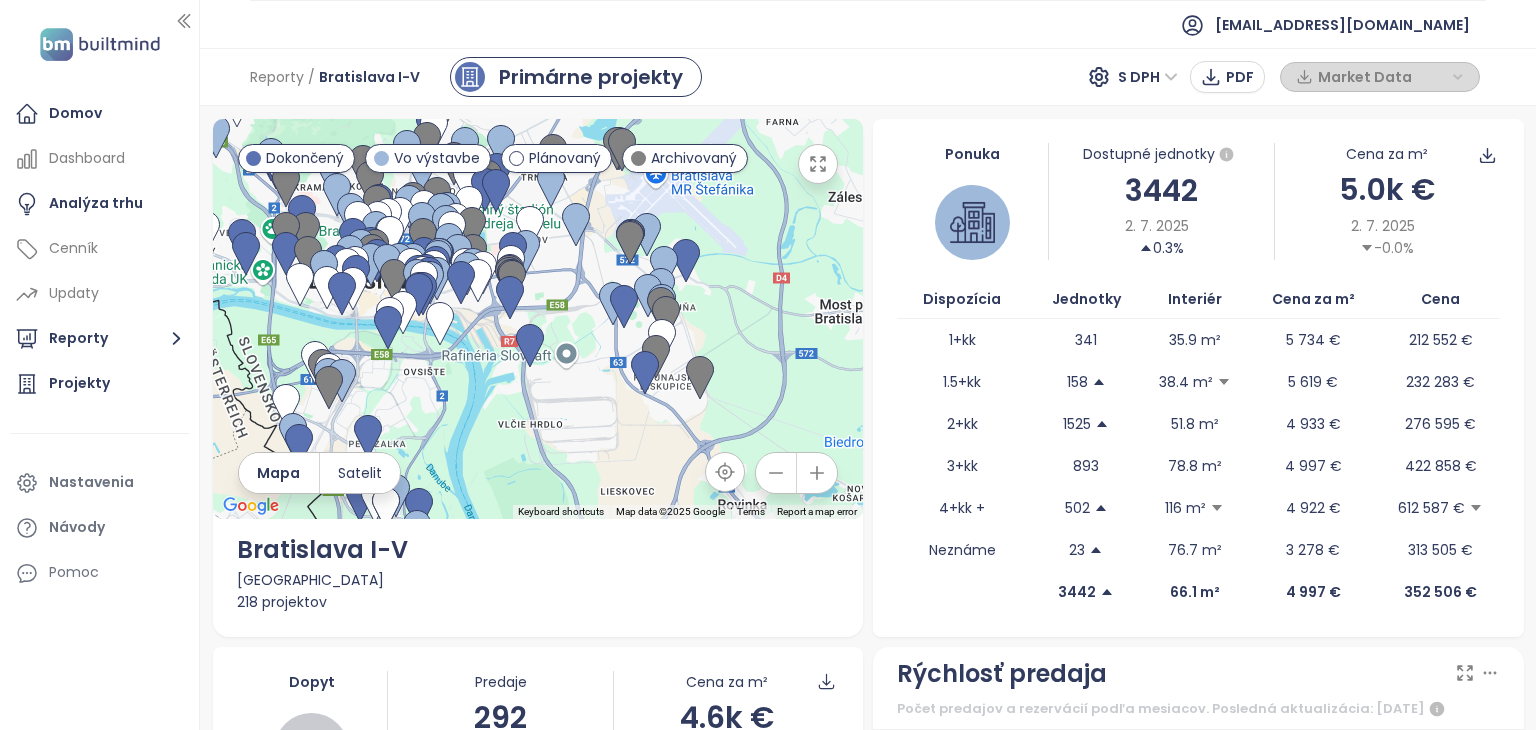 drag, startPoint x: 532, startPoint y: 277, endPoint x: 752, endPoint y: 467, distance: 290.68884 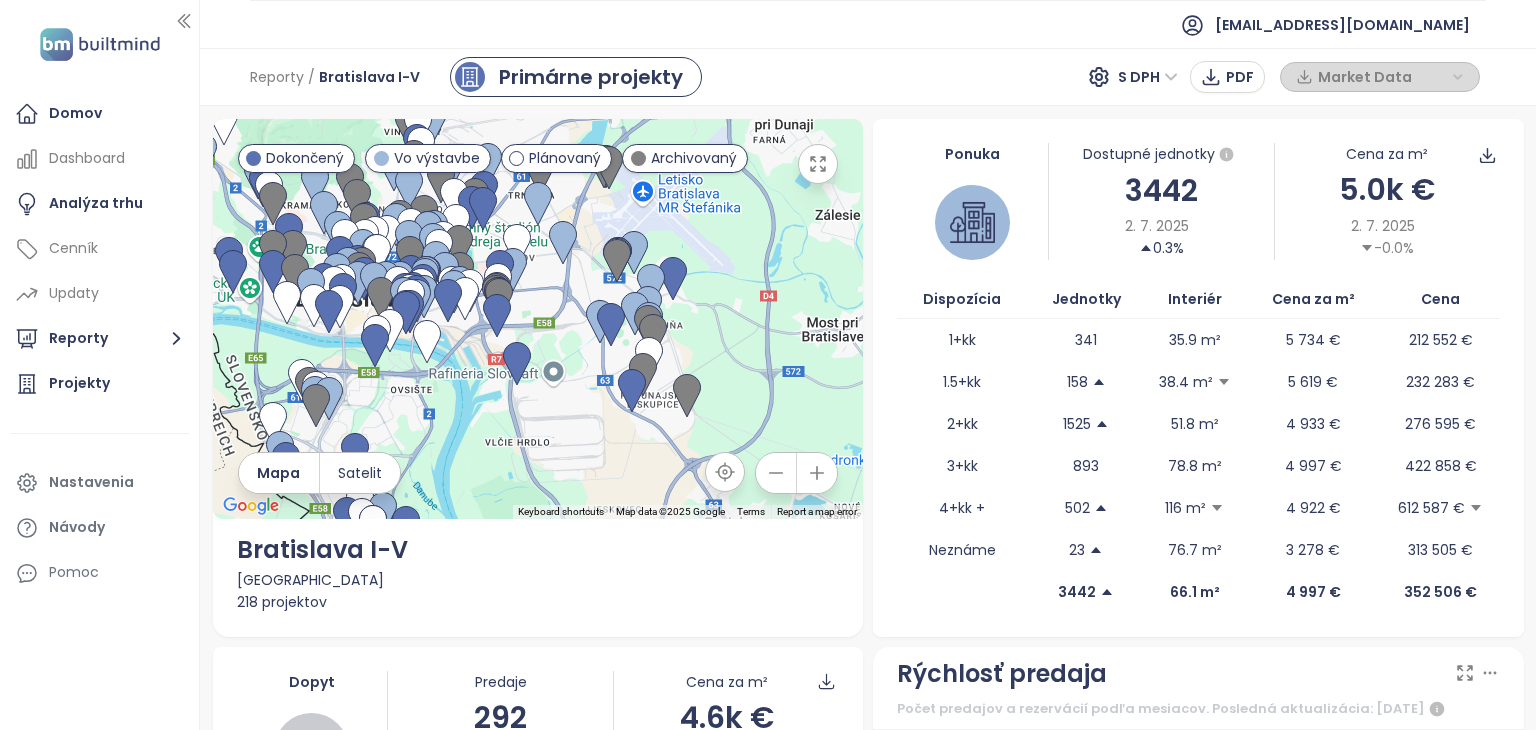 drag, startPoint x: 713, startPoint y: 282, endPoint x: 676, endPoint y: 300, distance: 41.14608 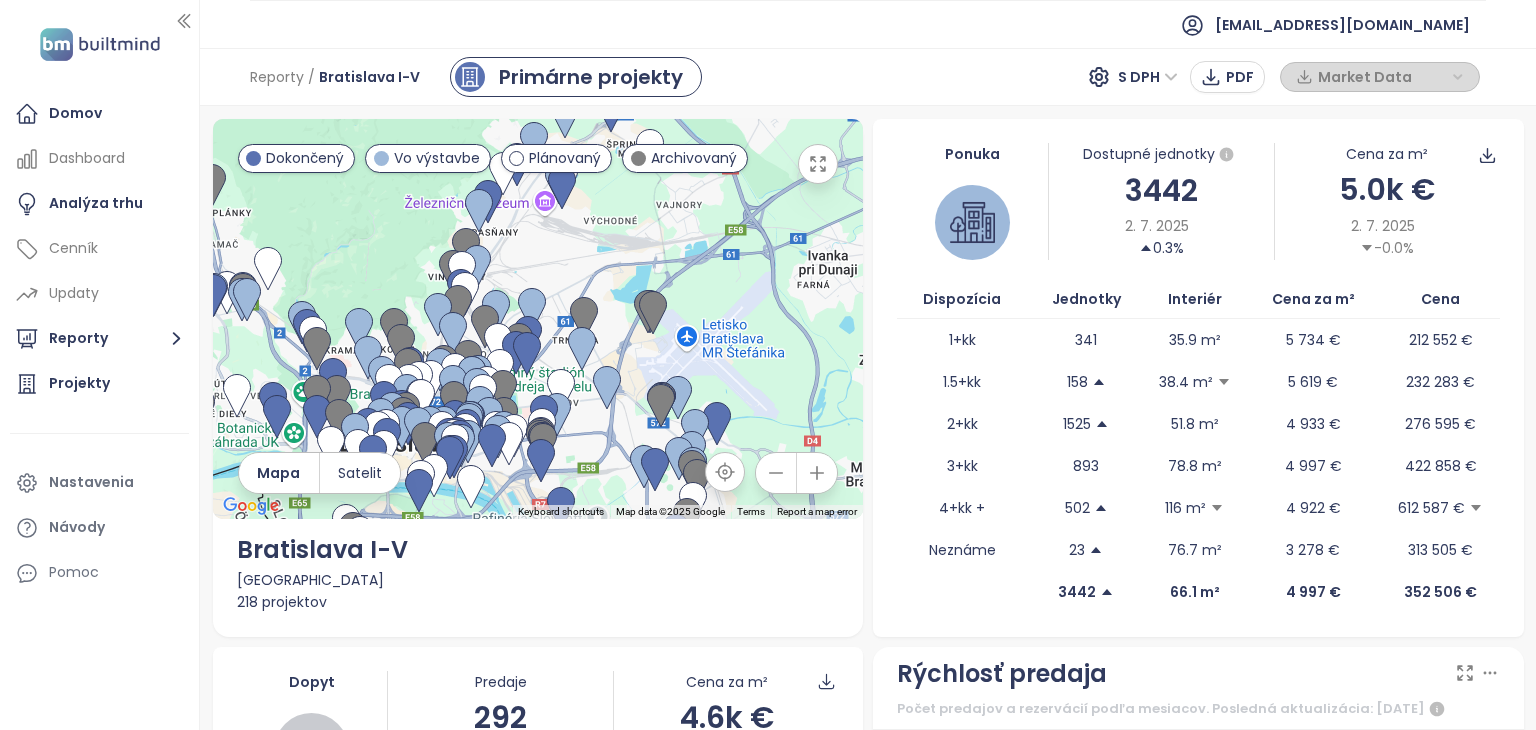 drag, startPoint x: 514, startPoint y: 261, endPoint x: 590, endPoint y: 449, distance: 202.78067 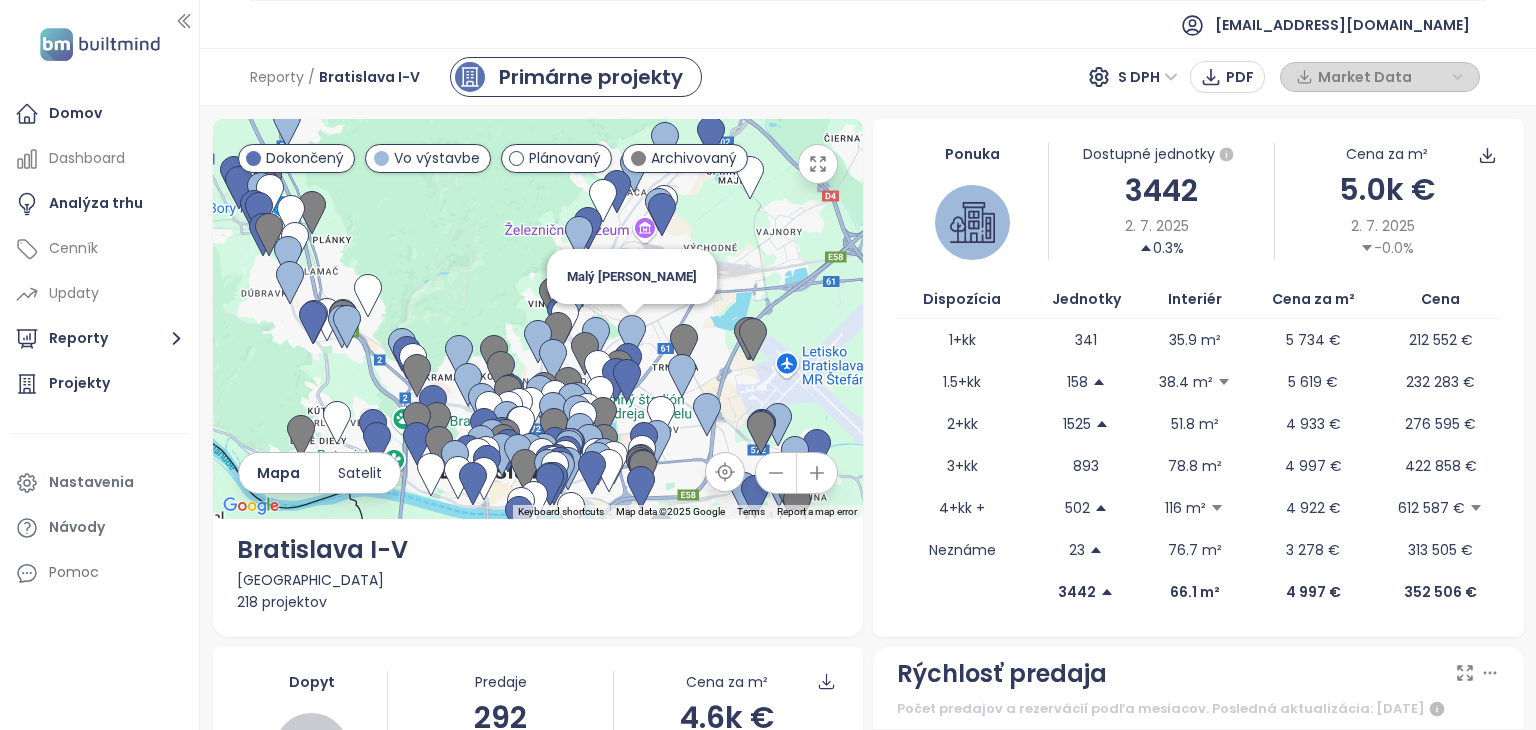 drag, startPoint x: 540, startPoint y: 297, endPoint x: 640, endPoint y: 321, distance: 102.83968 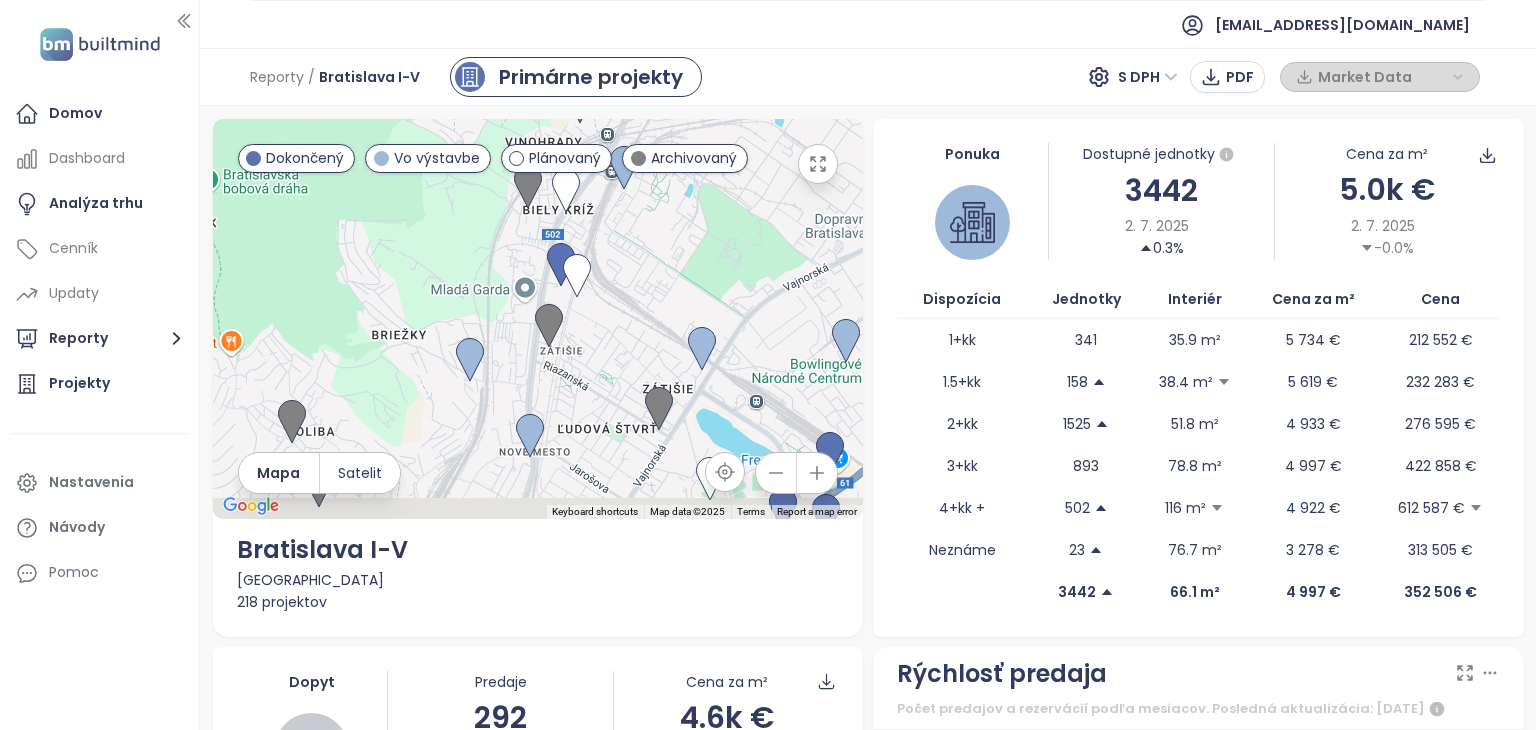 drag, startPoint x: 616, startPoint y: 389, endPoint x: 708, endPoint y: 211, distance: 200.36966 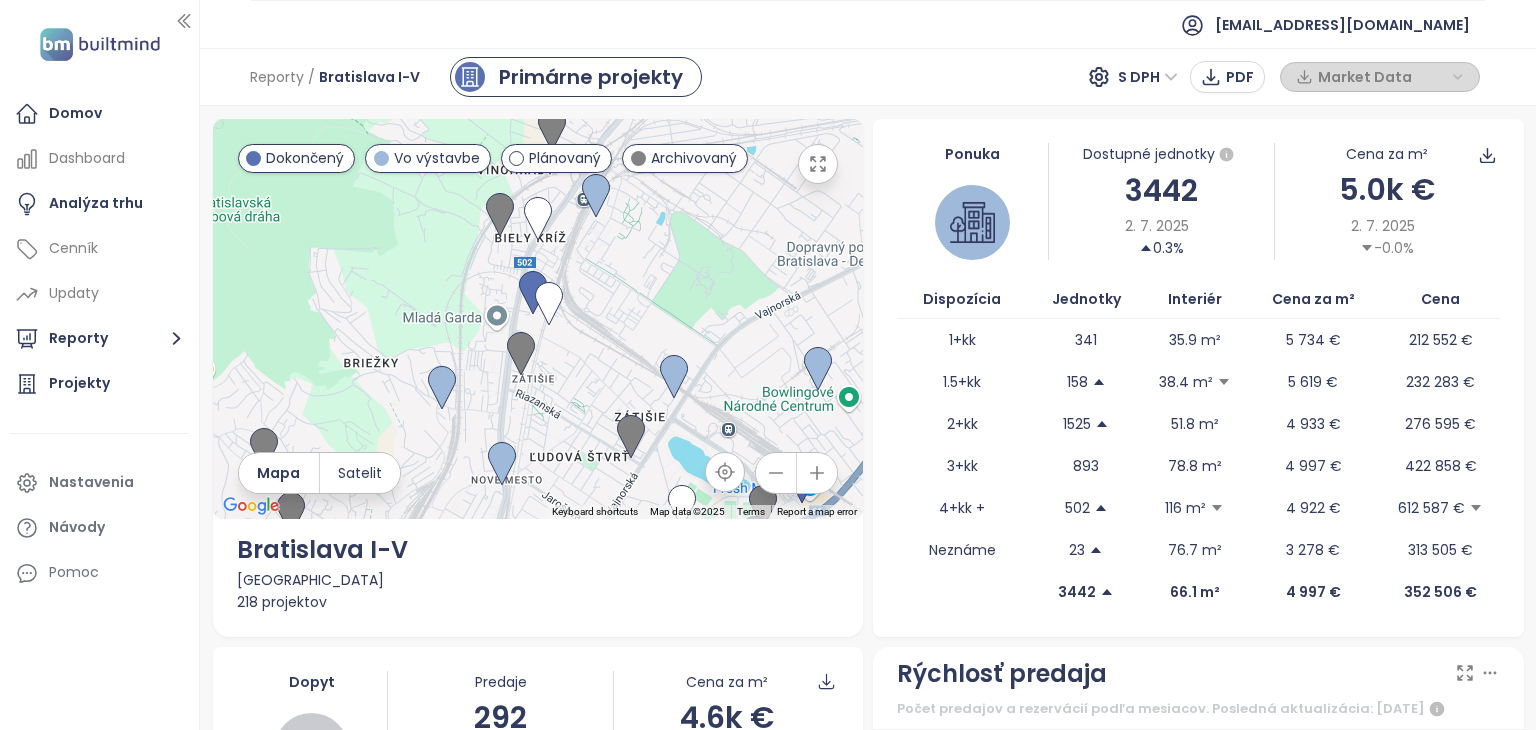 drag, startPoint x: 670, startPoint y: 329, endPoint x: 646, endPoint y: 373, distance: 50.119858 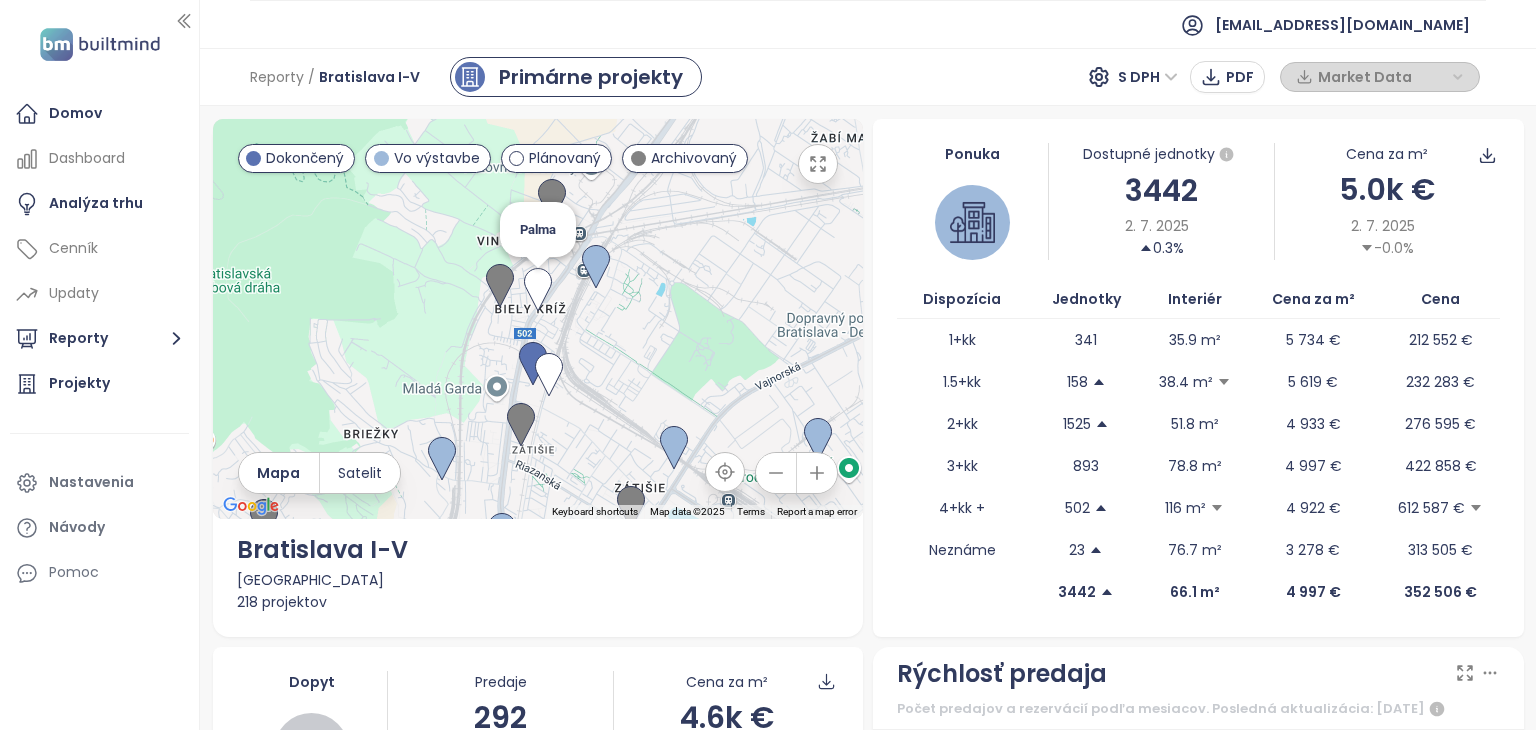 click at bounding box center [538, 290] 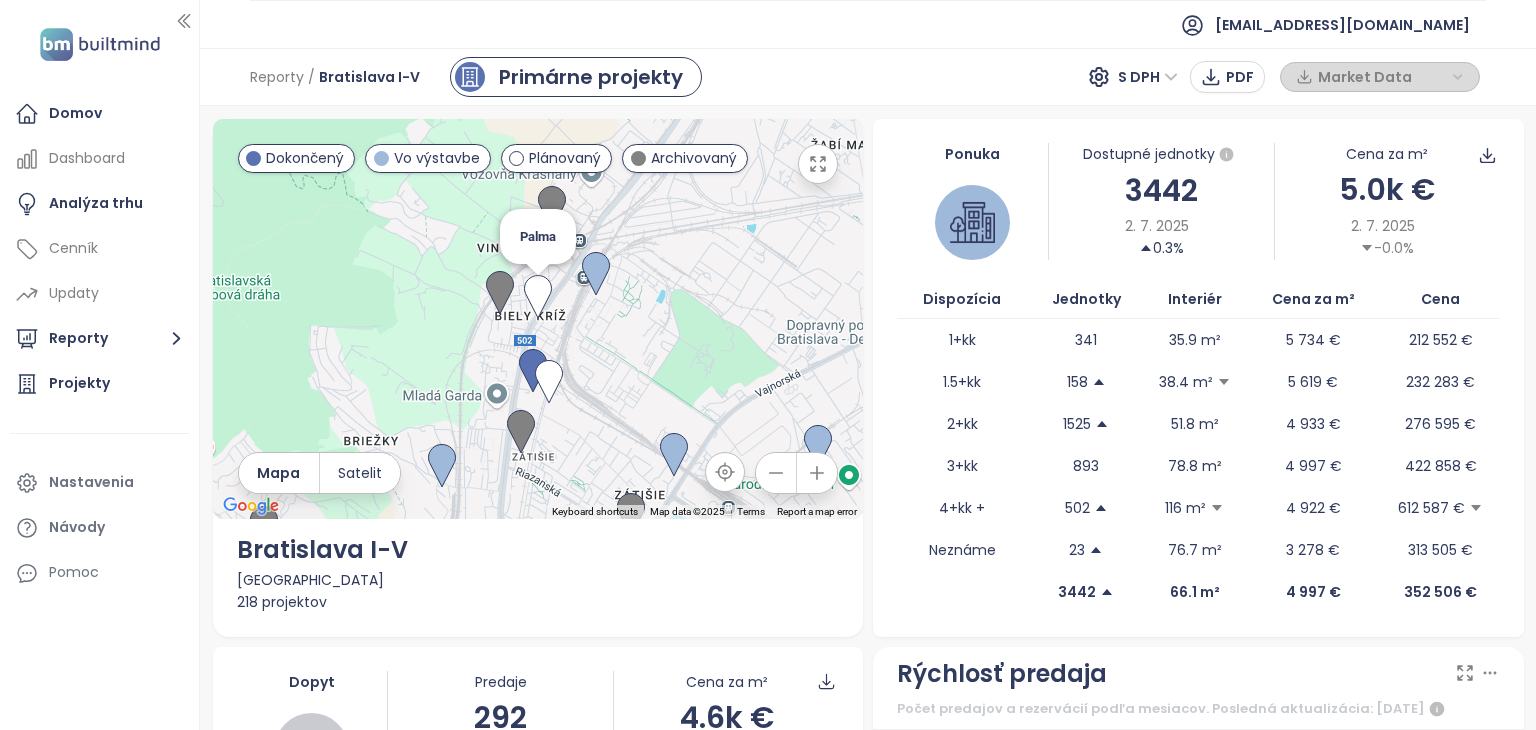 click at bounding box center (538, 297) 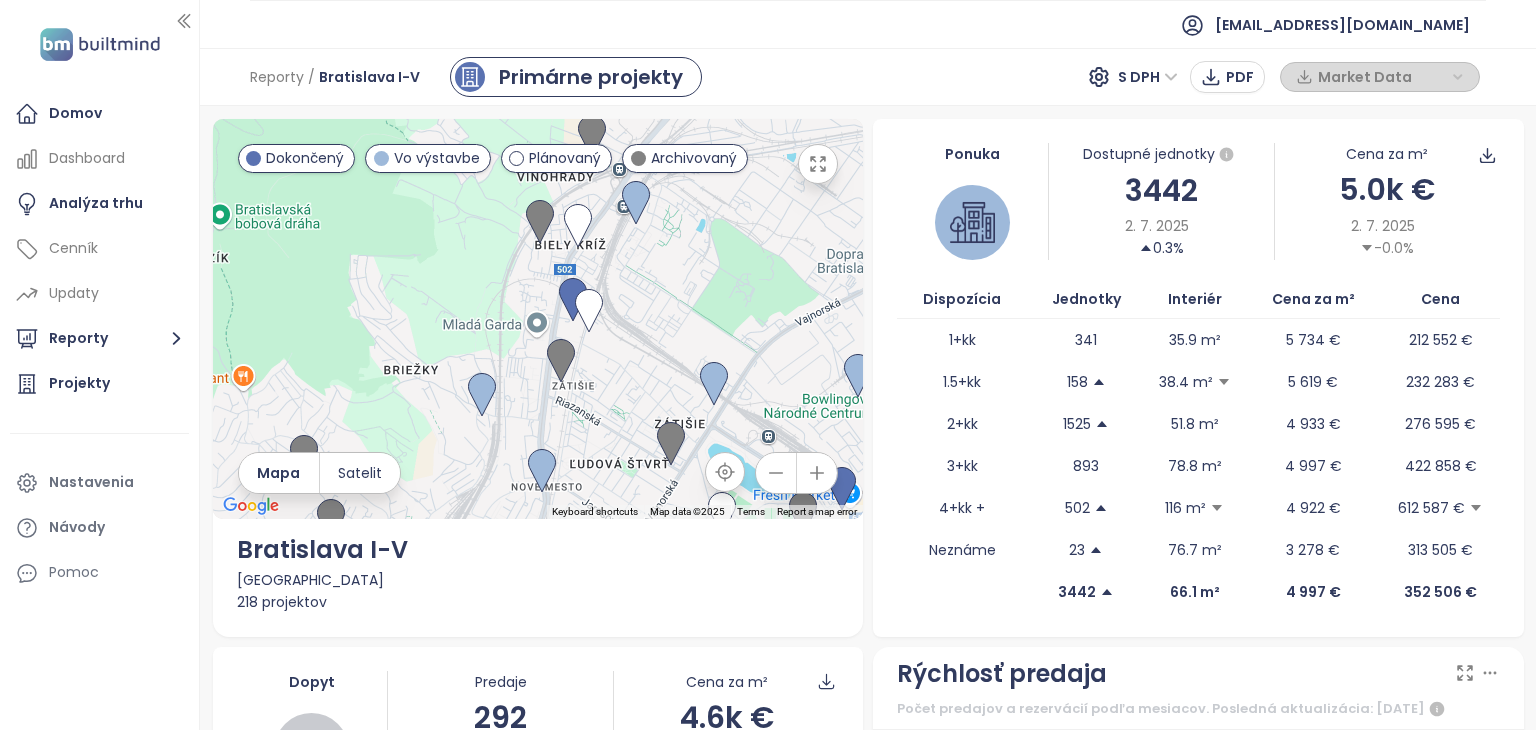 drag, startPoint x: 584, startPoint y: 406, endPoint x: 636, endPoint y: 310, distance: 109.17875 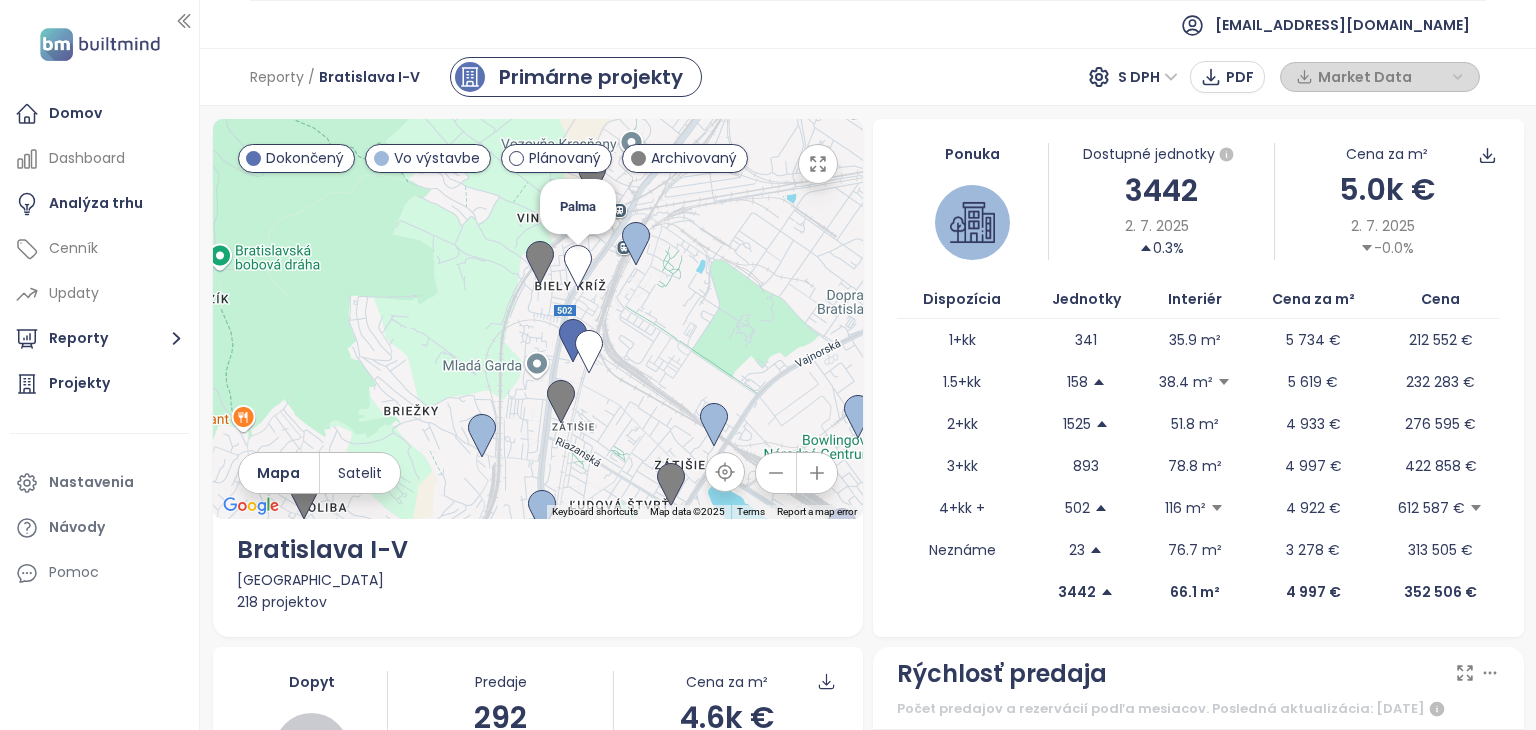 click at bounding box center (578, 267) 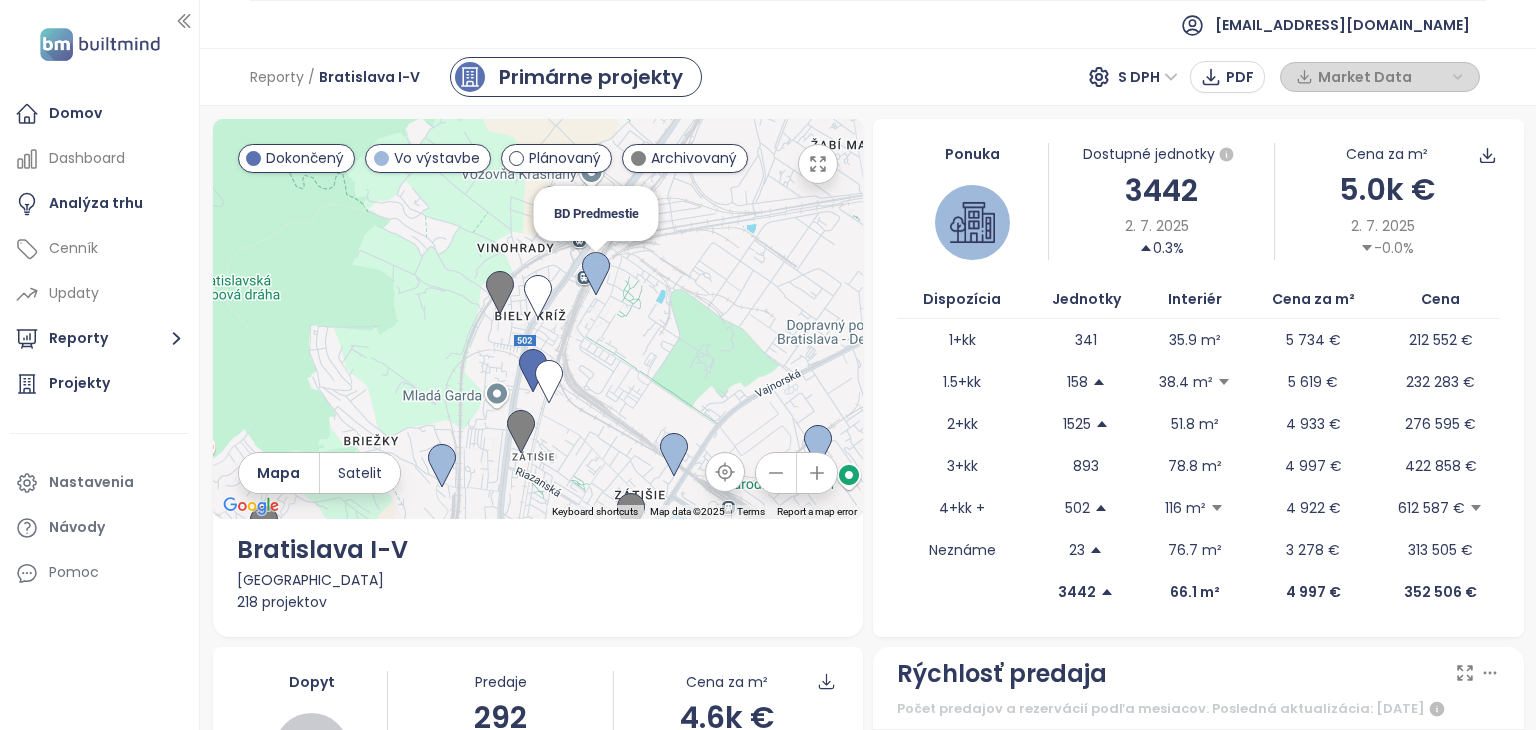 click at bounding box center [596, 274] 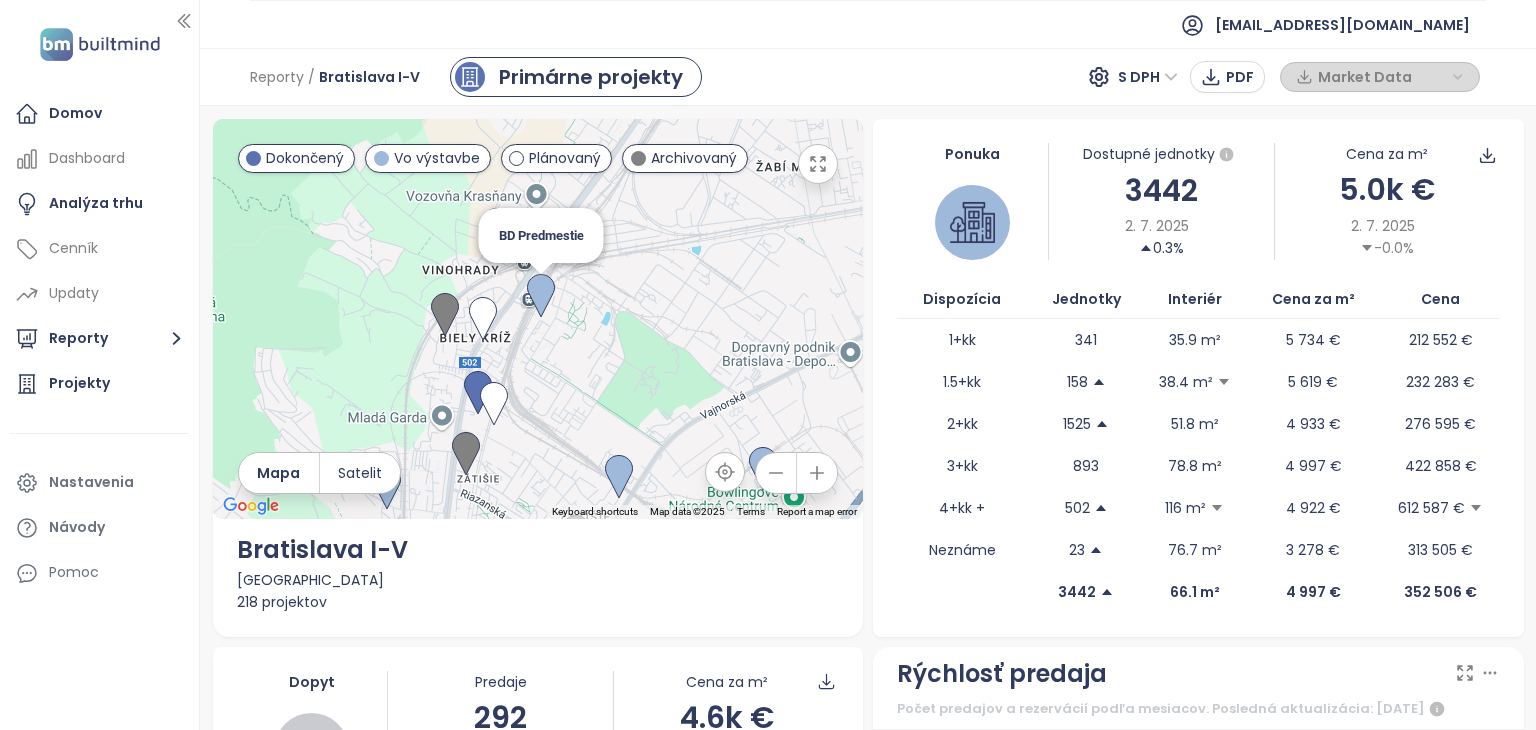 click on "To navigate, press the arrow keys. BD Predmestie" at bounding box center (538, 319) 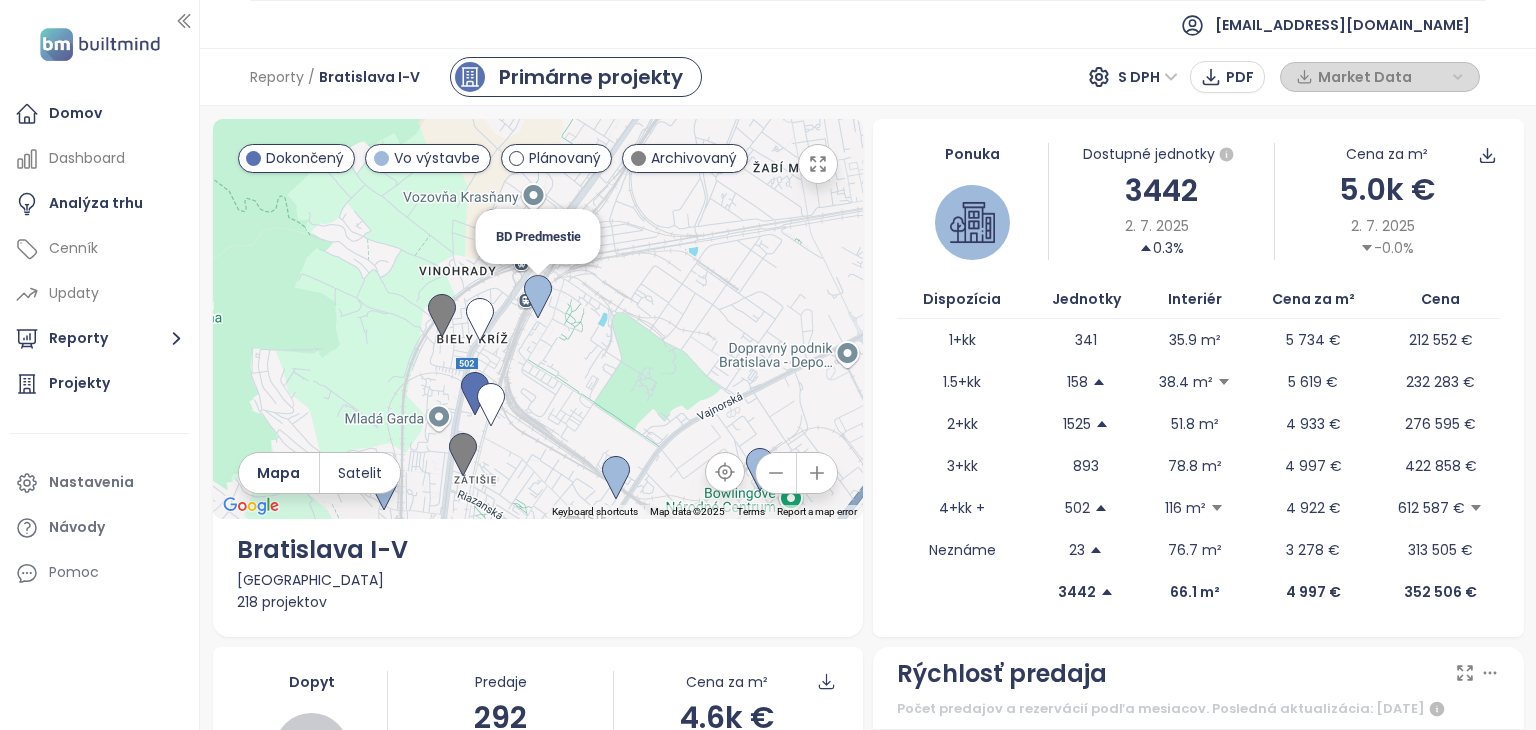 click at bounding box center (538, 297) 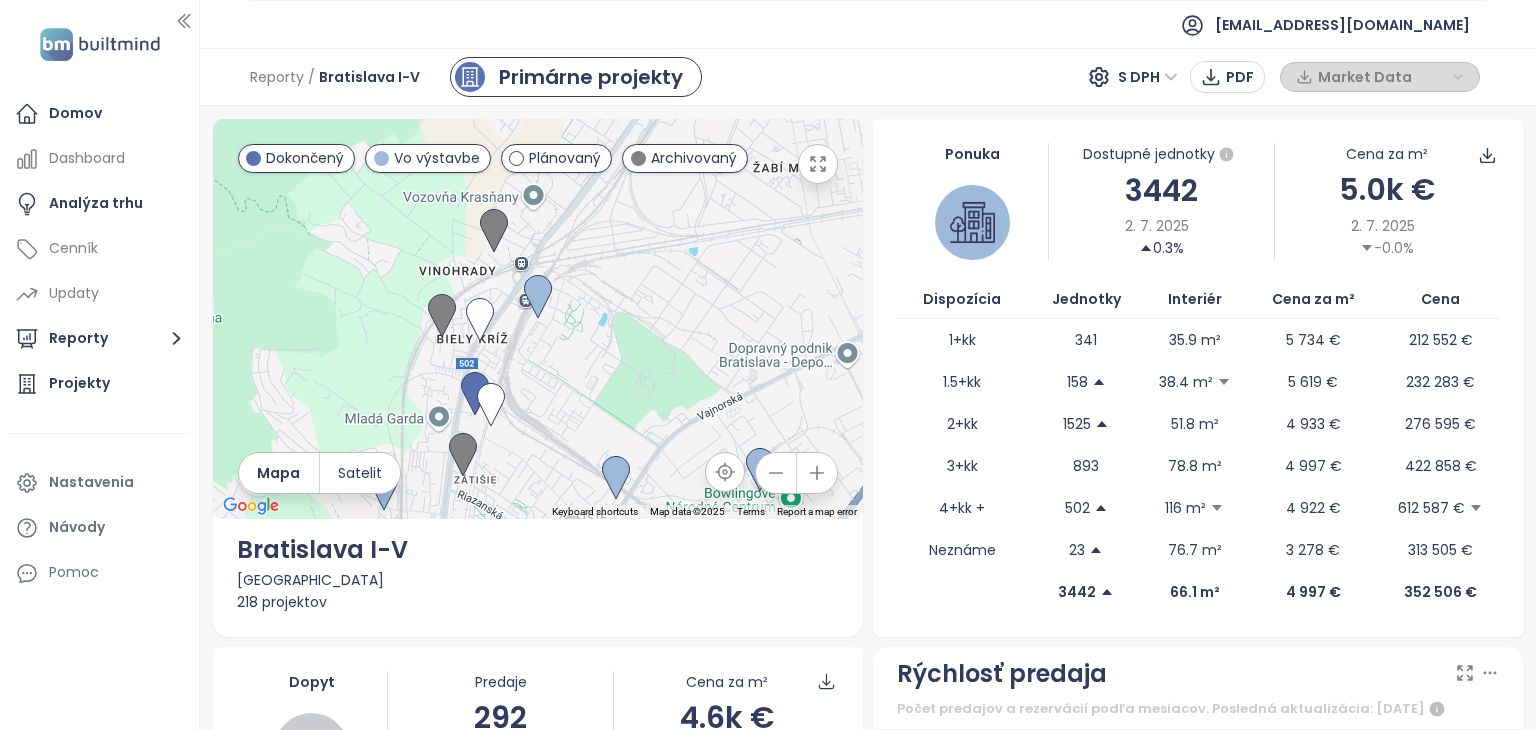 click on "Vo výstavbe" at bounding box center [428, 158] 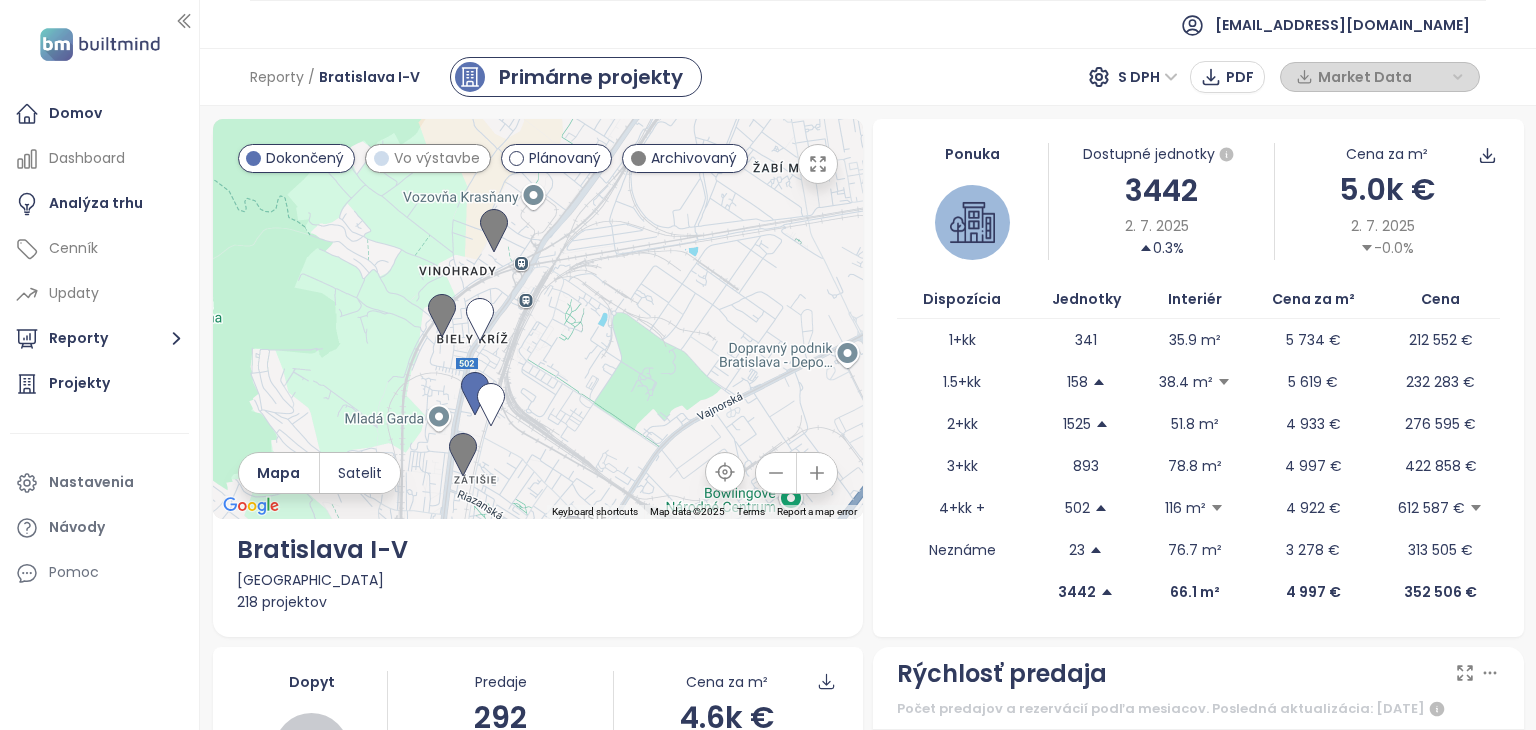 click on "Vo výstavbe" at bounding box center [437, 158] 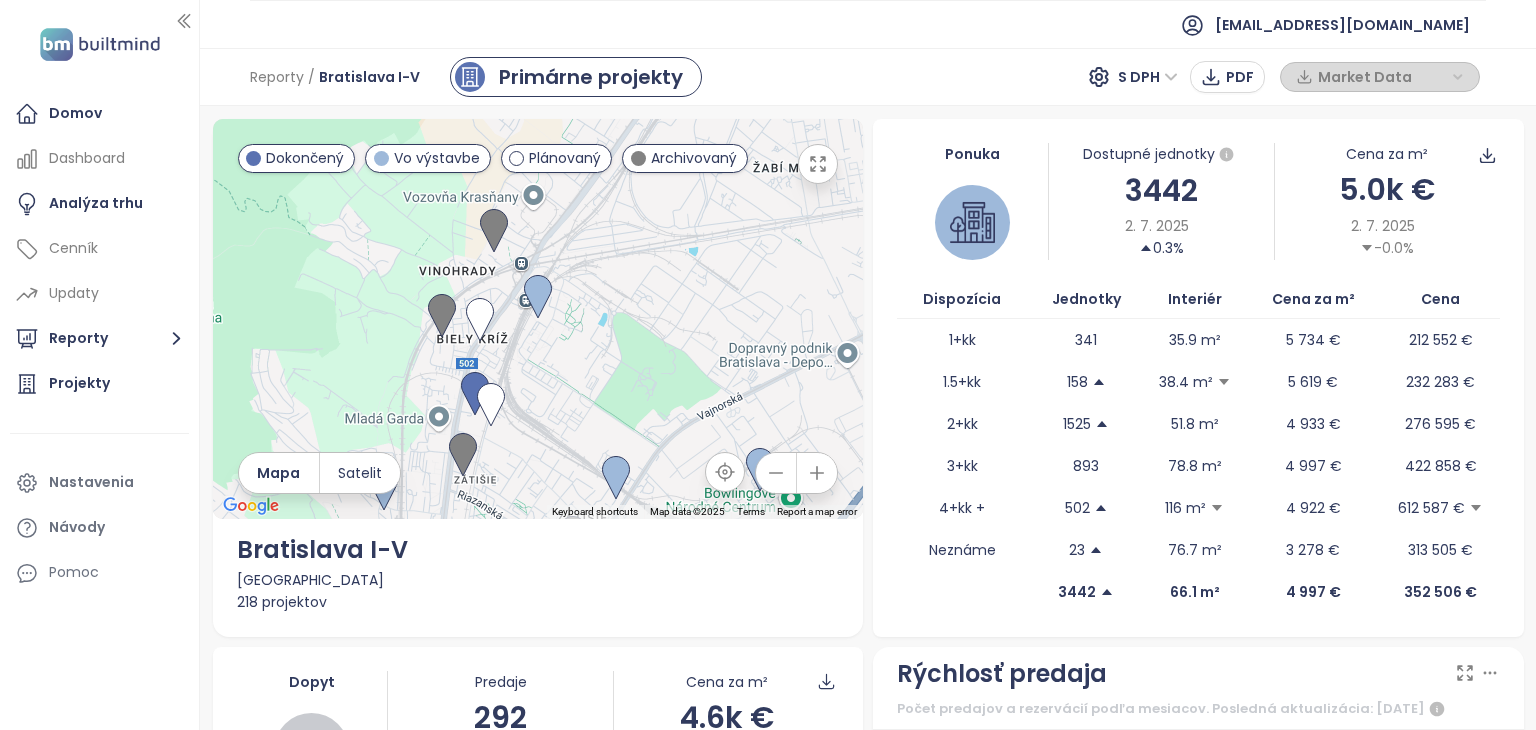 click on "Vo výstavbe" at bounding box center (437, 158) 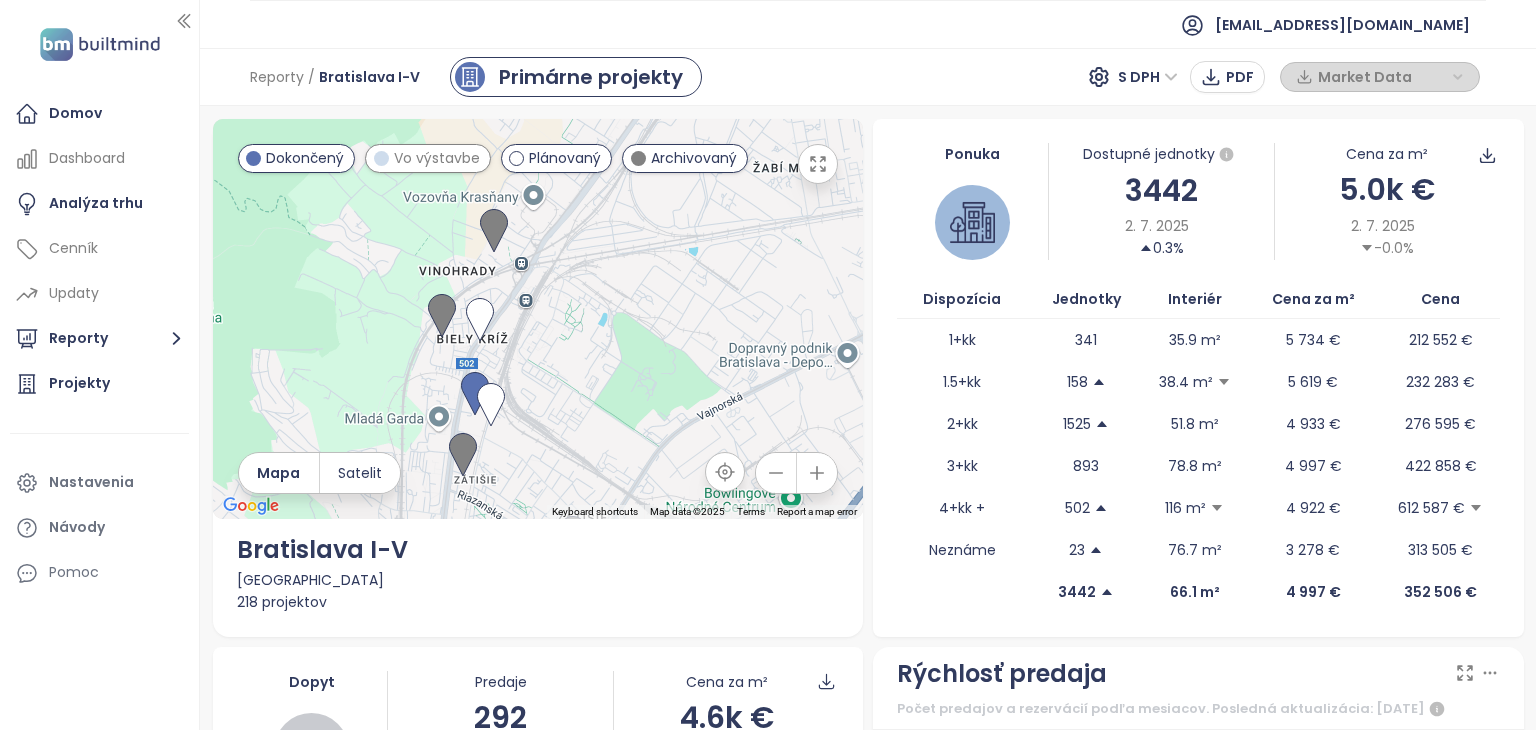 click on "Dokončený" at bounding box center [305, 158] 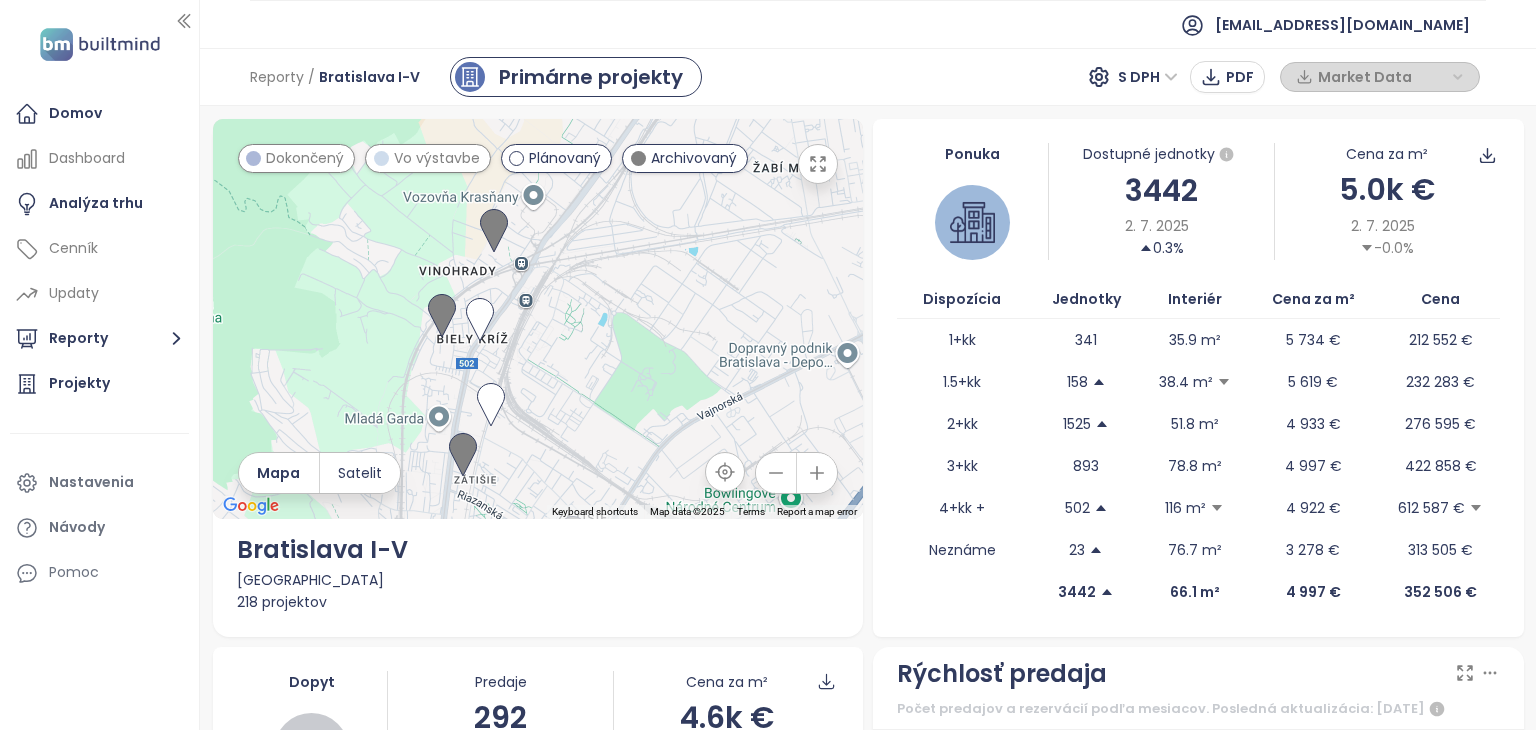 click on "Vo výstavbe" at bounding box center [437, 158] 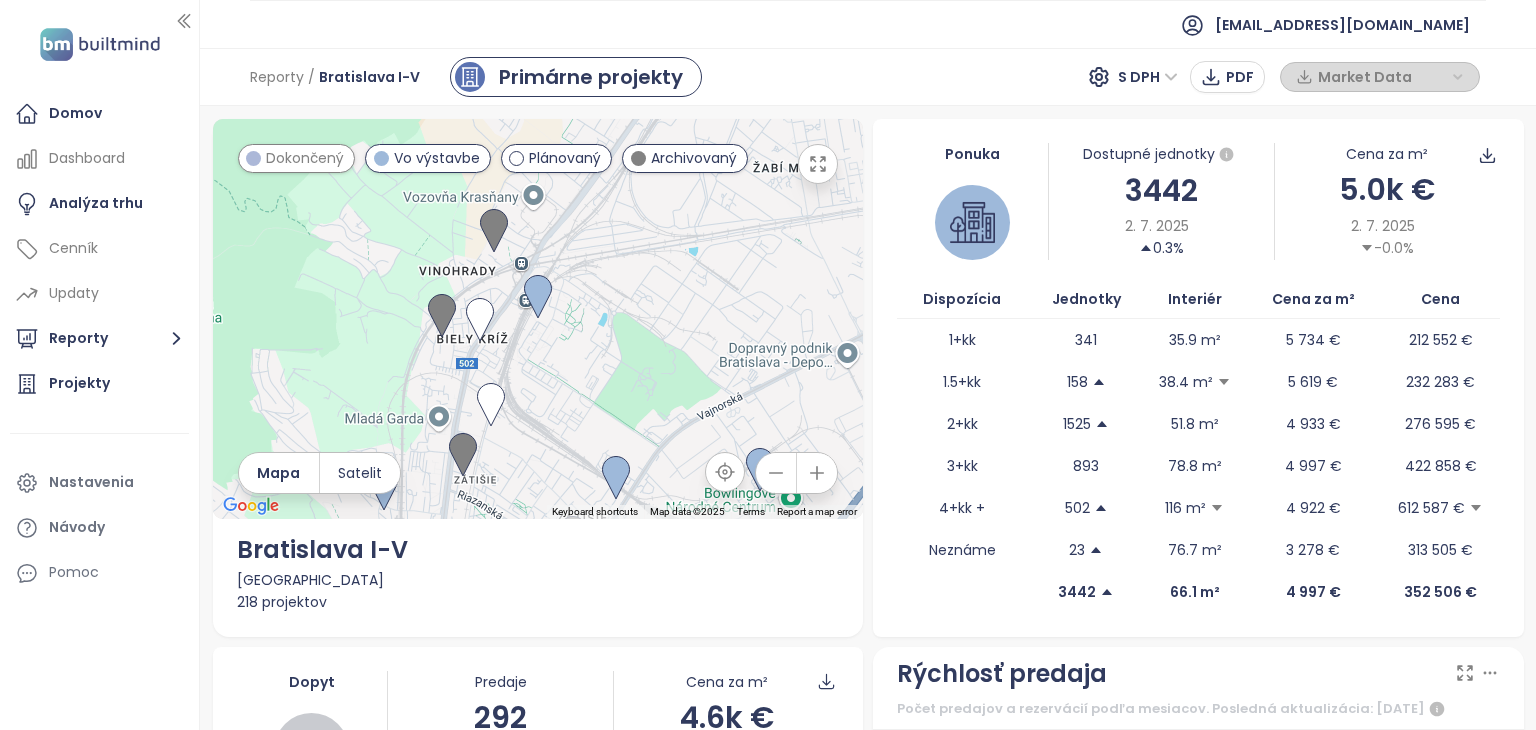 click on "Dokončený" at bounding box center (305, 158) 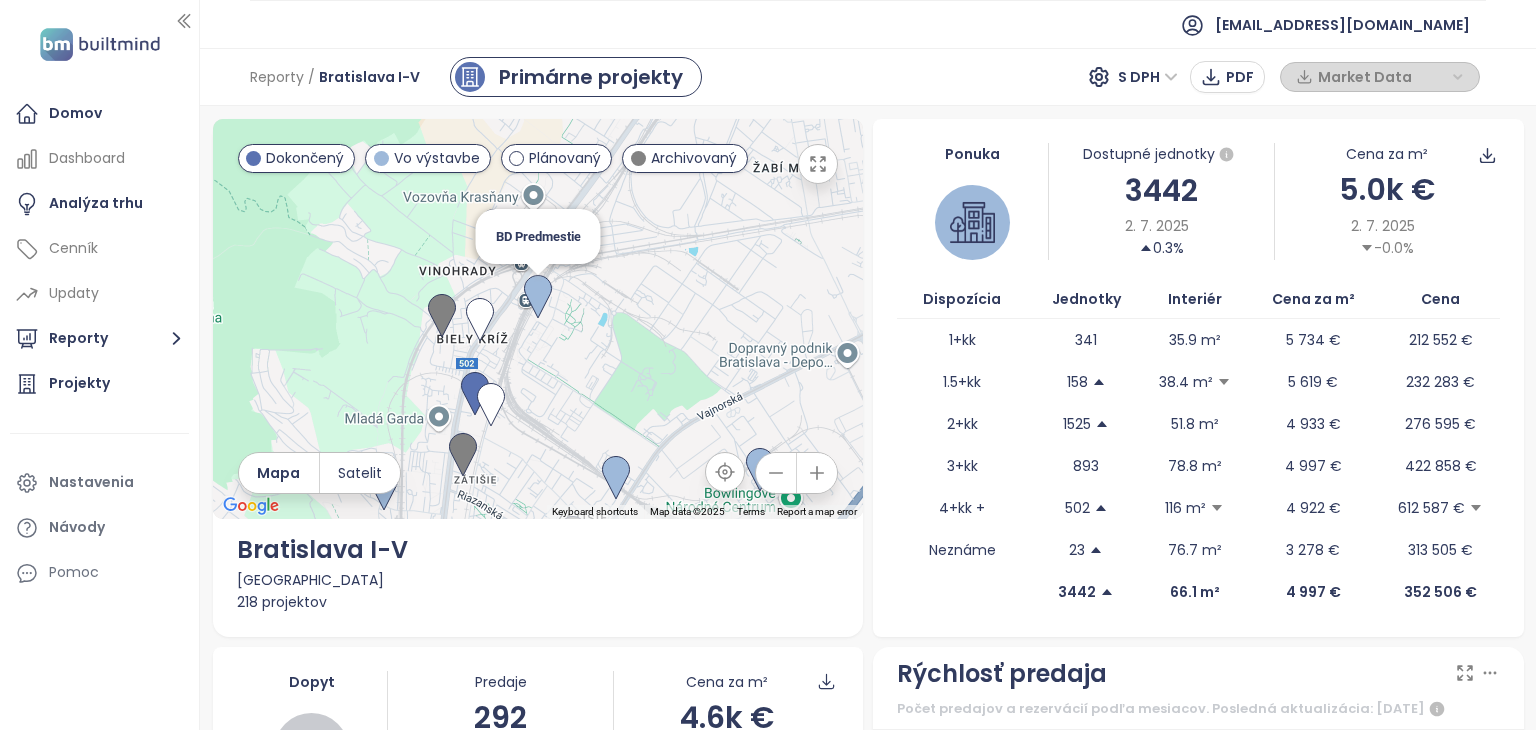 click at bounding box center [538, 297] 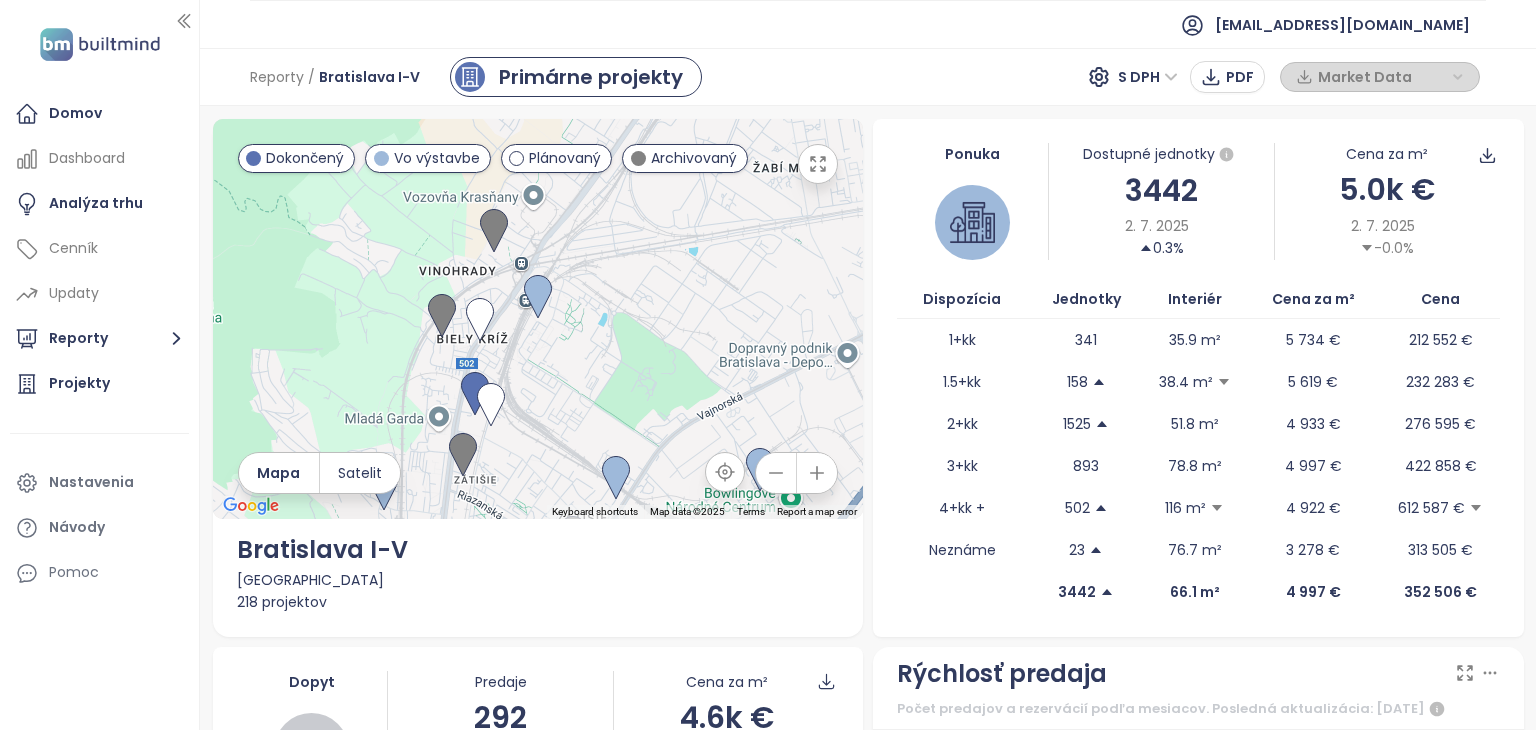 click on "To navigate, press the arrow keys." at bounding box center (538, 319) 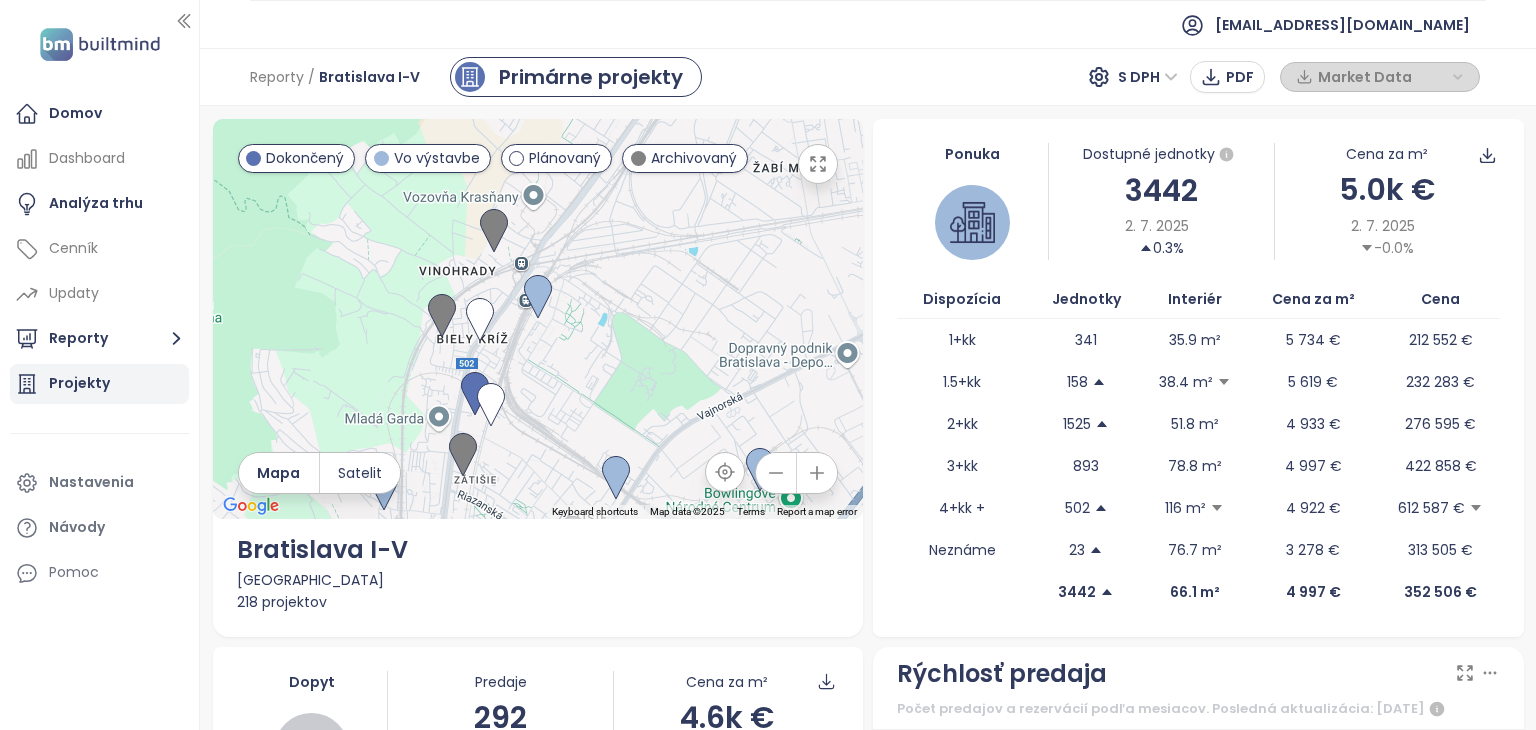 click on "Projekty" at bounding box center [79, 383] 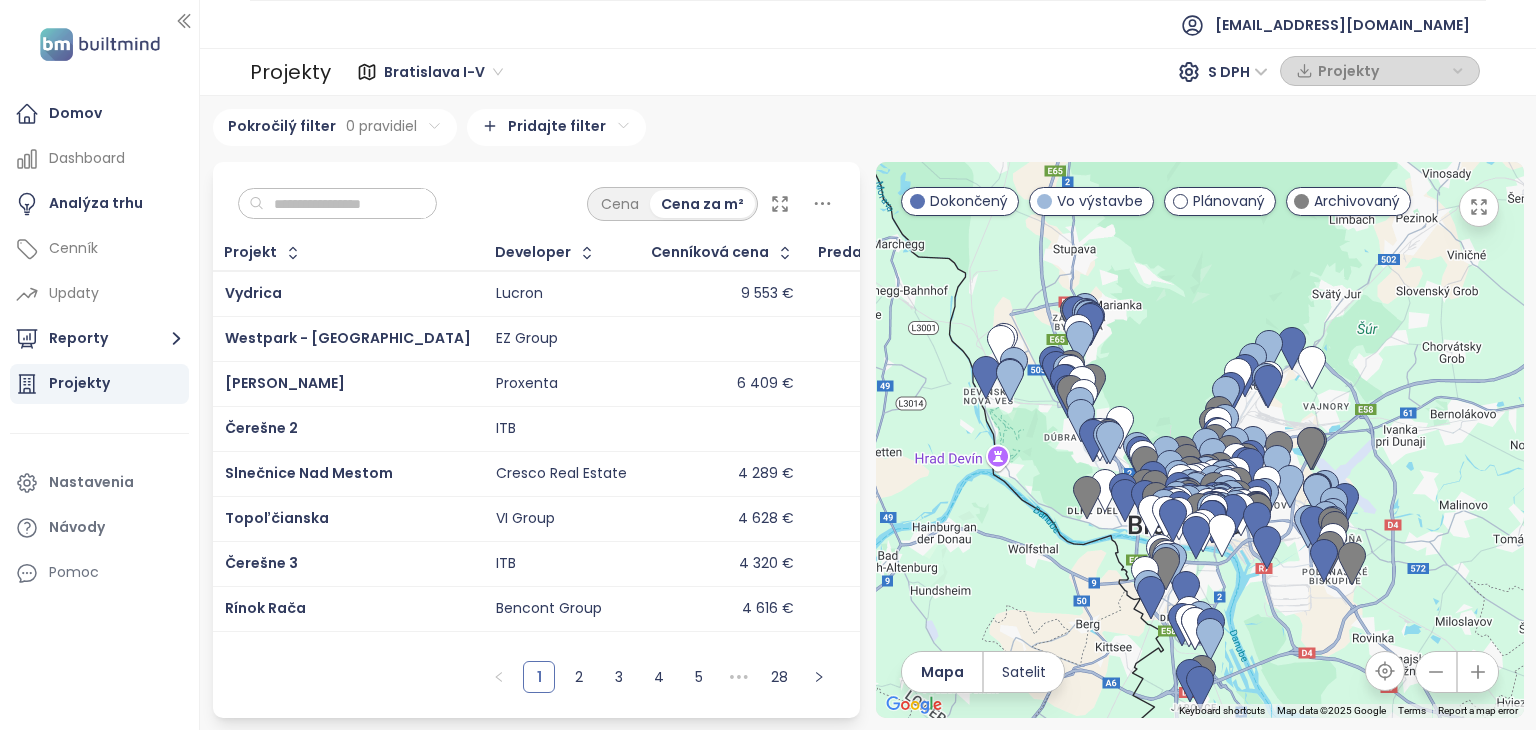 drag, startPoint x: 1069, startPoint y: 350, endPoint x: 1037, endPoint y: 473, distance: 127.09445 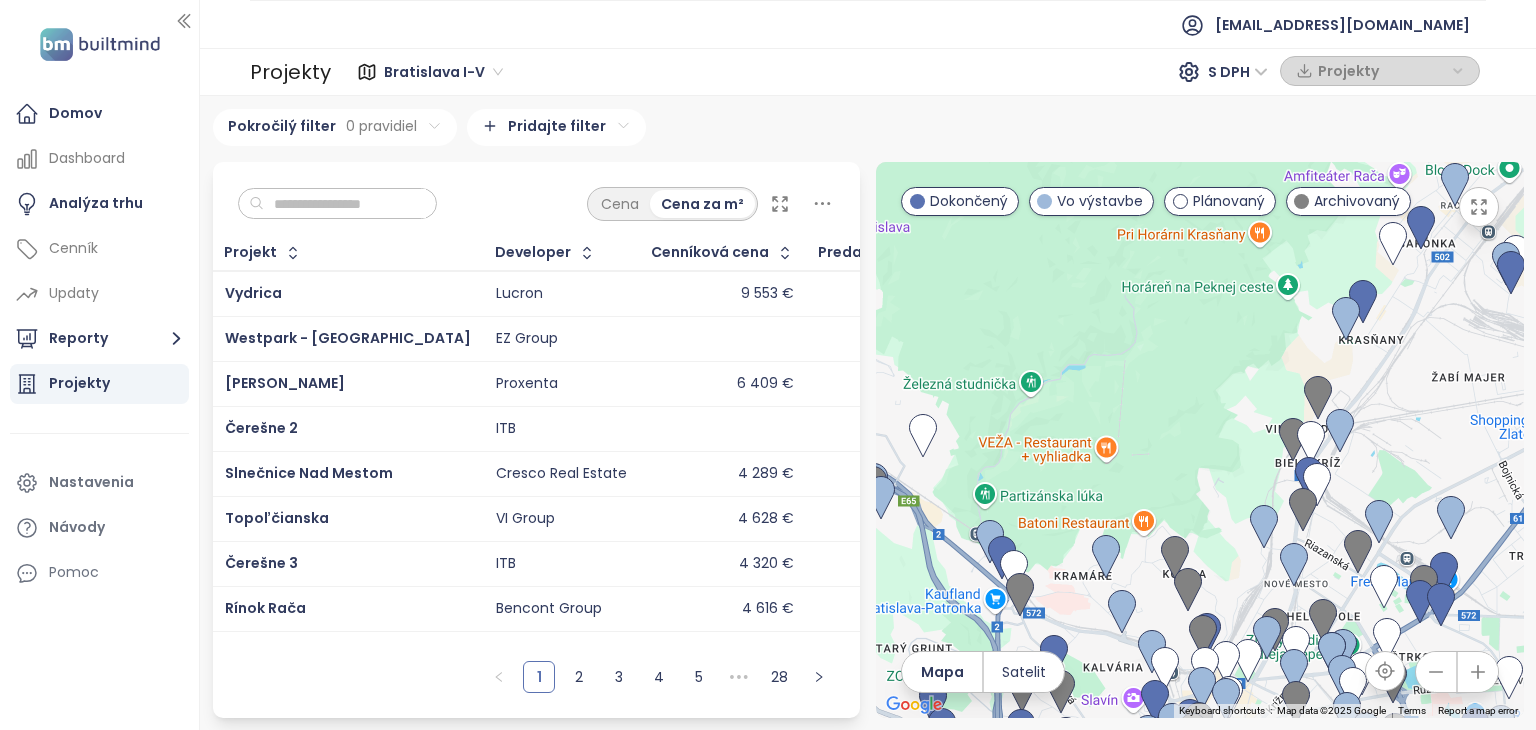 drag, startPoint x: 1284, startPoint y: 447, endPoint x: 954, endPoint y: 211, distance: 405.7043 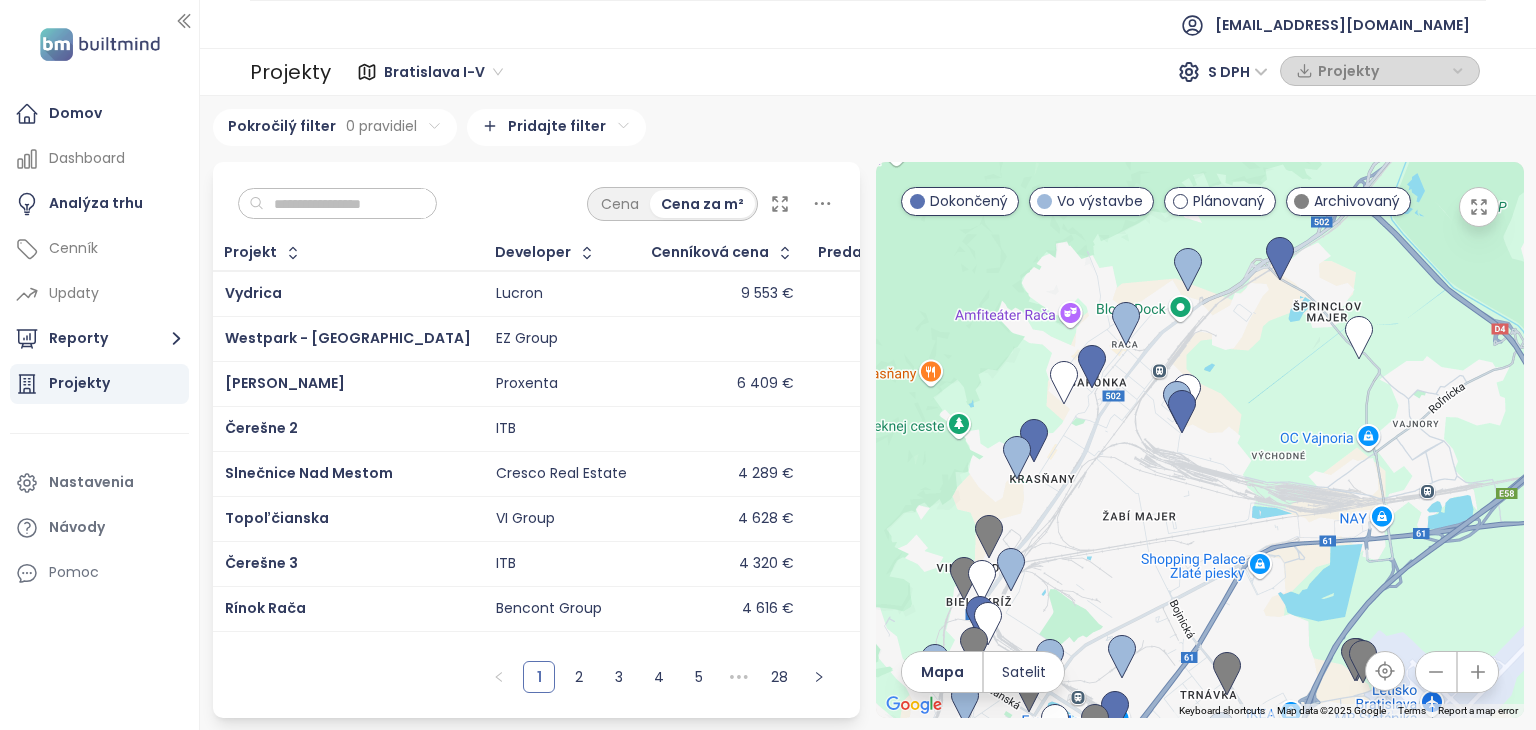 drag, startPoint x: 1408, startPoint y: 344, endPoint x: 1077, endPoint y: 484, distance: 359.38977 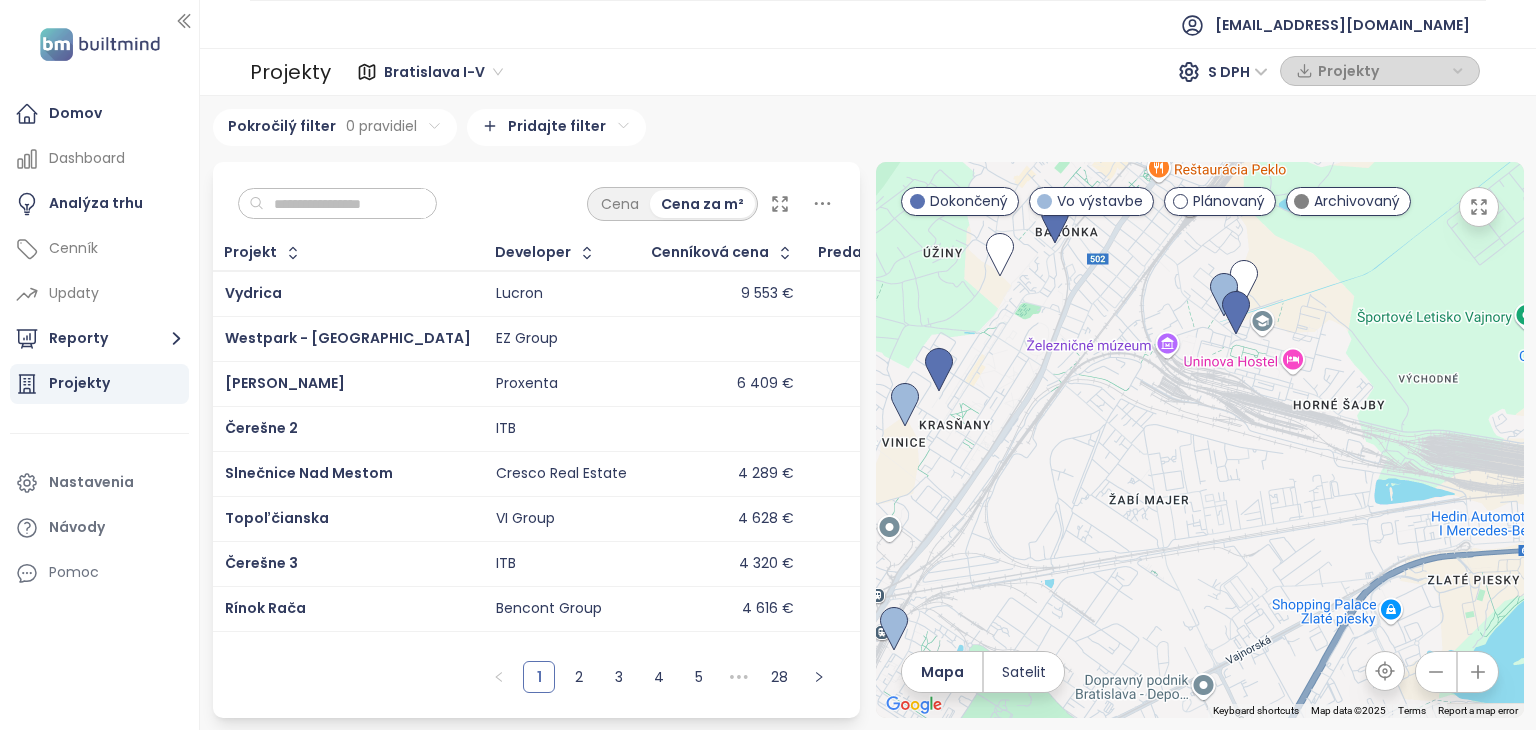 drag, startPoint x: 1172, startPoint y: 384, endPoint x: 1115, endPoint y: 310, distance: 93.40771 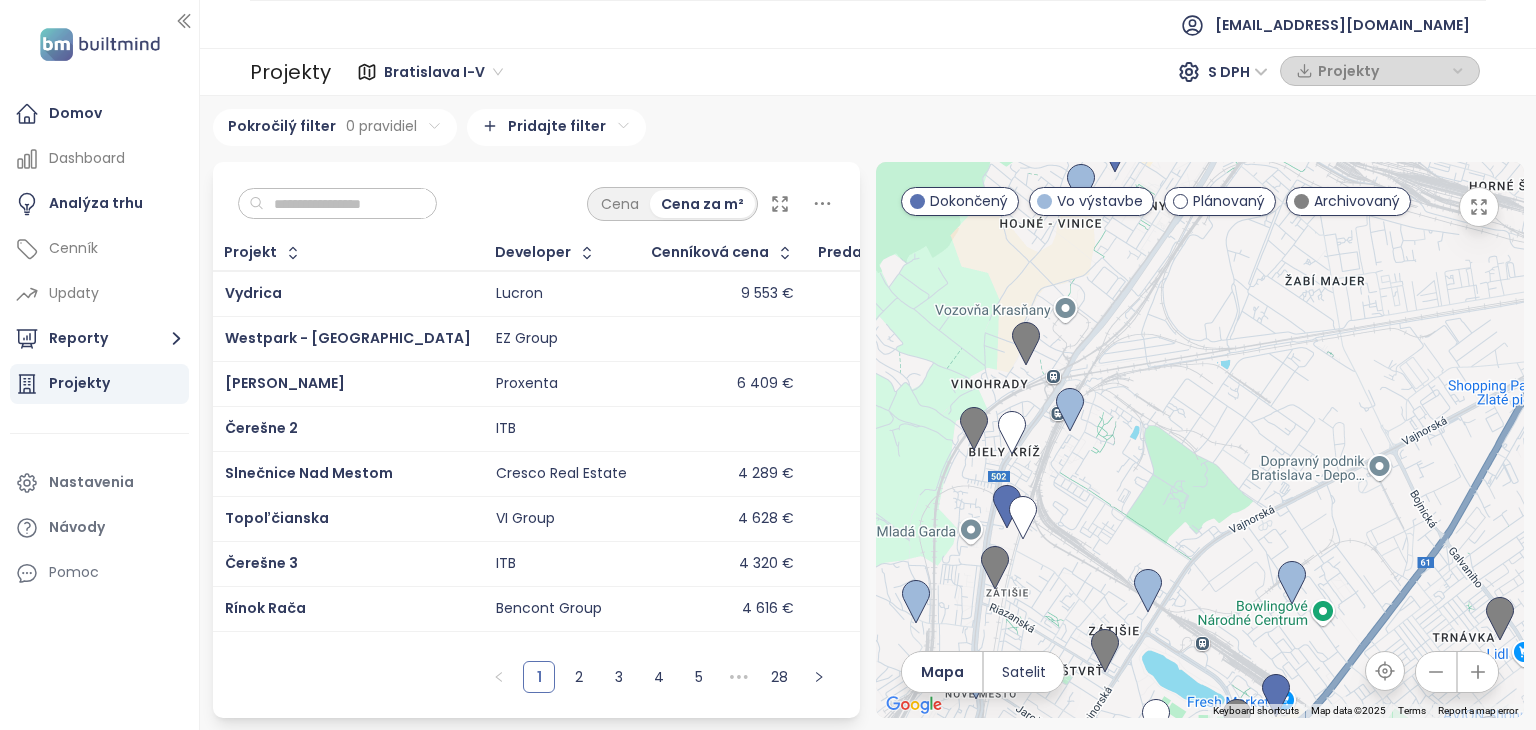 drag, startPoint x: 1070, startPoint y: 550, endPoint x: 1251, endPoint y: 351, distance: 269.00186 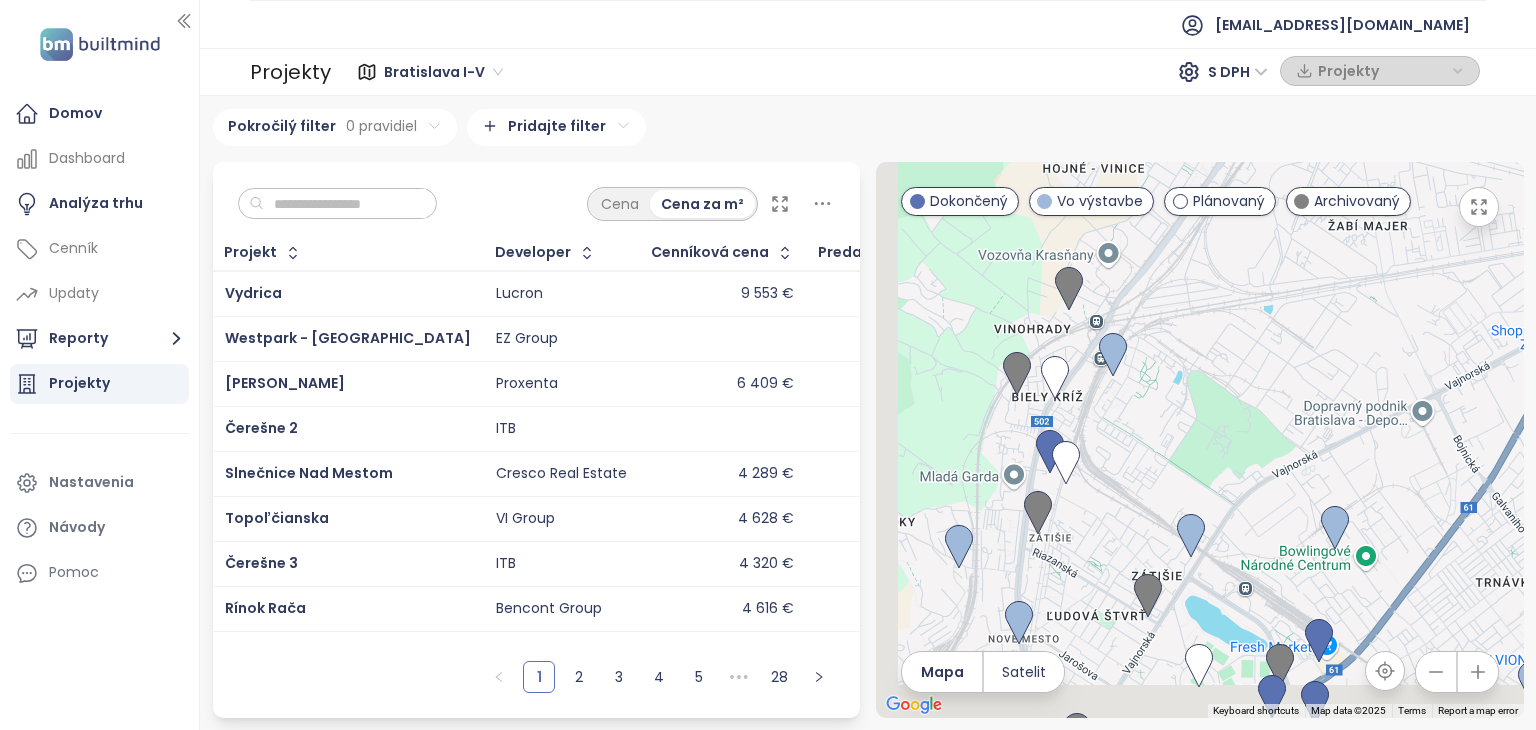 drag, startPoint x: 1124, startPoint y: 522, endPoint x: 1195, endPoint y: 430, distance: 116.21101 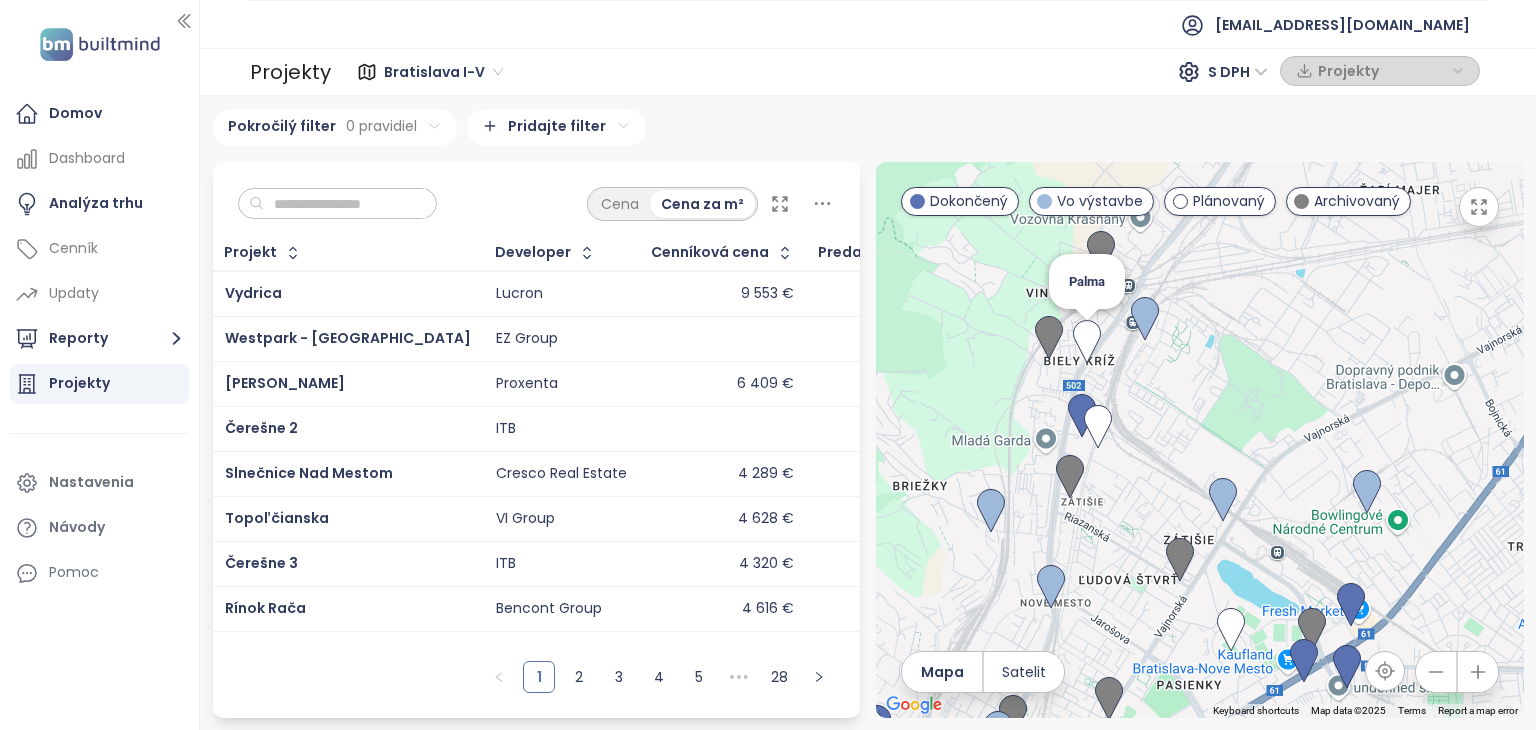 click at bounding box center (1087, 342) 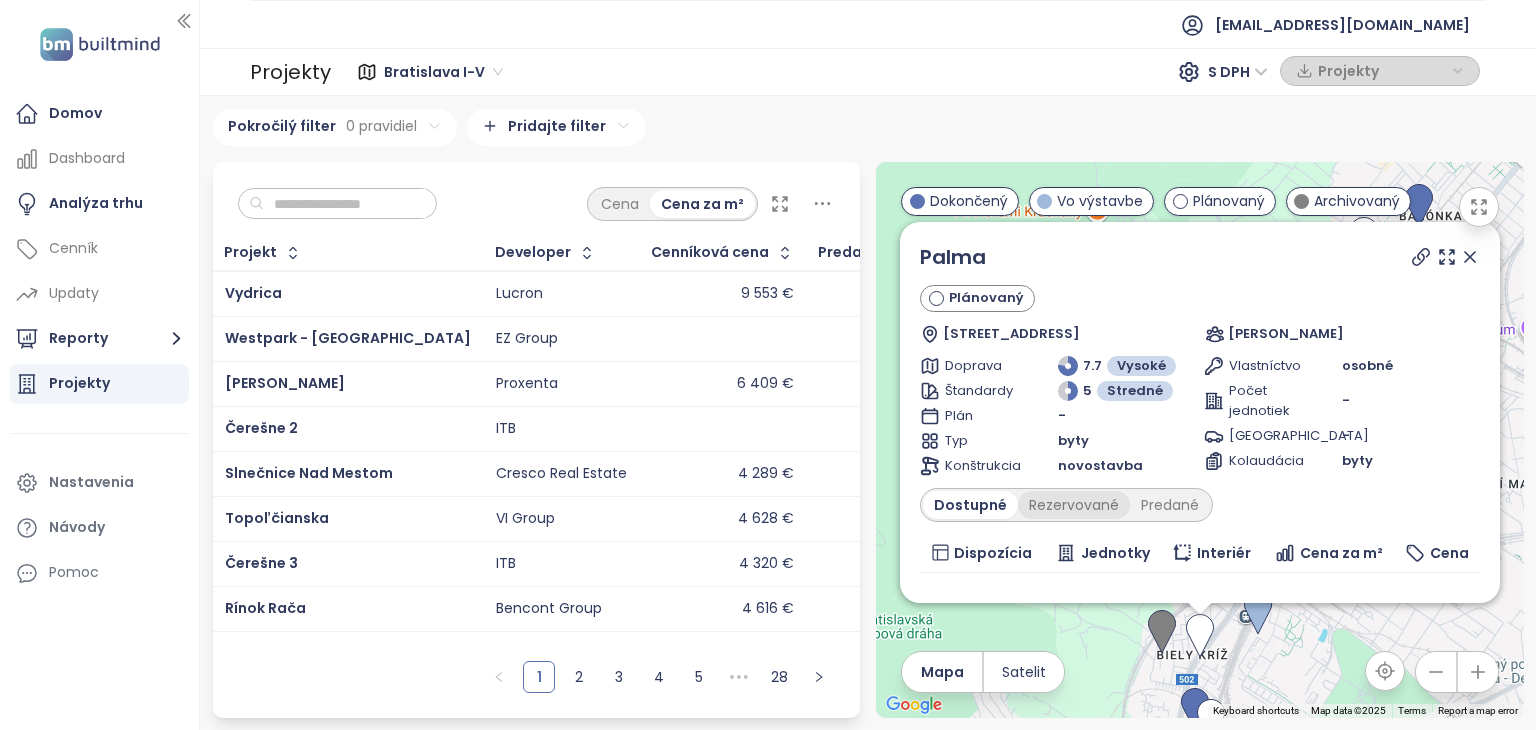 click on "Rezervované" at bounding box center [1074, 505] 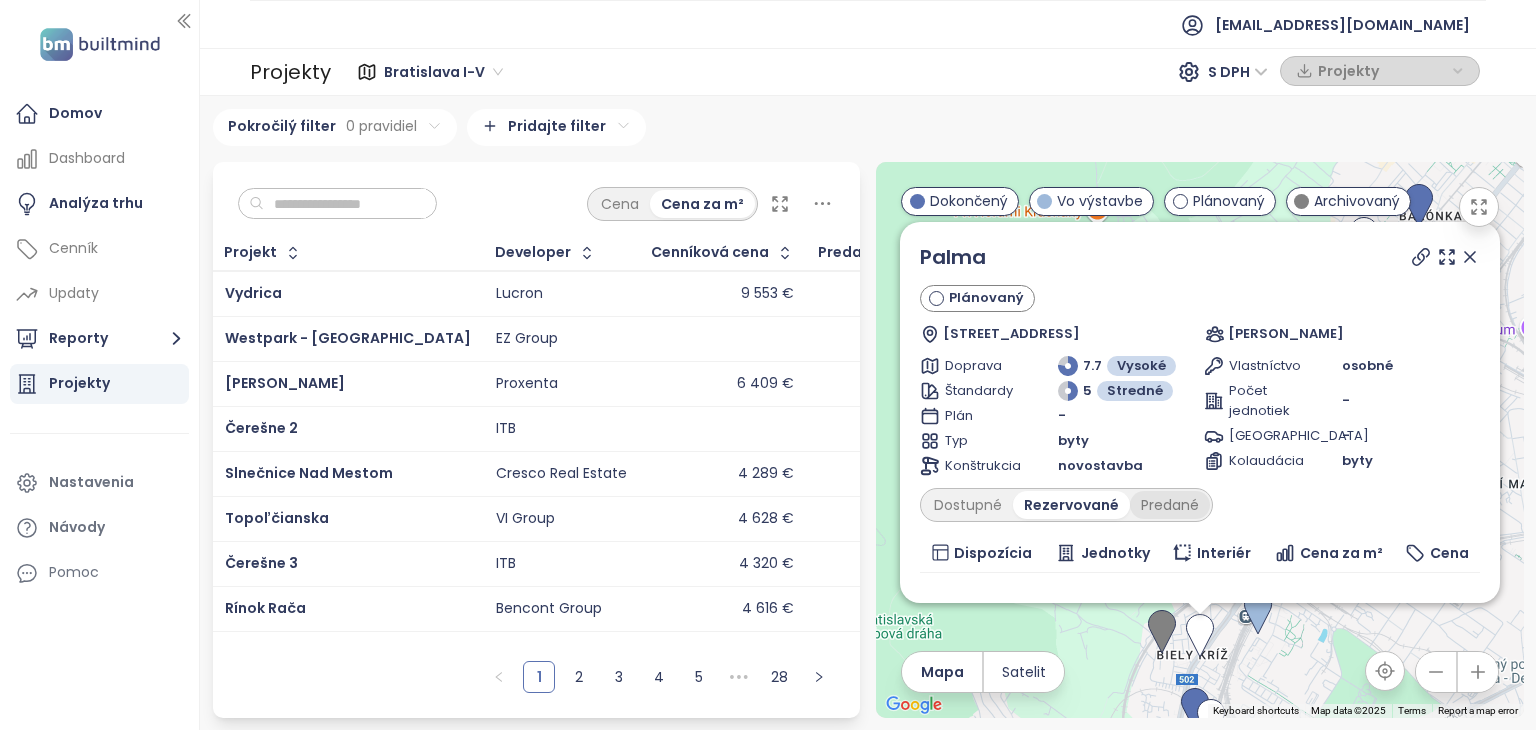 click on "Predané" at bounding box center [1170, 505] 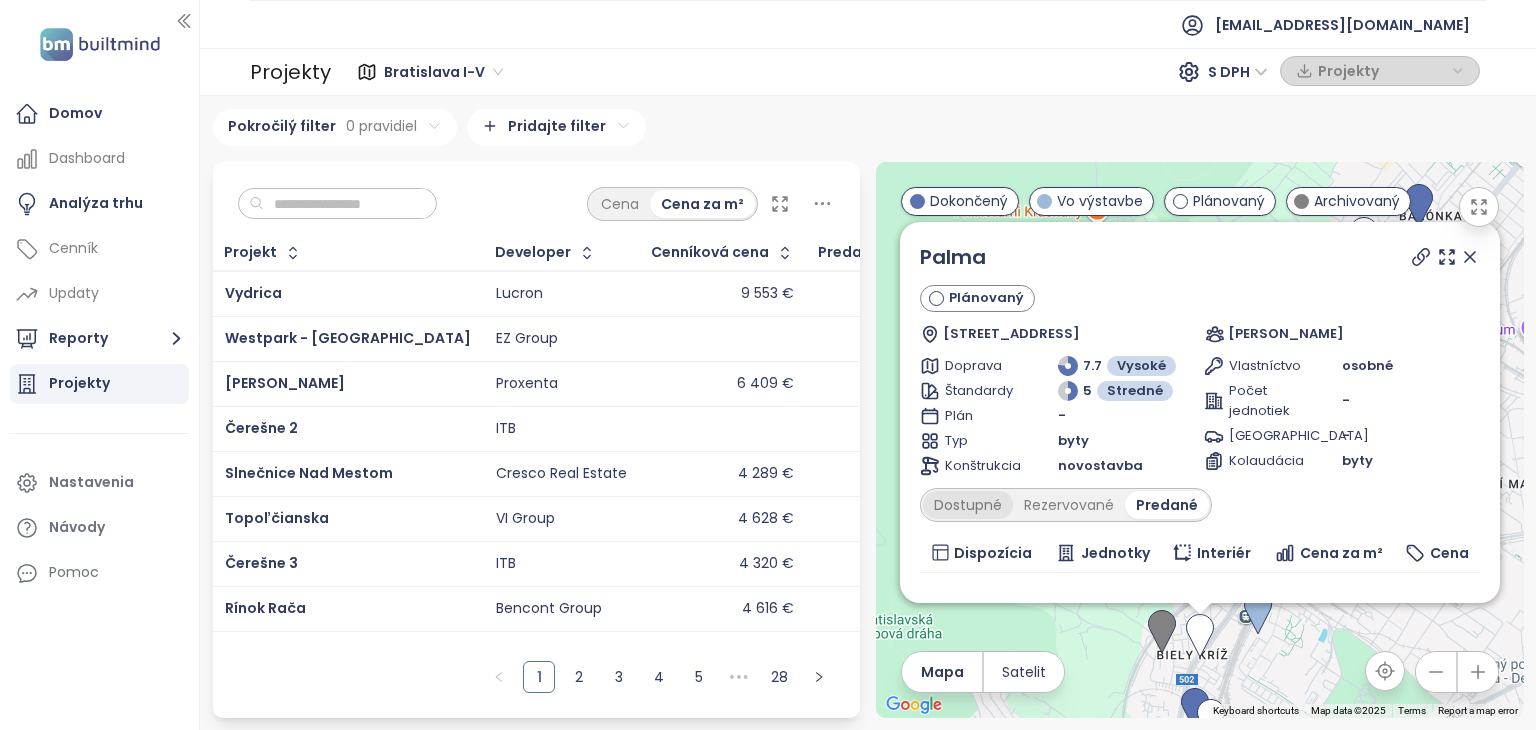 click on "Dostupné" at bounding box center [968, 505] 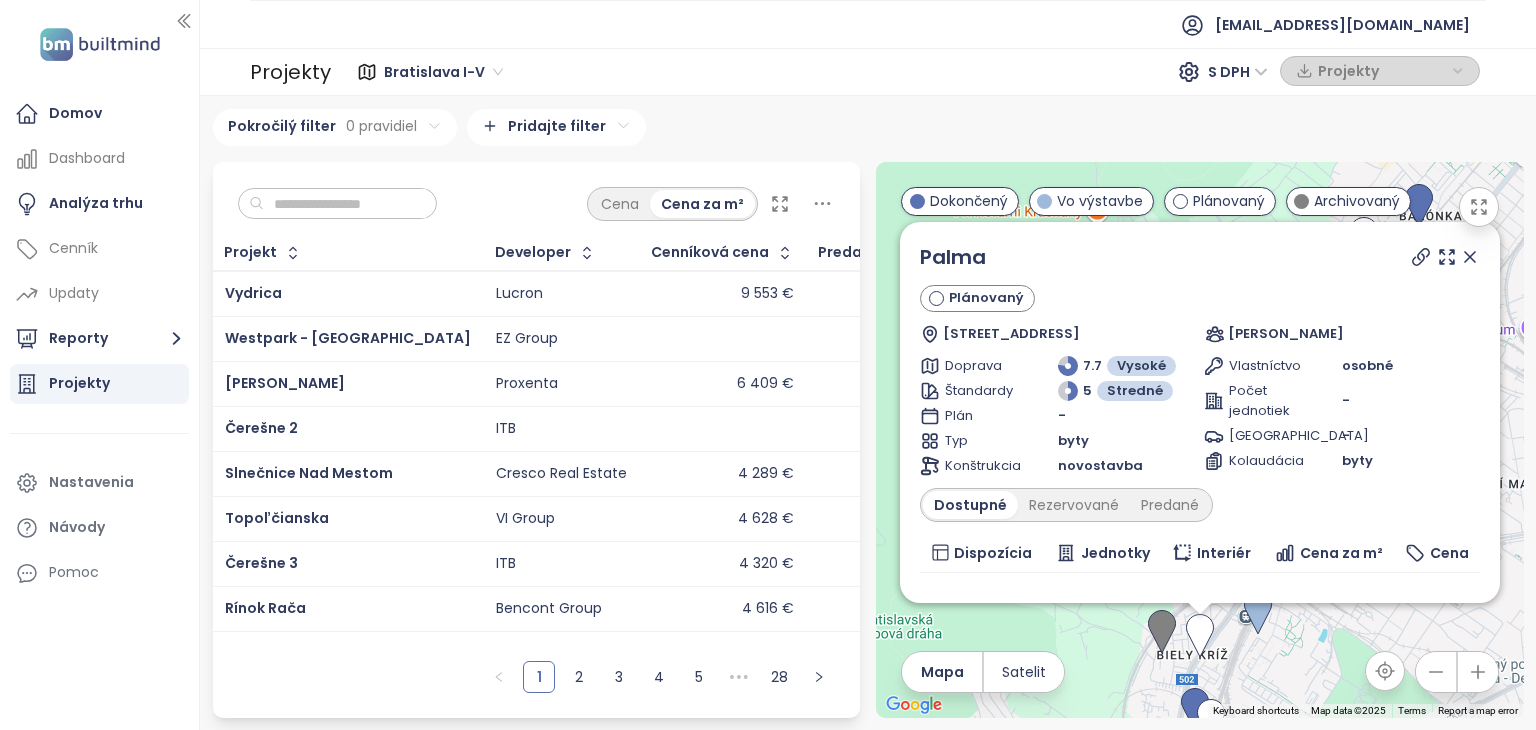 click 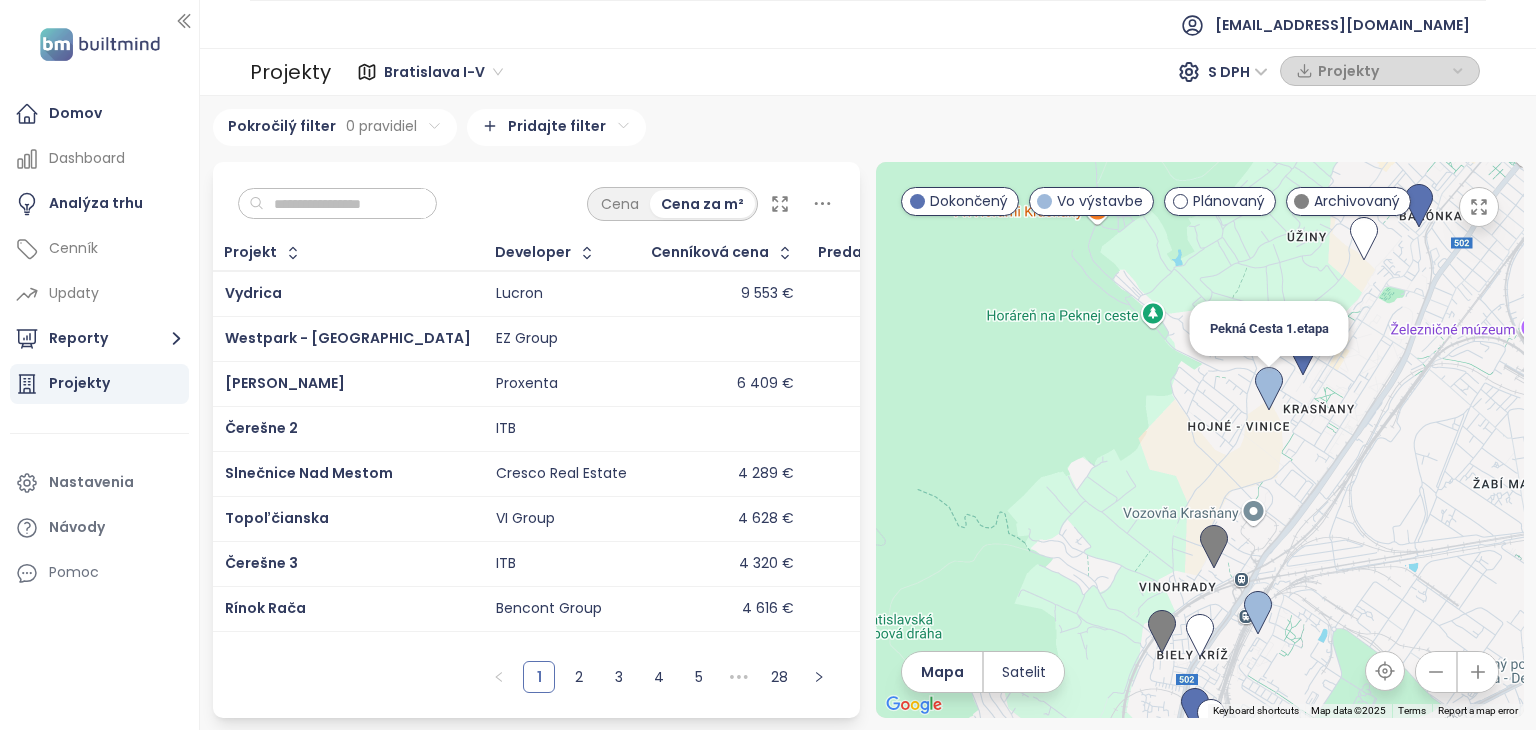 click at bounding box center [1269, 389] 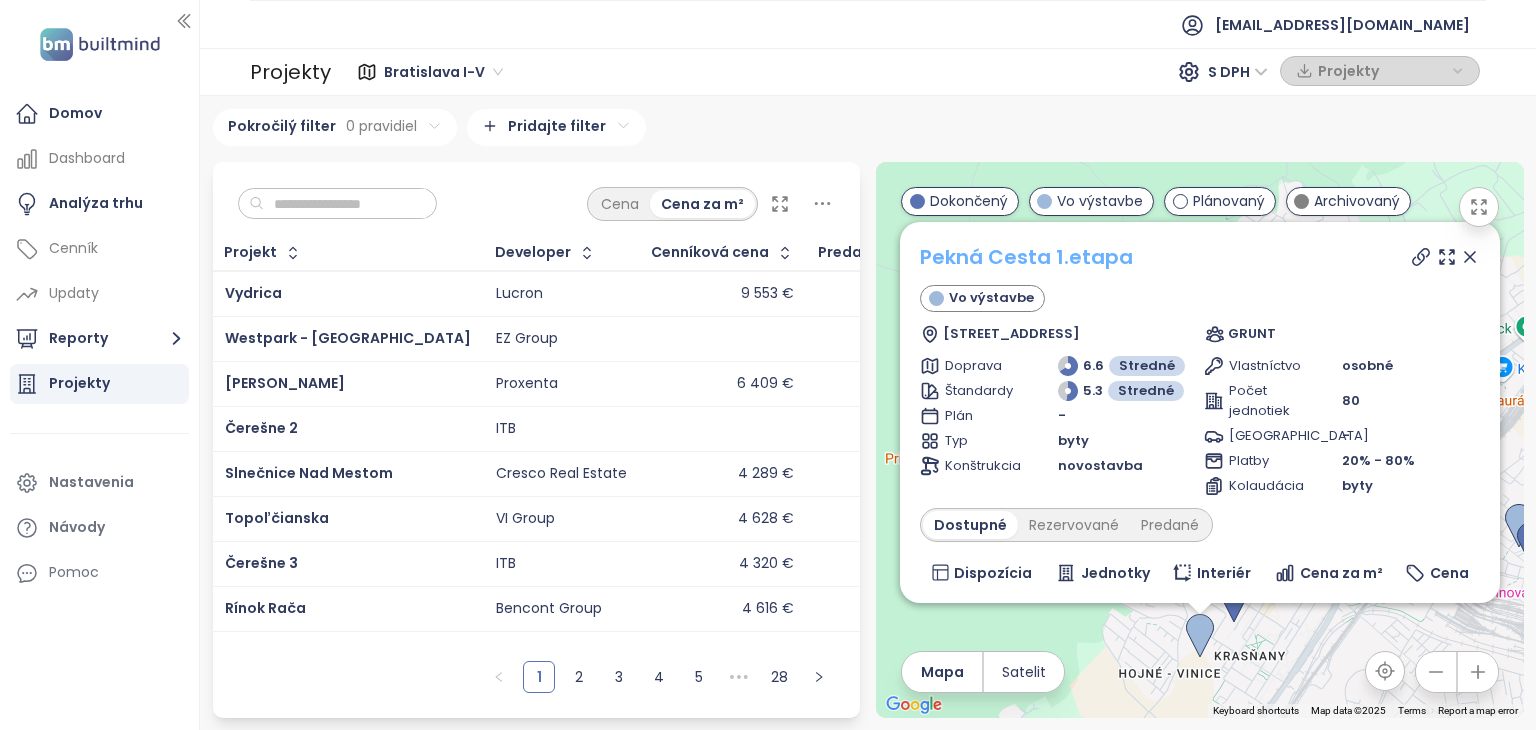 click on "Pekná Cesta 1.etapa" at bounding box center (1026, 257) 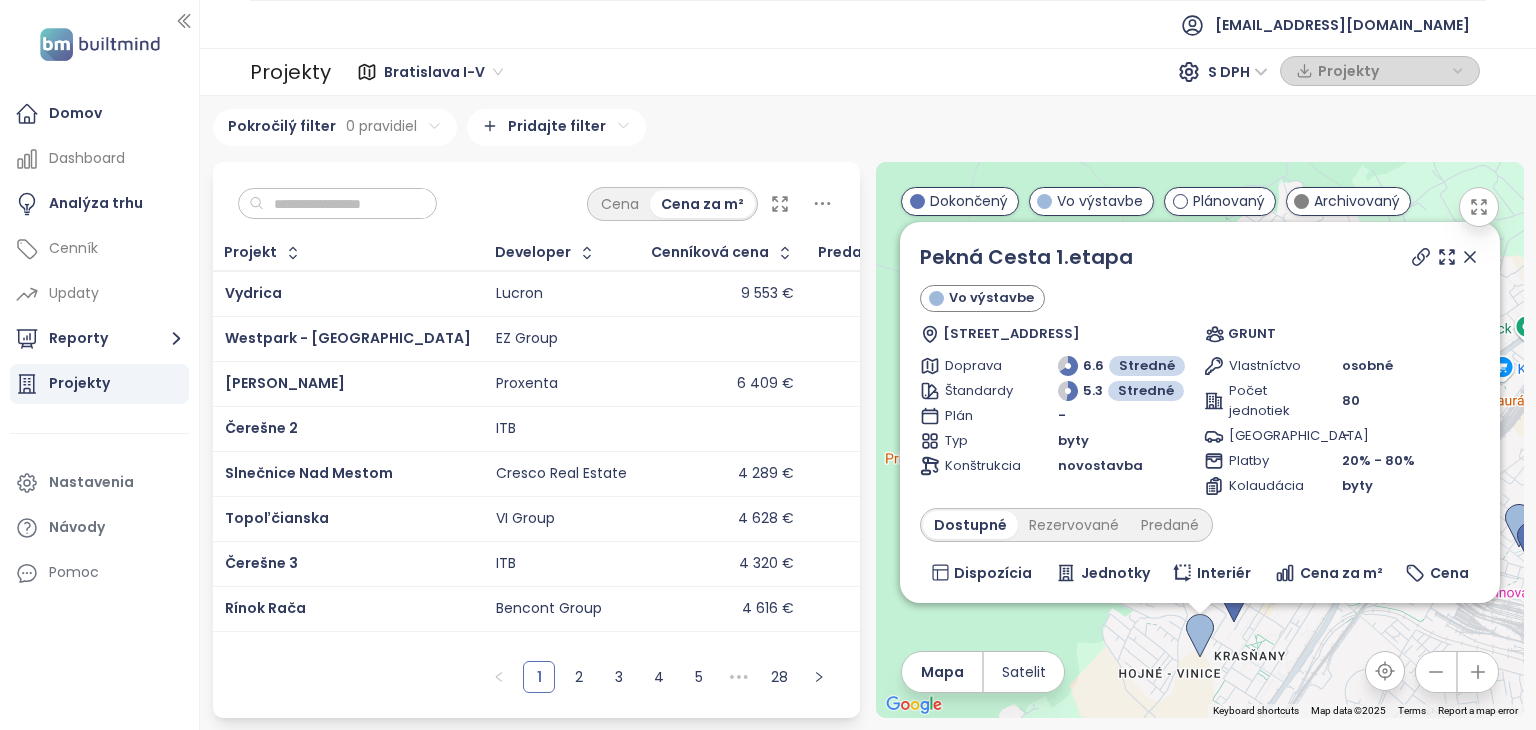 click 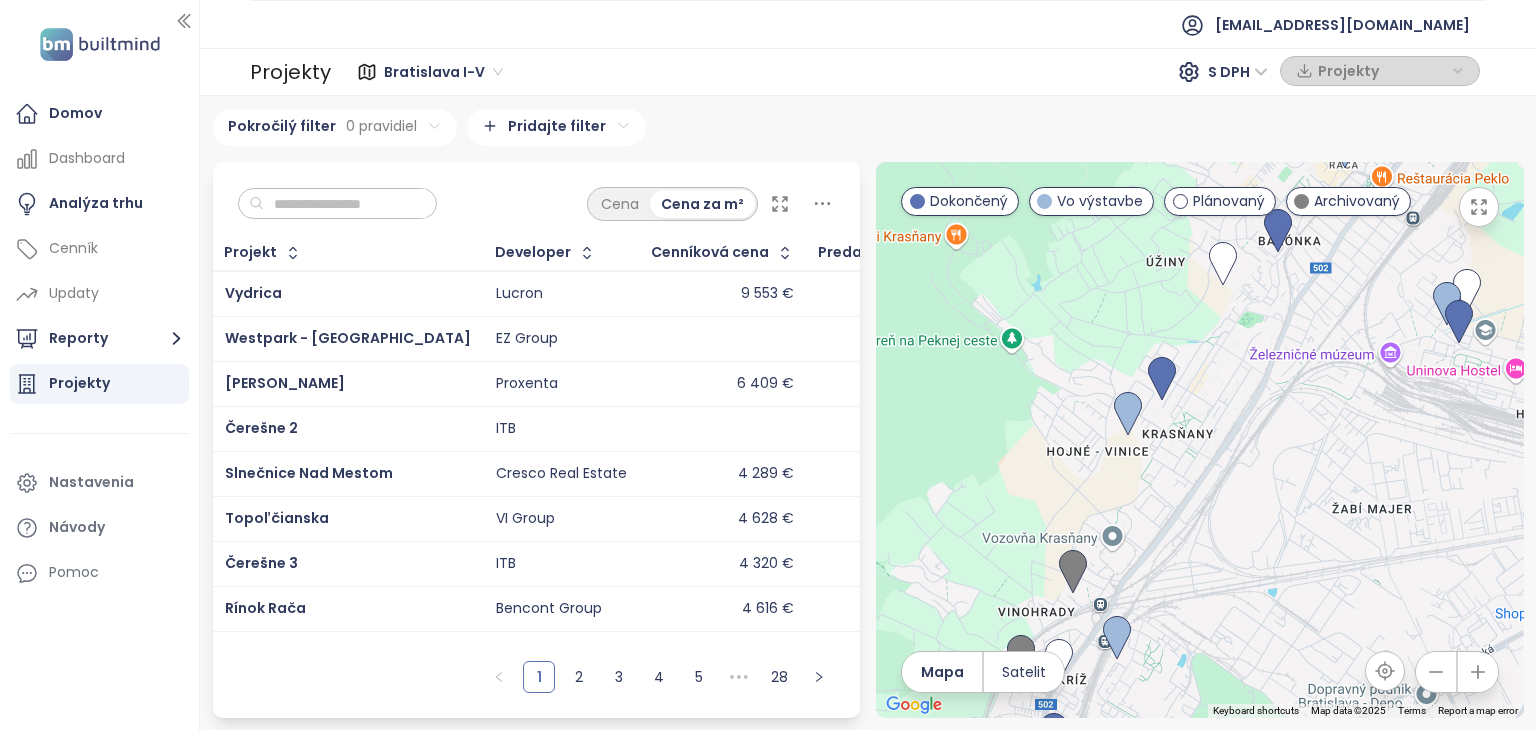 drag, startPoint x: 1324, startPoint y: 477, endPoint x: 1292, endPoint y: 273, distance: 206.49455 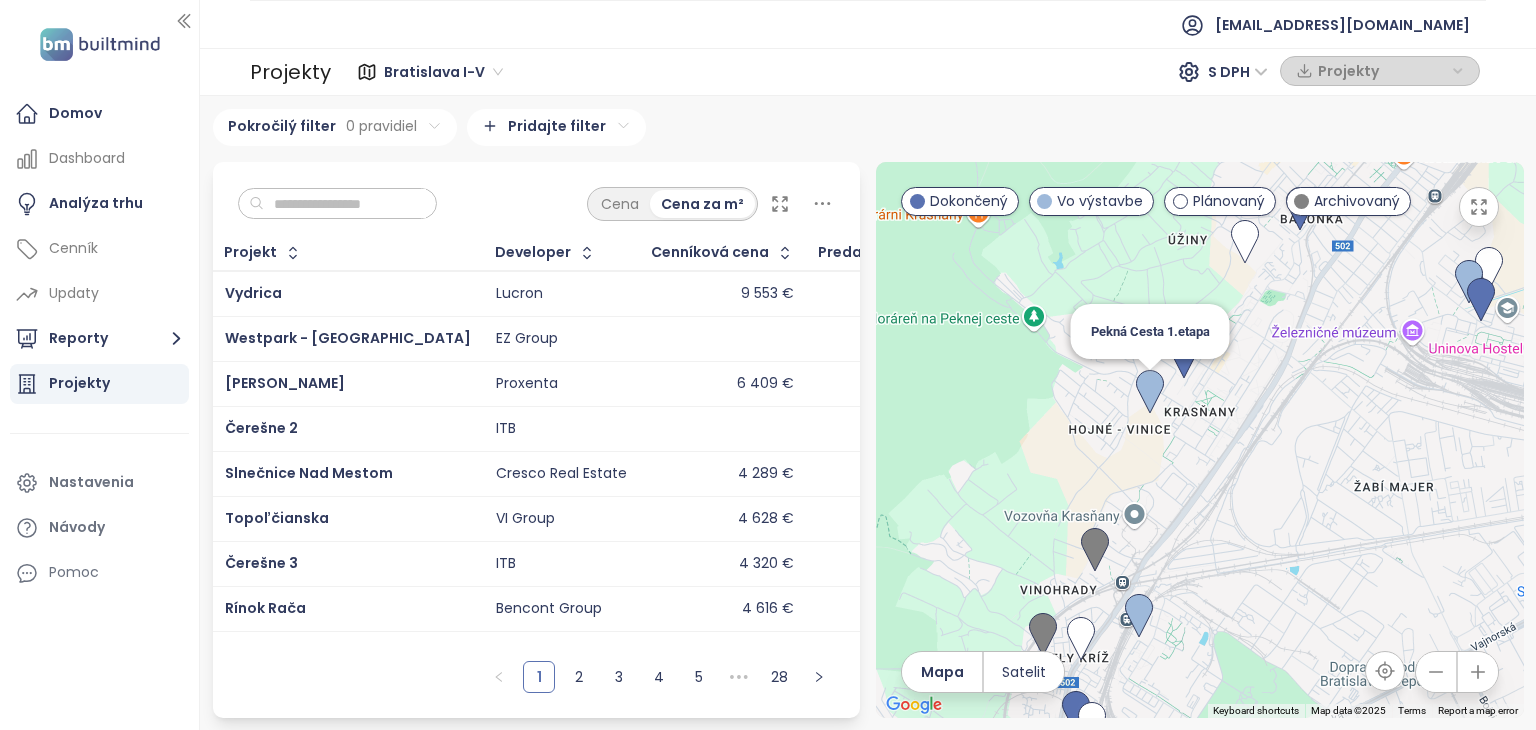 click at bounding box center [1150, 392] 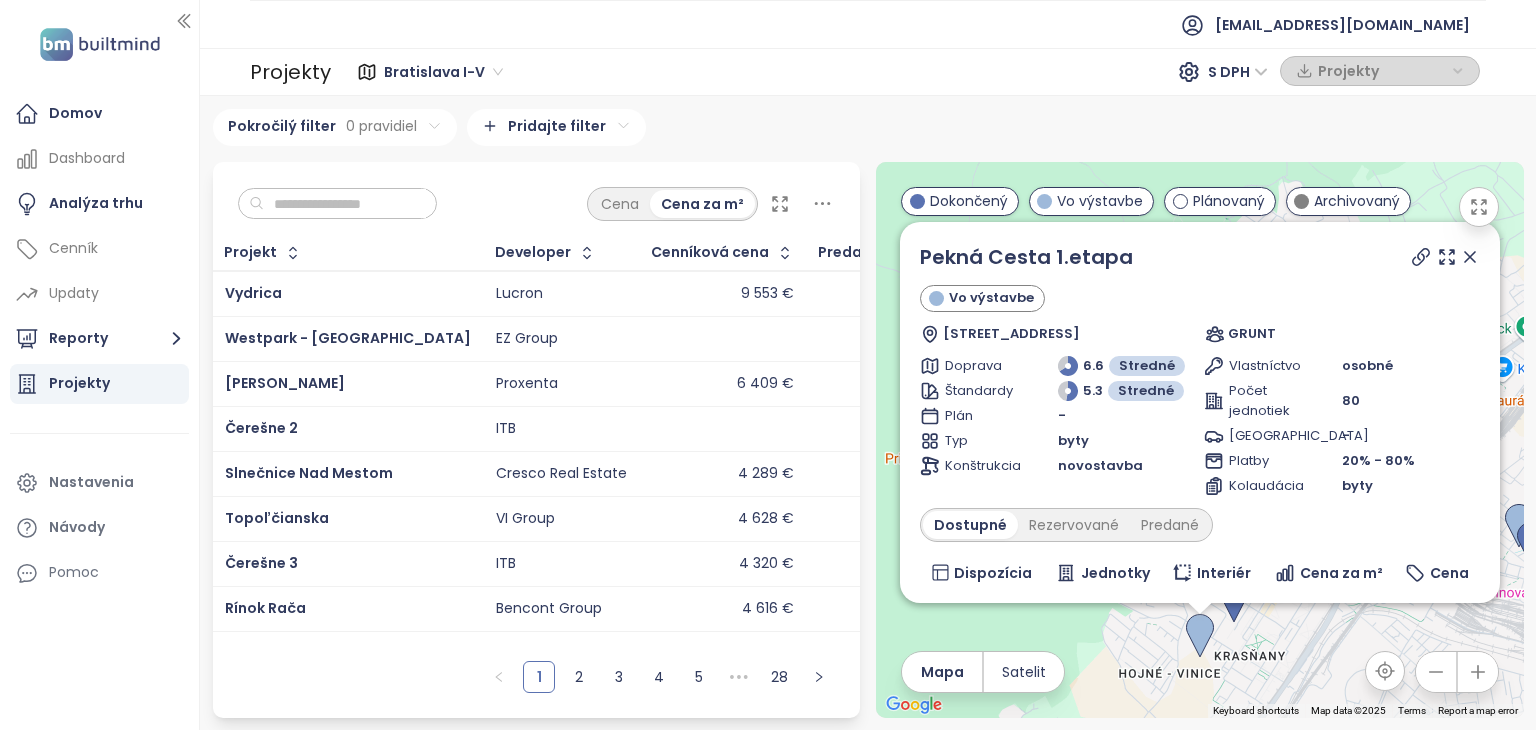 click 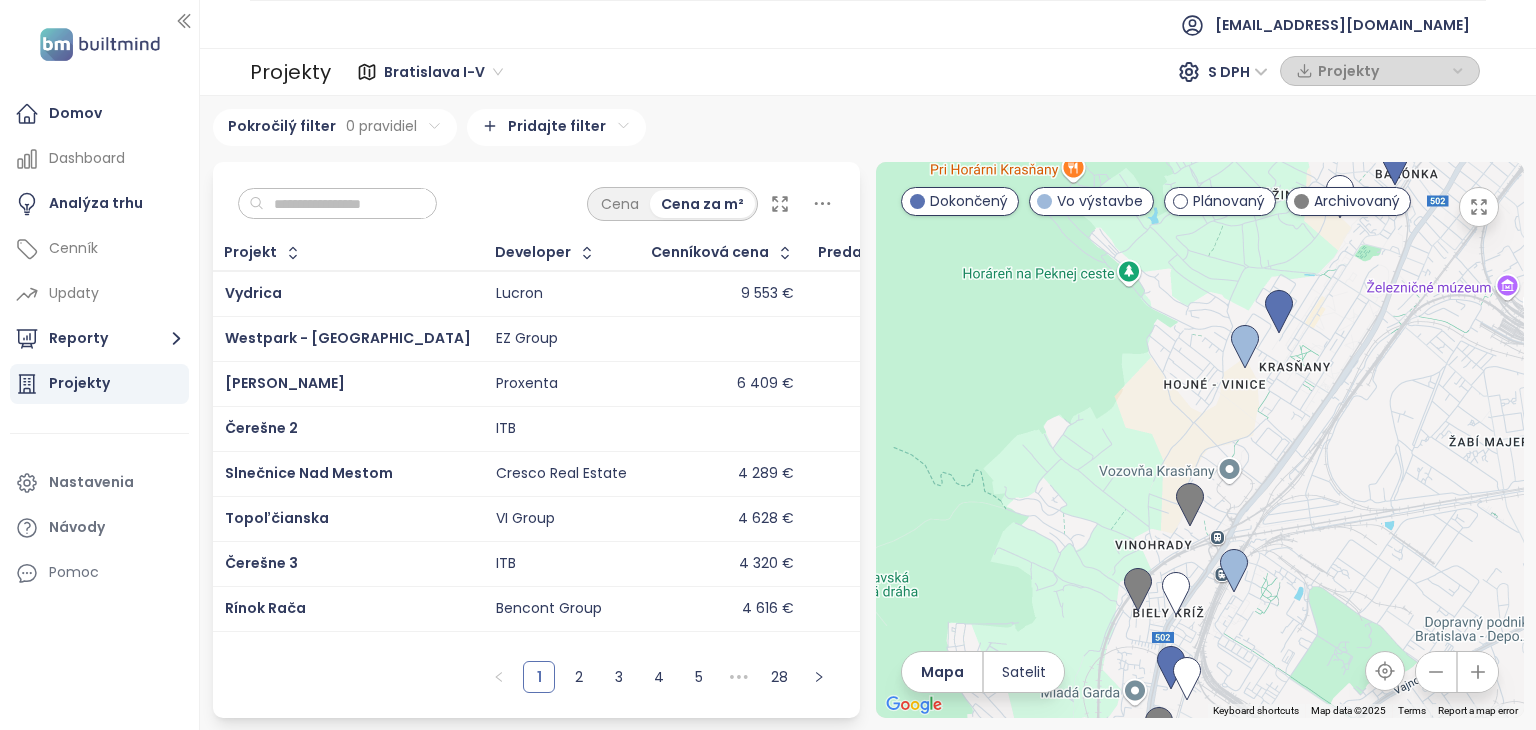 drag, startPoint x: 1216, startPoint y: 519, endPoint x: 1262, endPoint y: 225, distance: 297.57687 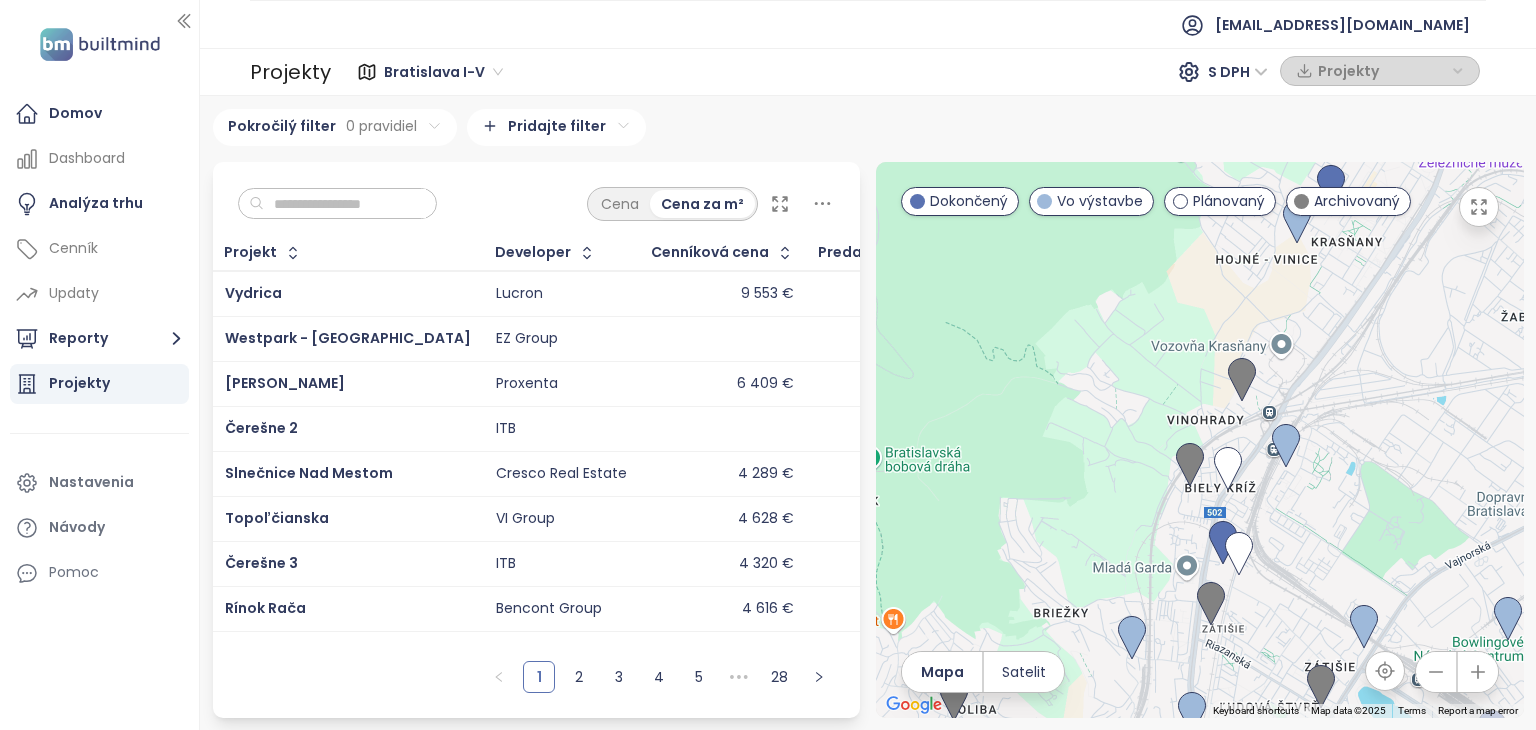 drag, startPoint x: 1303, startPoint y: 468, endPoint x: 1355, endPoint y: 345, distance: 133.54025 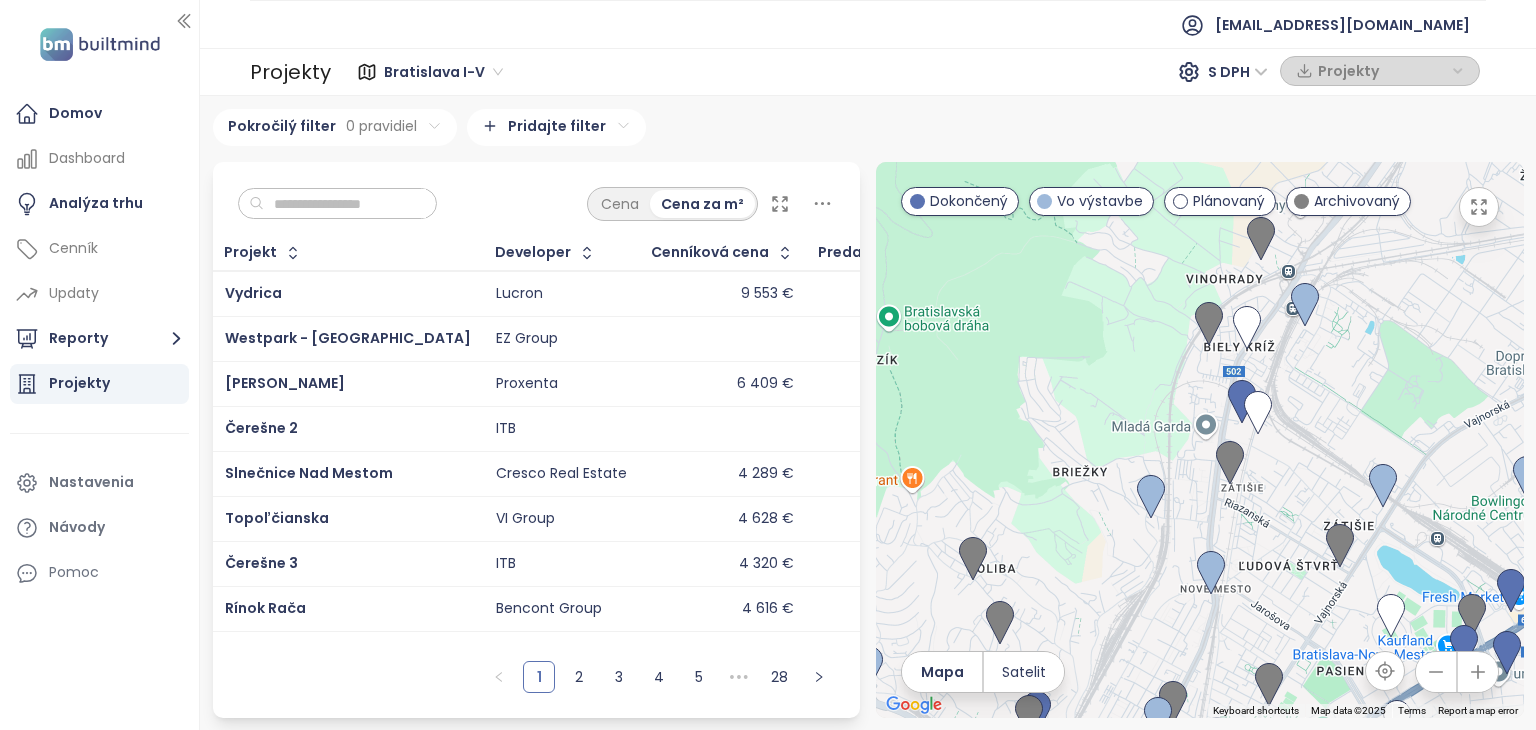 drag, startPoint x: 1352, startPoint y: 478, endPoint x: 1371, endPoint y: 337, distance: 142.27438 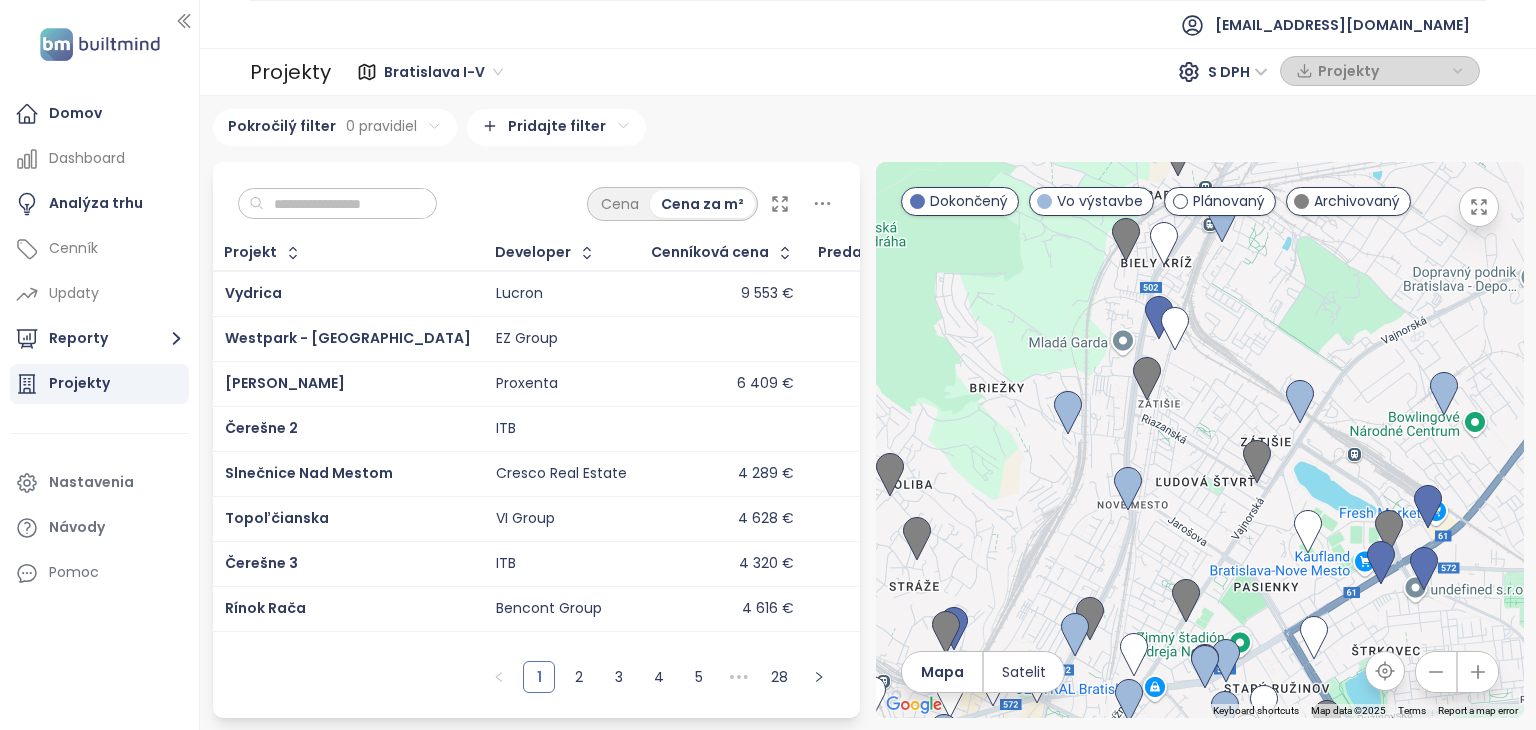 drag, startPoint x: 1303, startPoint y: 409, endPoint x: 1221, endPoint y: 317, distance: 123.2396 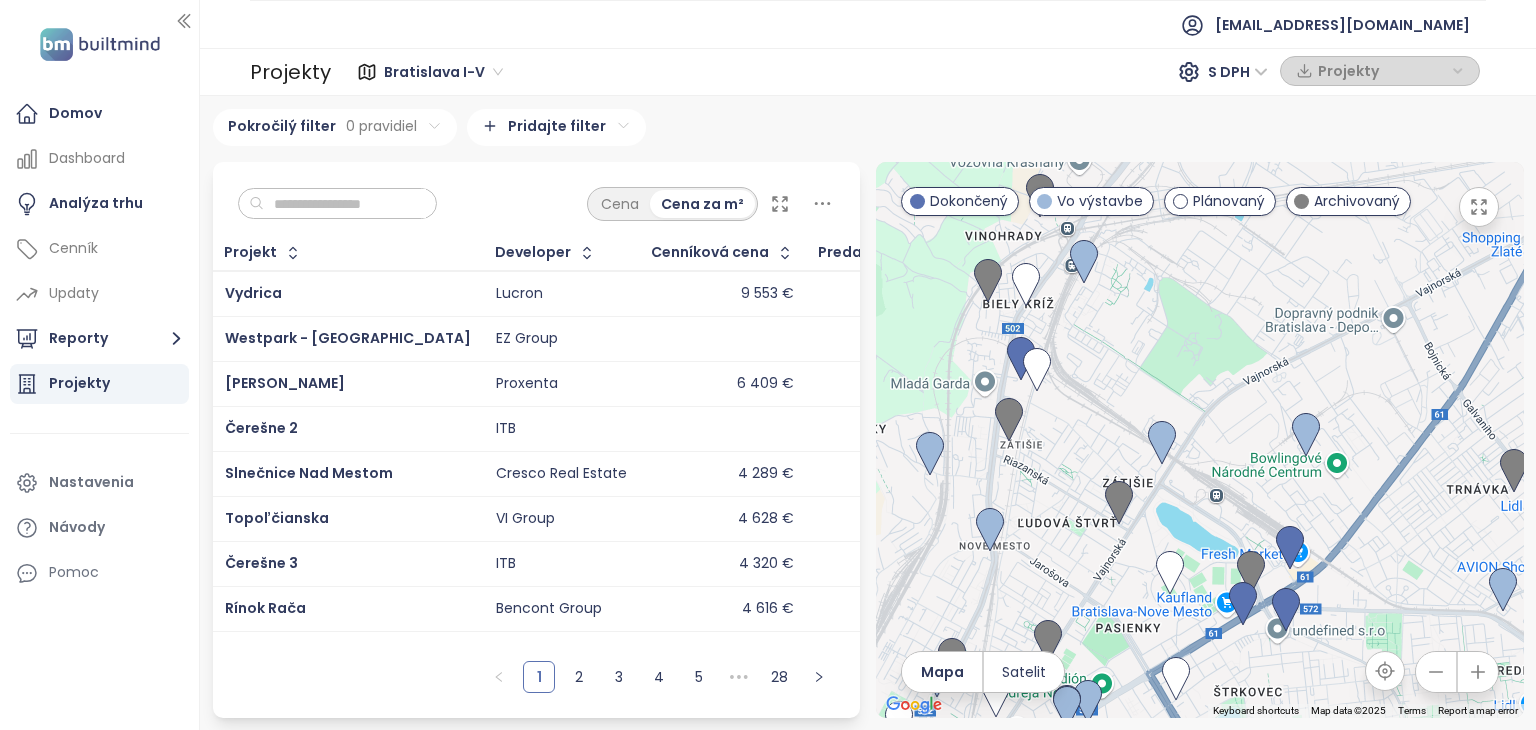 drag, startPoint x: 1236, startPoint y: 381, endPoint x: 1093, endPoint y: 426, distance: 149.91331 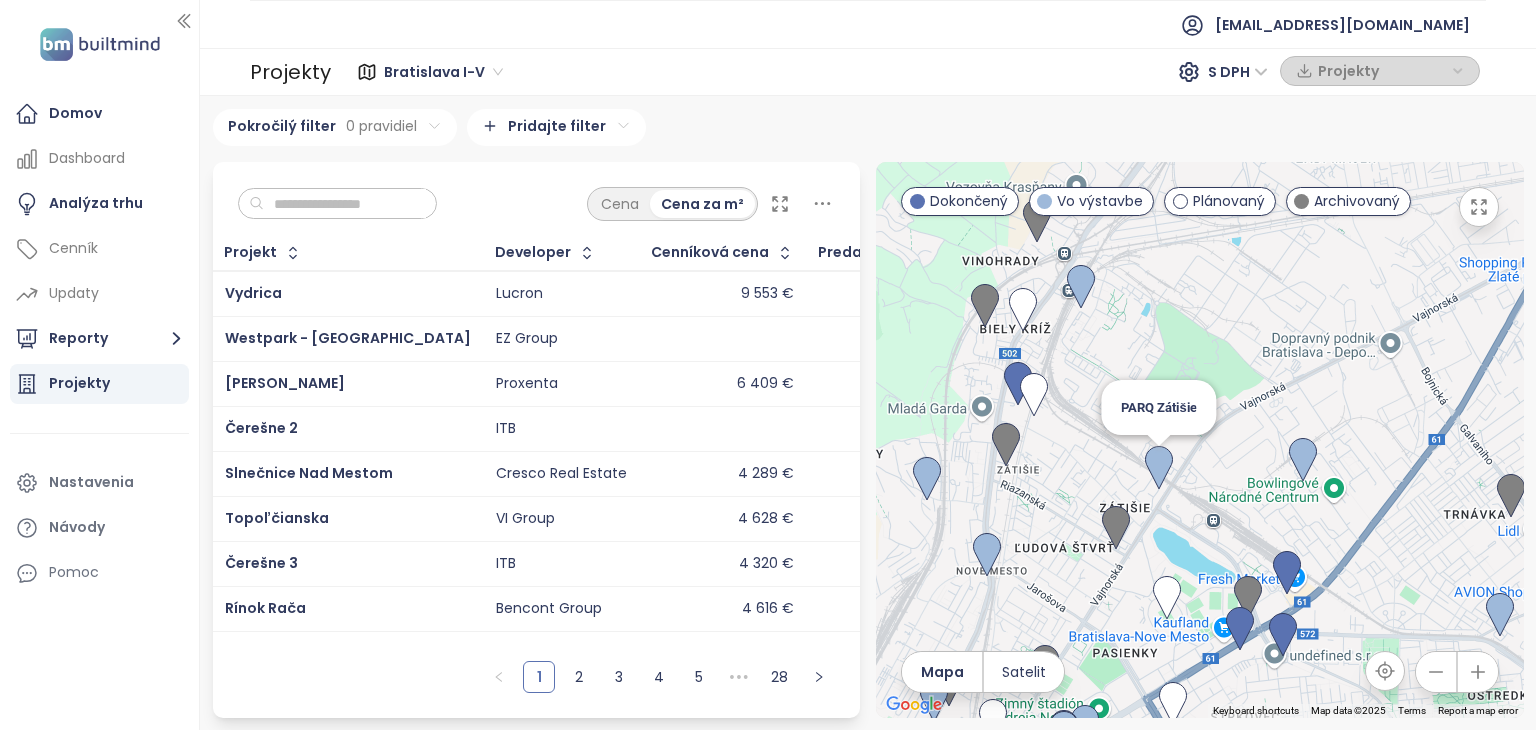 click at bounding box center [1159, 468] 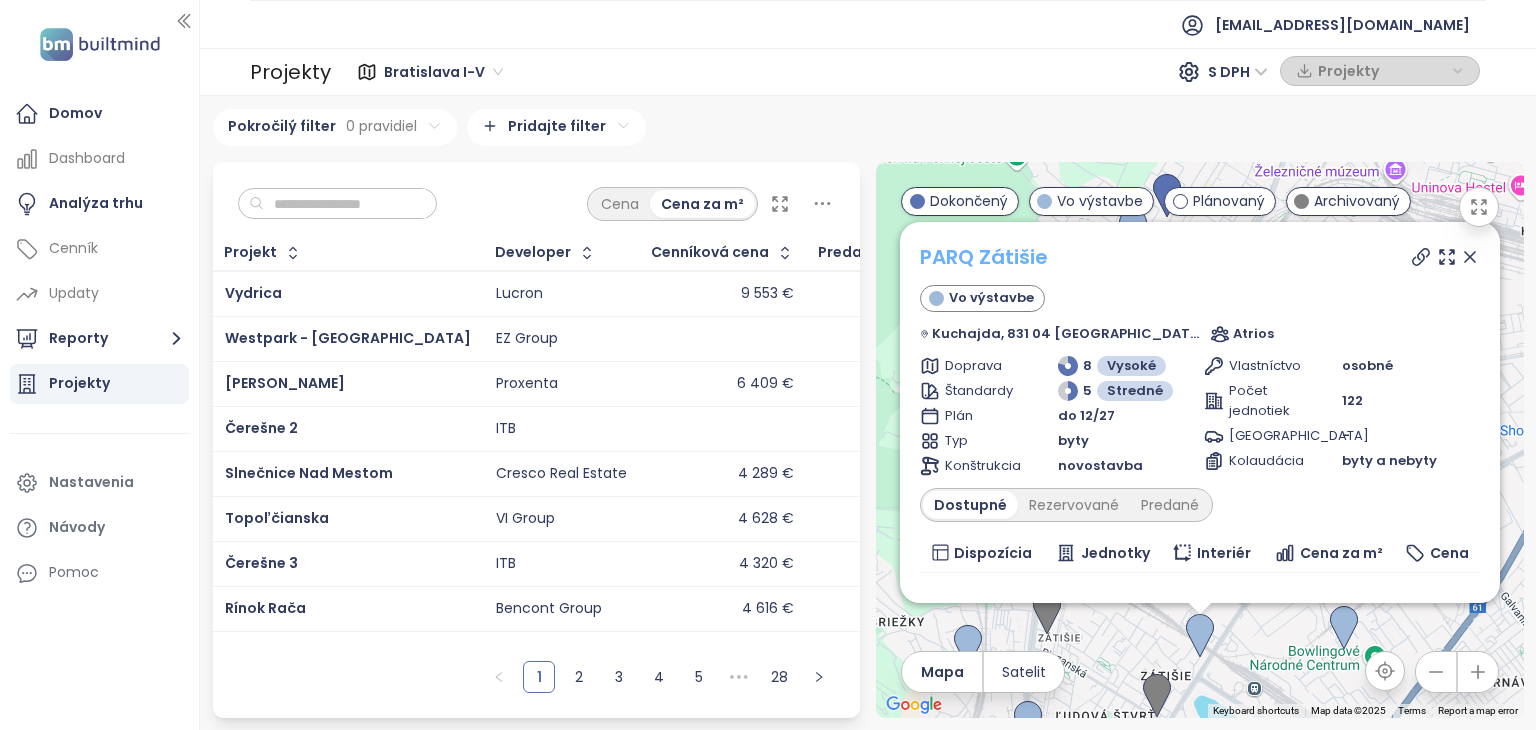 click on "PARQ Zátišie" at bounding box center (984, 257) 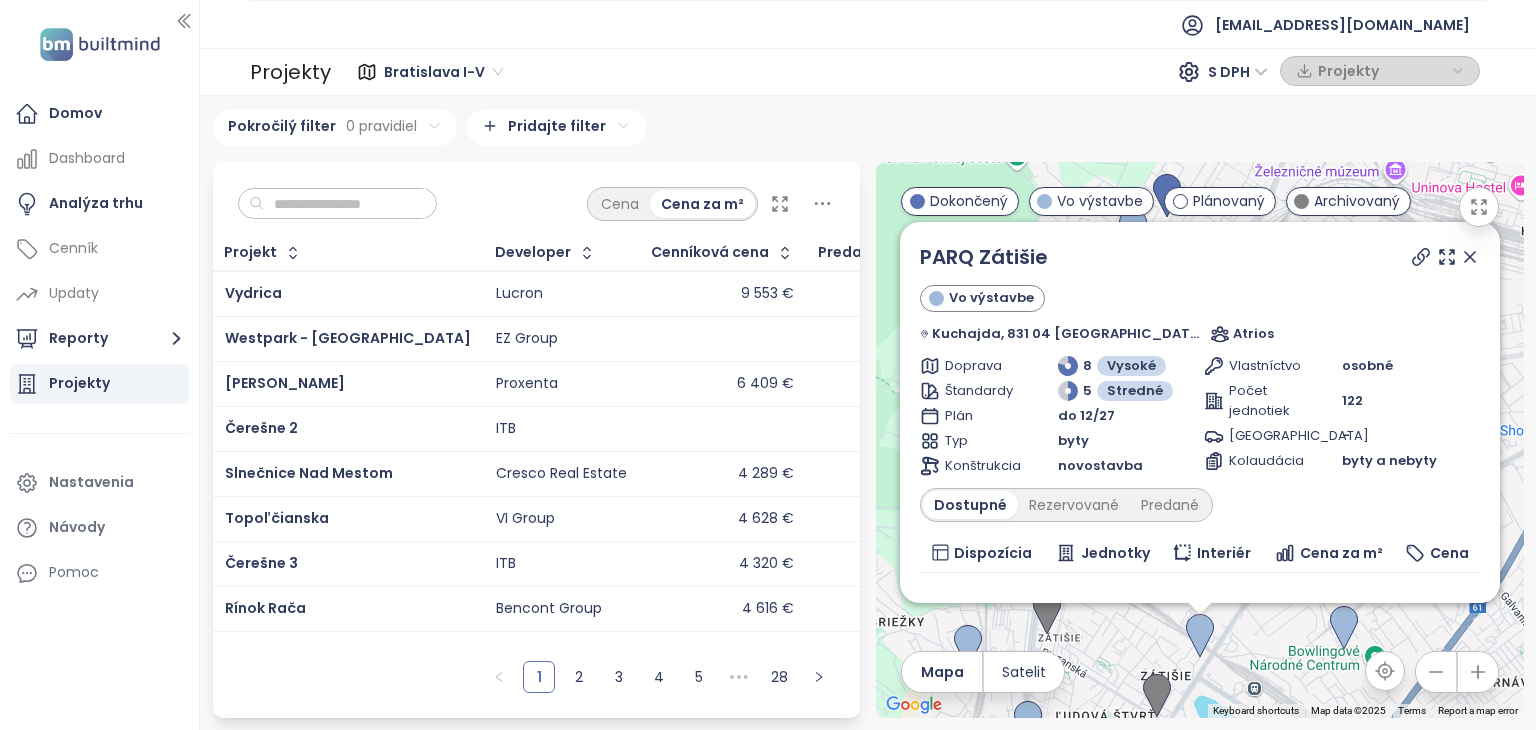 click 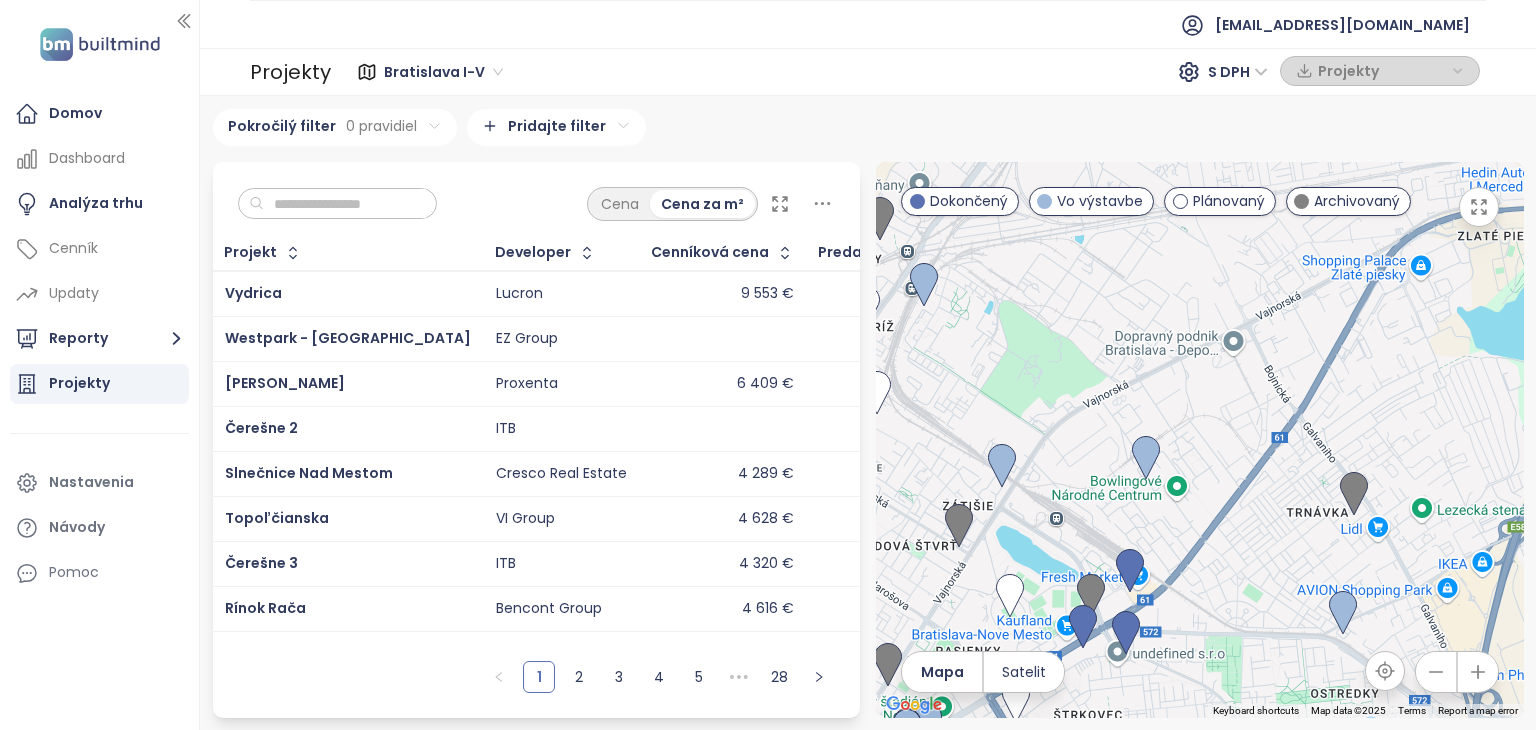 drag, startPoint x: 1372, startPoint y: 459, endPoint x: 1171, endPoint y: 284, distance: 266.50705 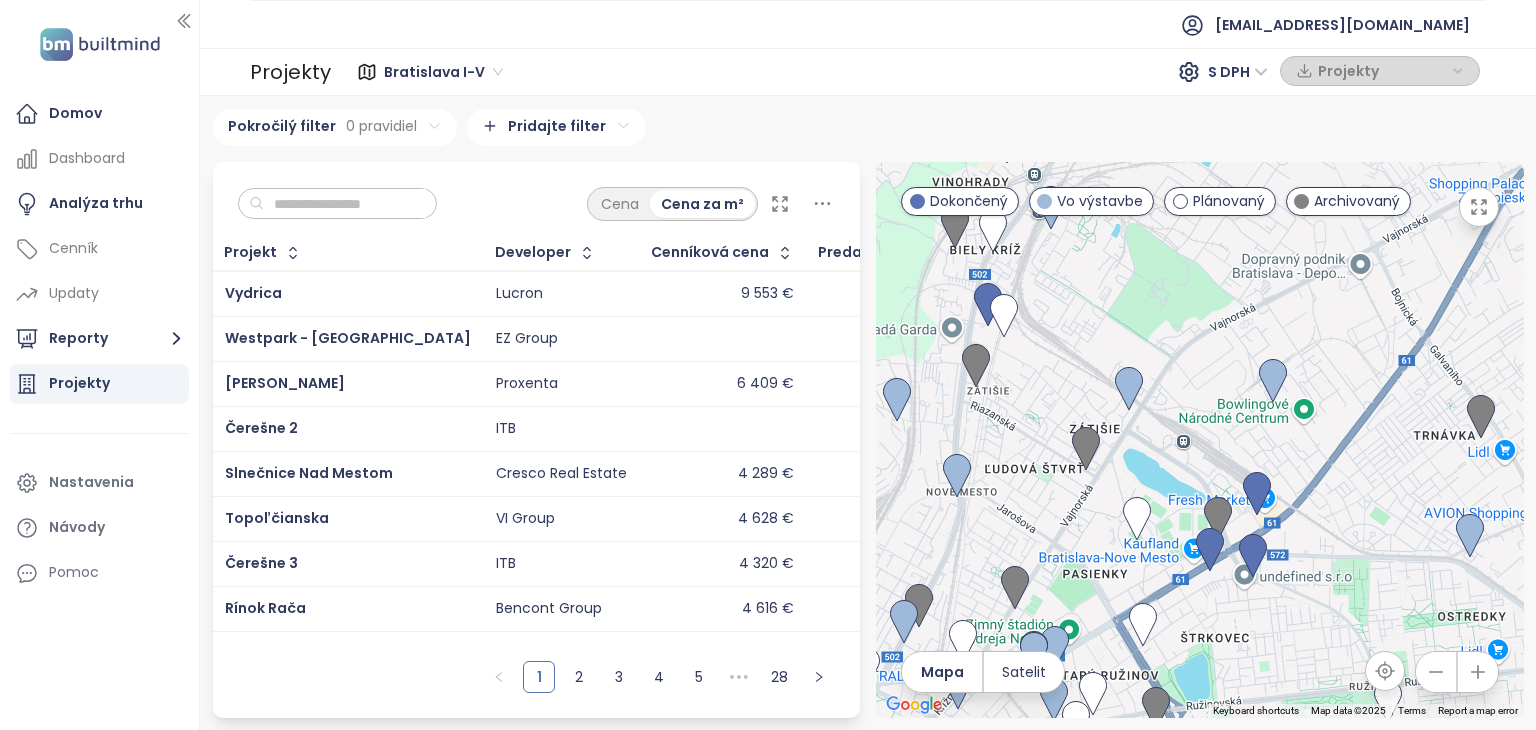 drag, startPoint x: 1396, startPoint y: 537, endPoint x: 1534, endPoint y: 445, distance: 165.85536 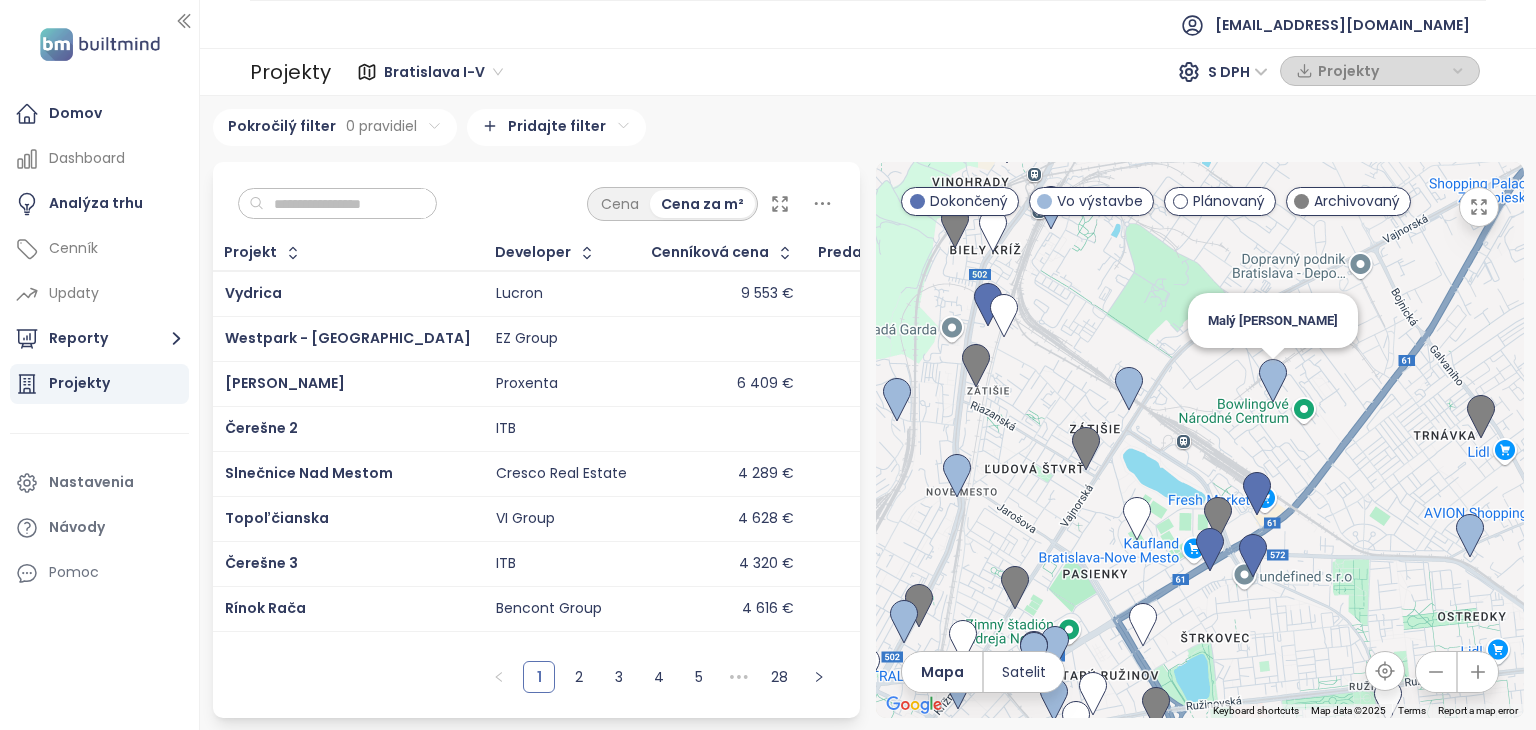 click at bounding box center [1273, 381] 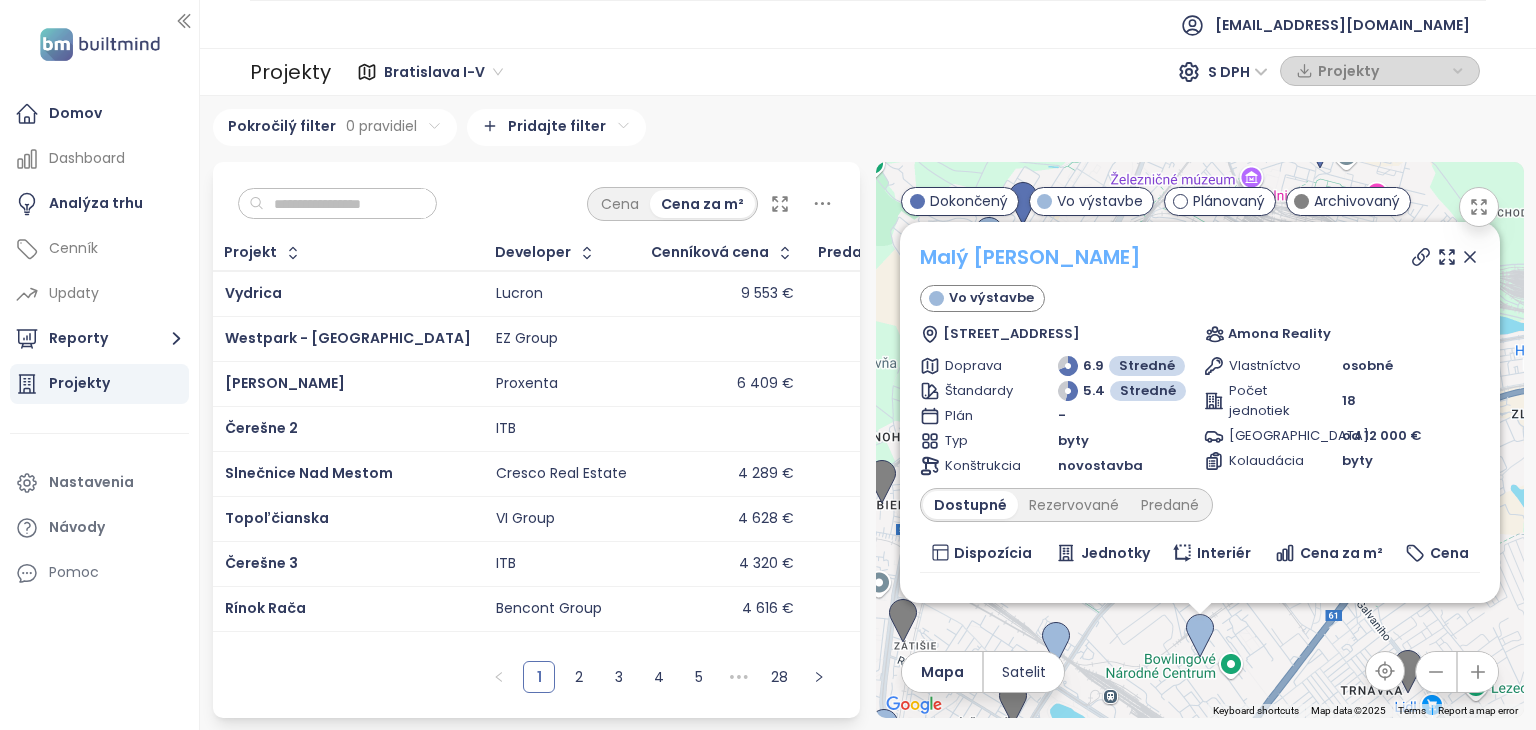 click on "Malý [PERSON_NAME]" at bounding box center (1030, 257) 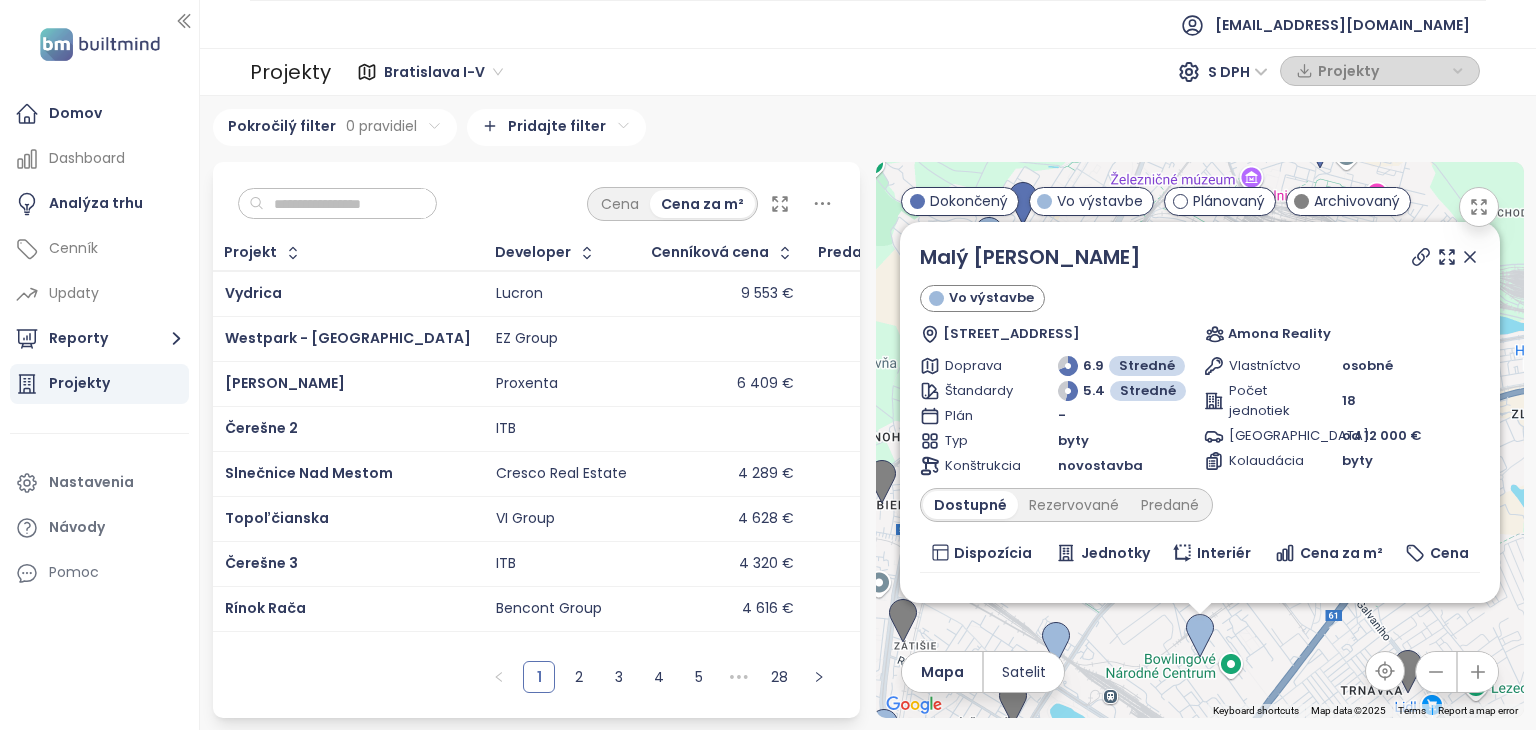 click 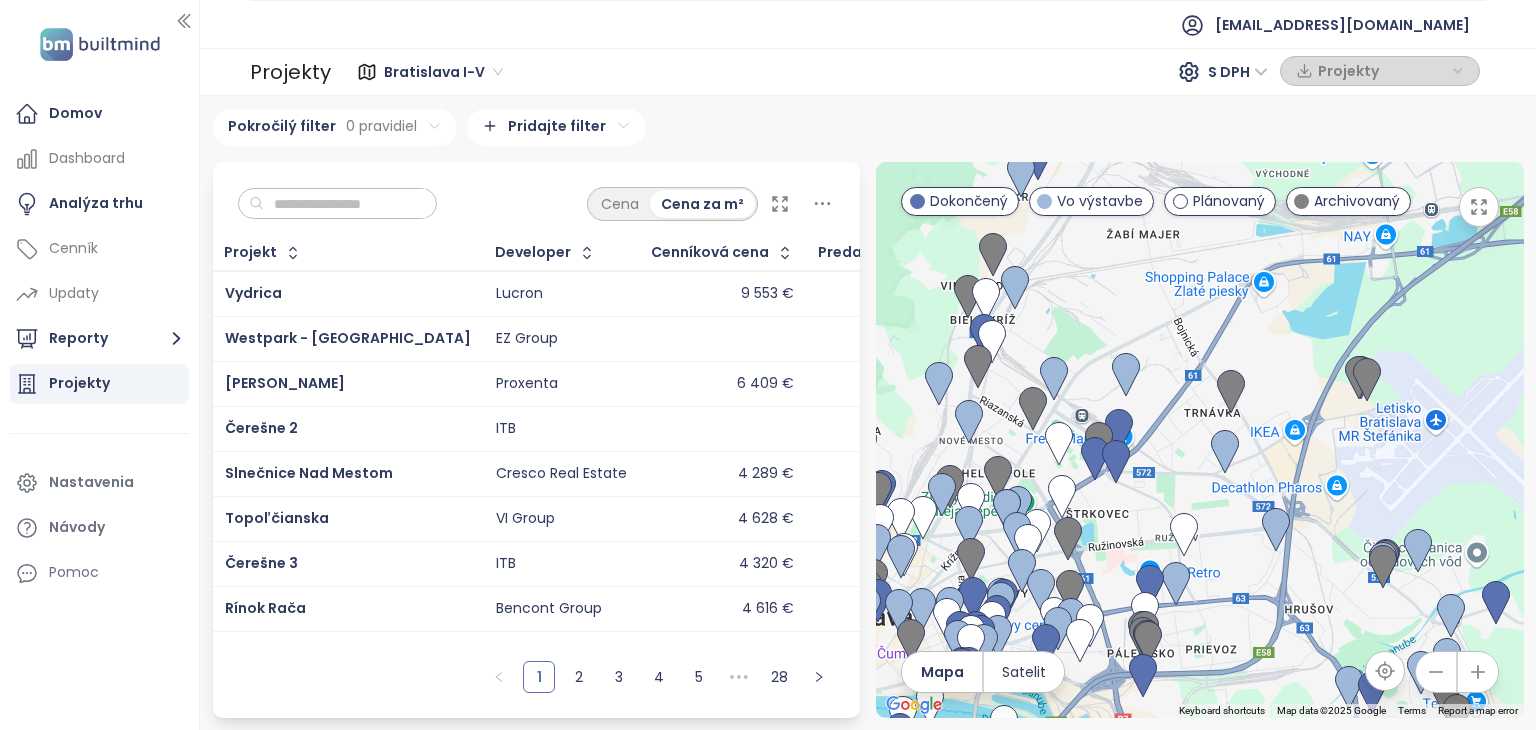 drag, startPoint x: 1147, startPoint y: 559, endPoint x: 1165, endPoint y: 409, distance: 151.07614 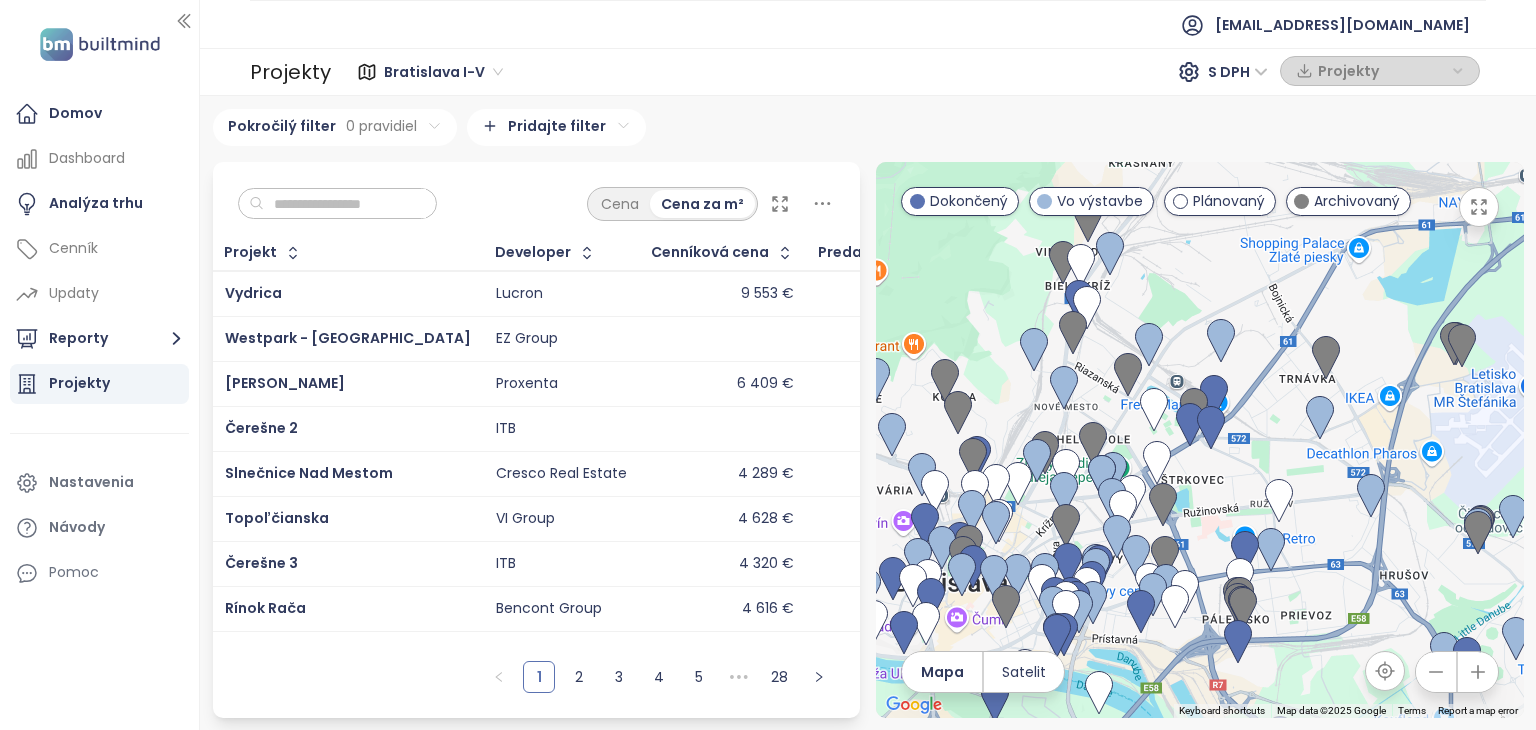 drag, startPoint x: 1081, startPoint y: 289, endPoint x: 1187, endPoint y: 249, distance: 113.296074 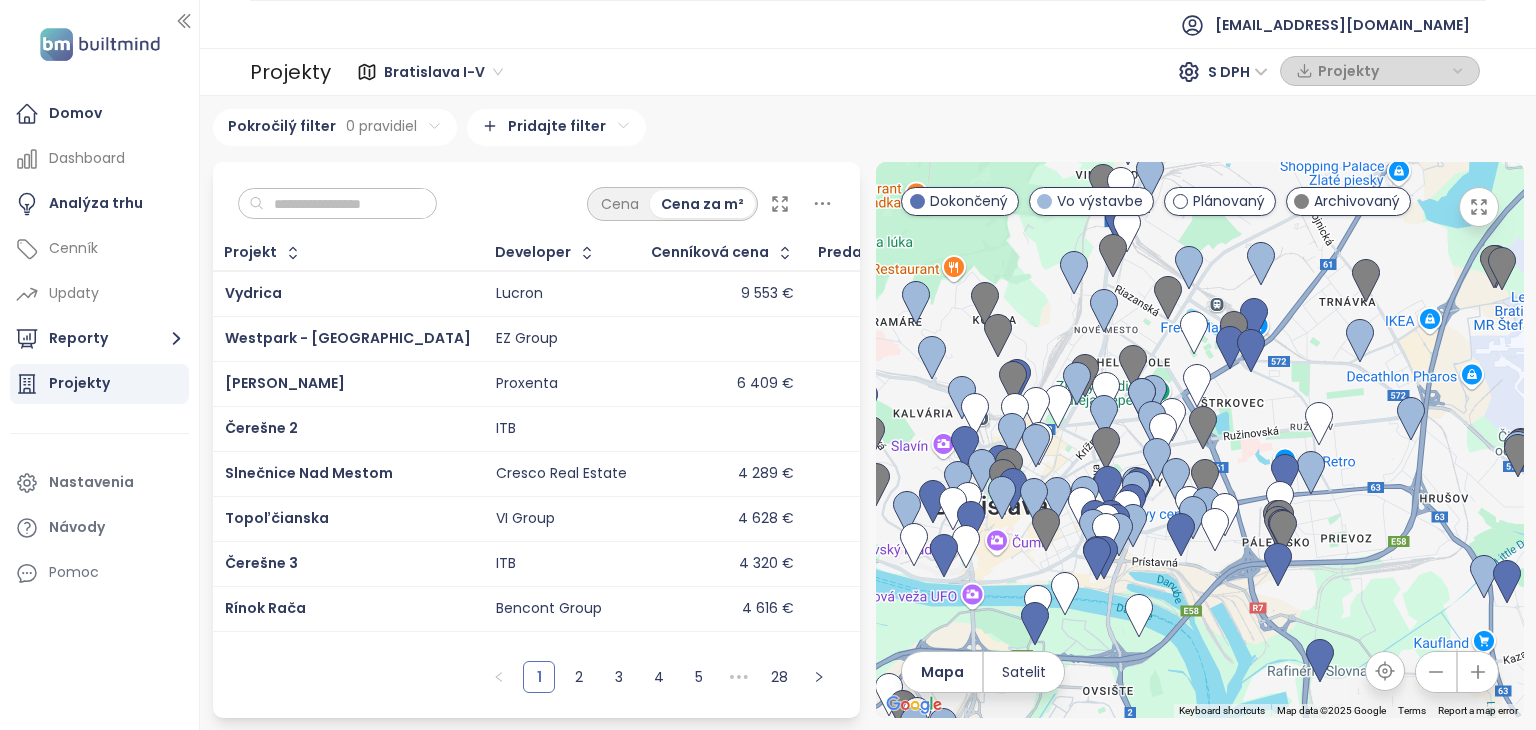 drag, startPoint x: 1145, startPoint y: 301, endPoint x: 1180, endPoint y: 231, distance: 78.26238 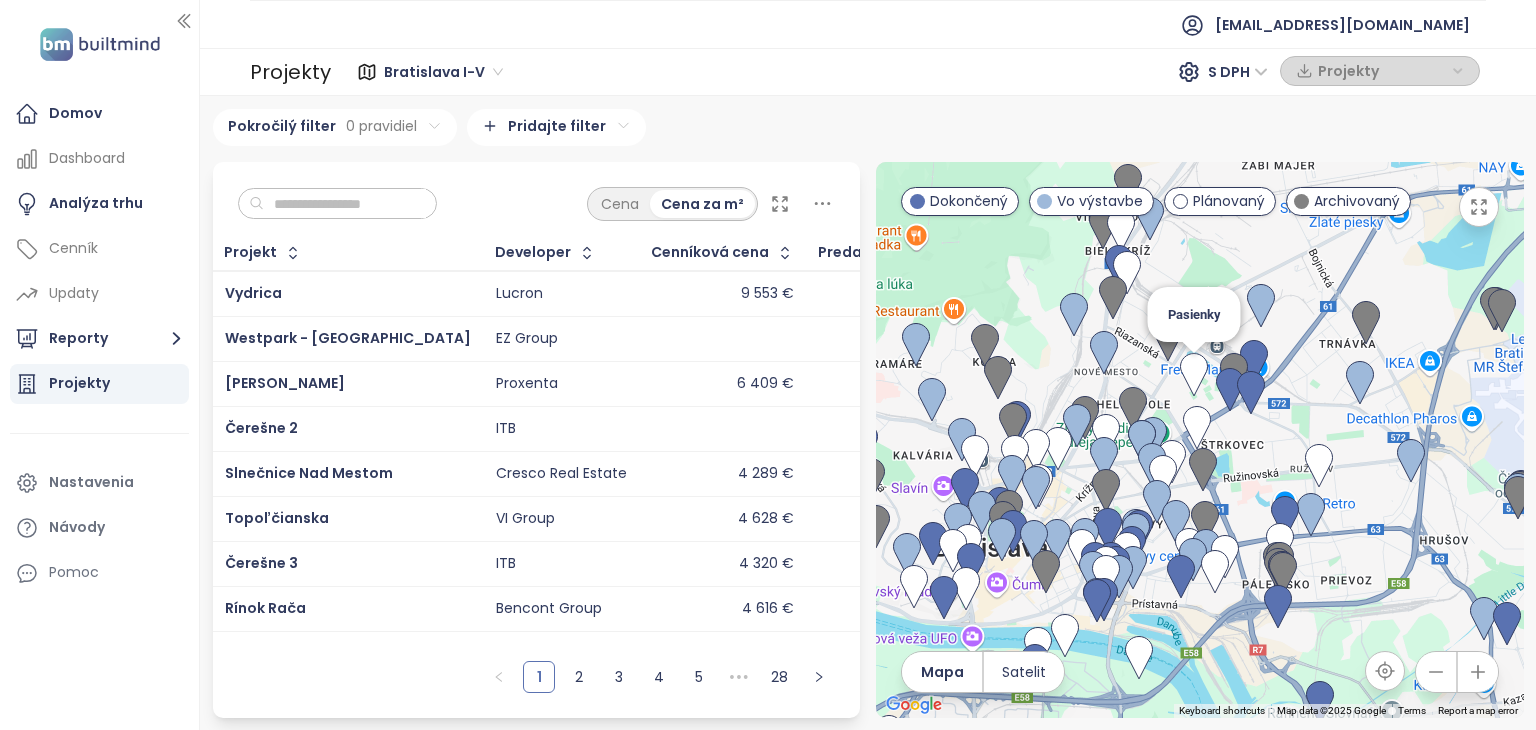 click at bounding box center [1194, 375] 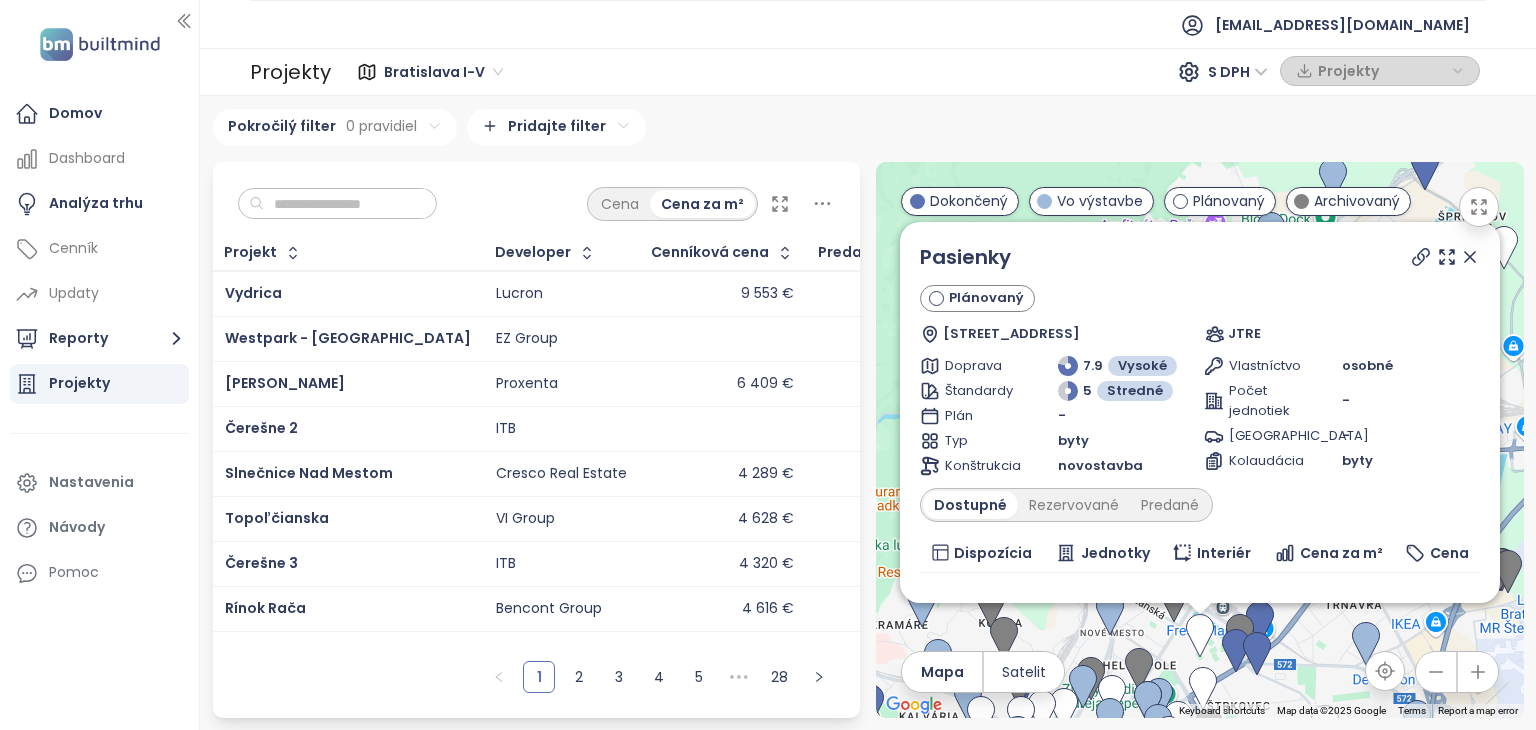 click 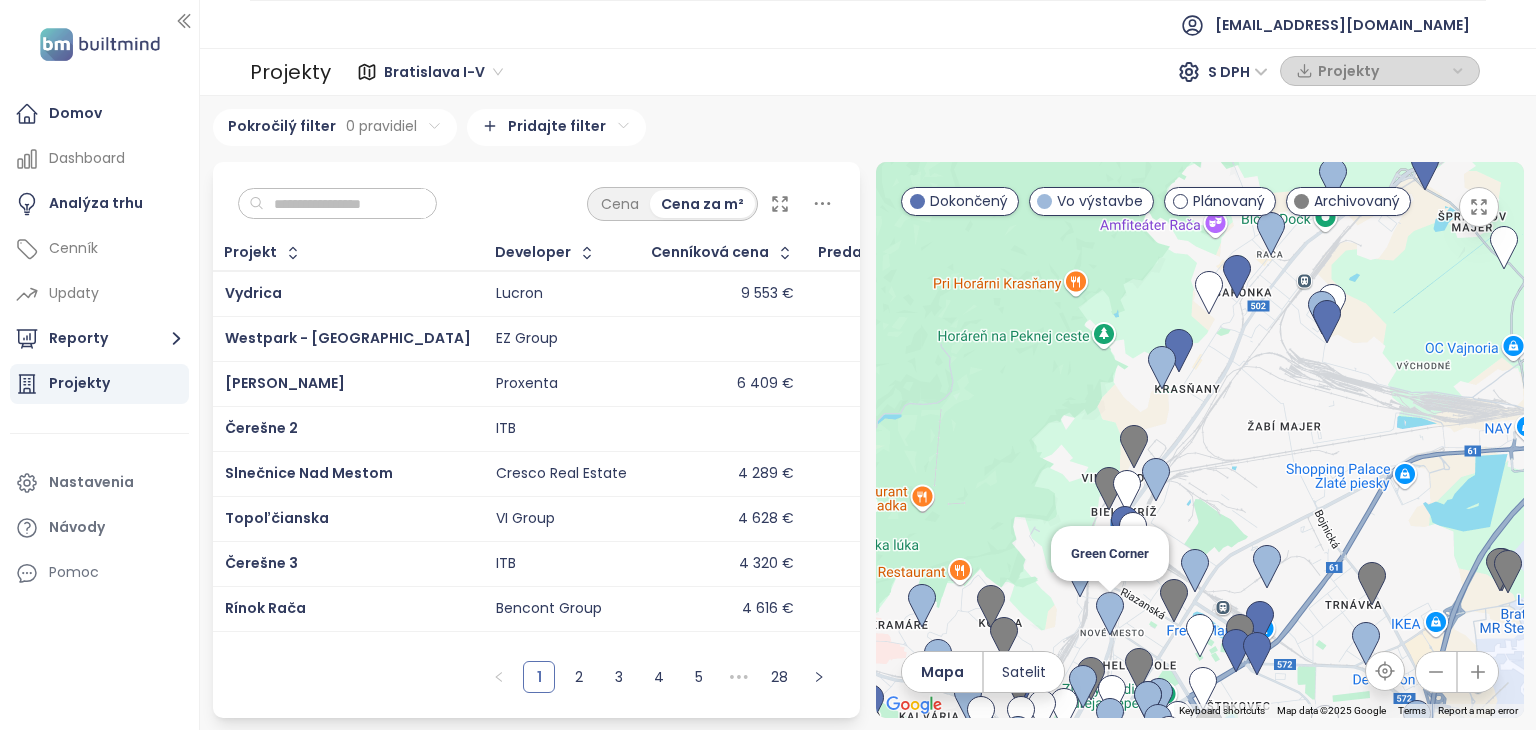 click at bounding box center (1110, 614) 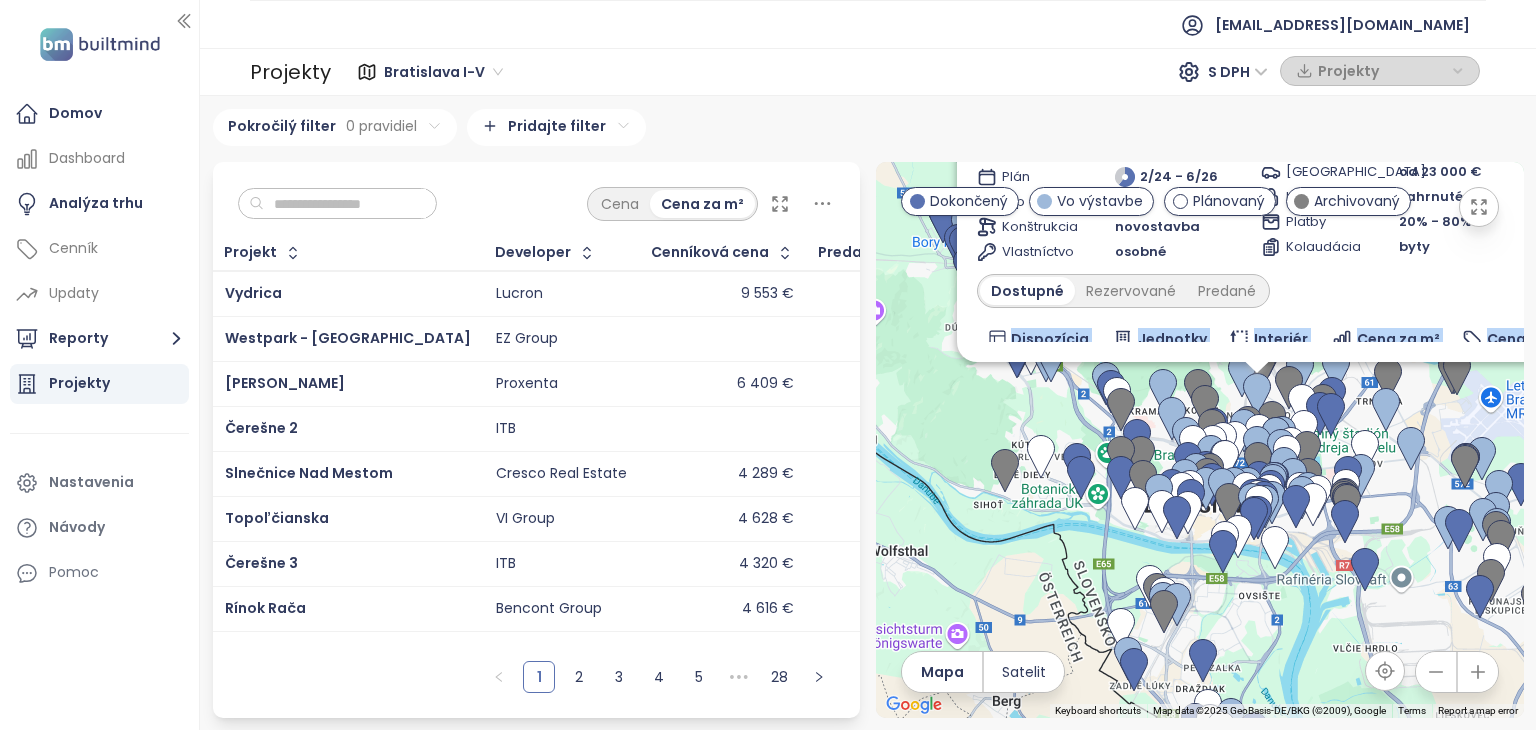 scroll, scrollTop: 227, scrollLeft: 0, axis: vertical 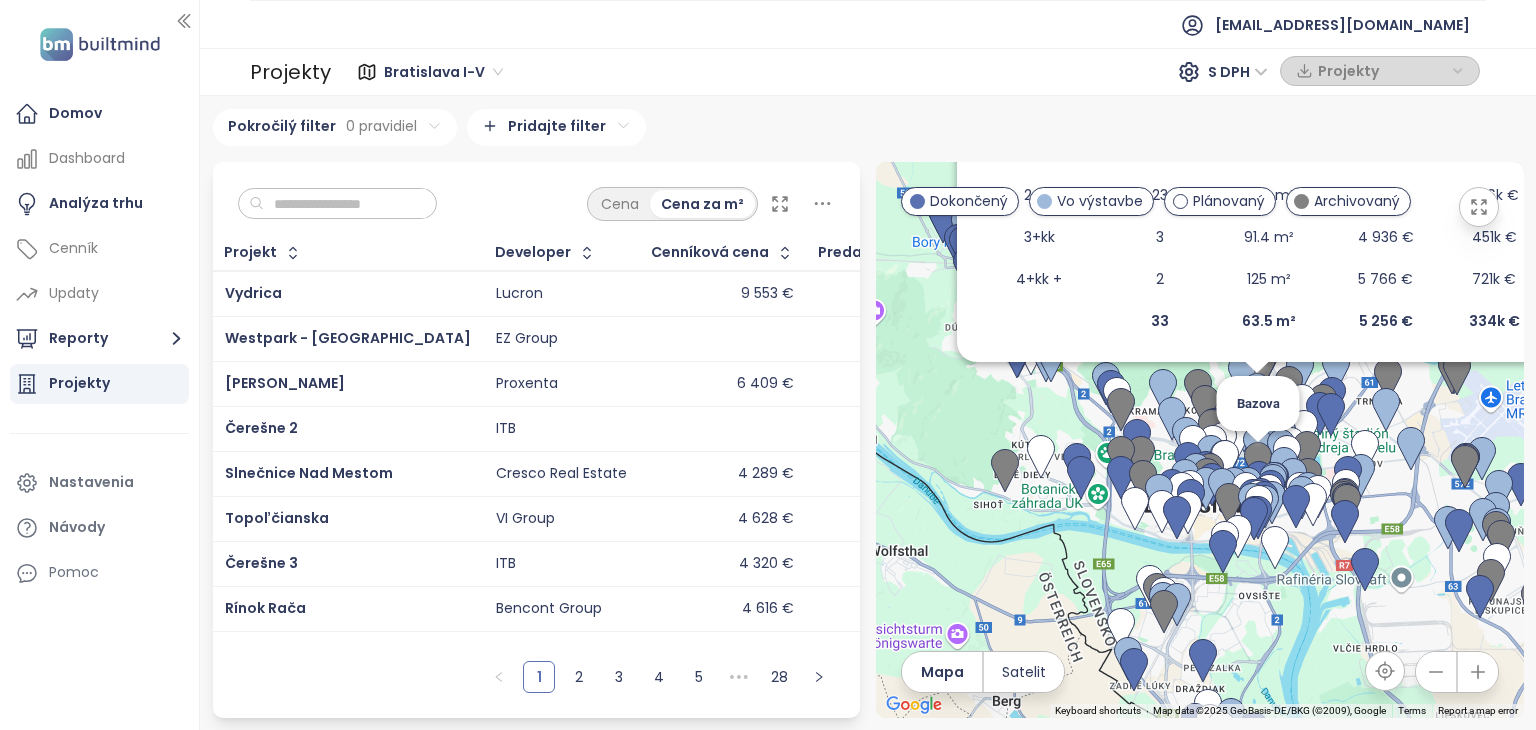 drag, startPoint x: 1332, startPoint y: 303, endPoint x: 1264, endPoint y: 456, distance: 167.43059 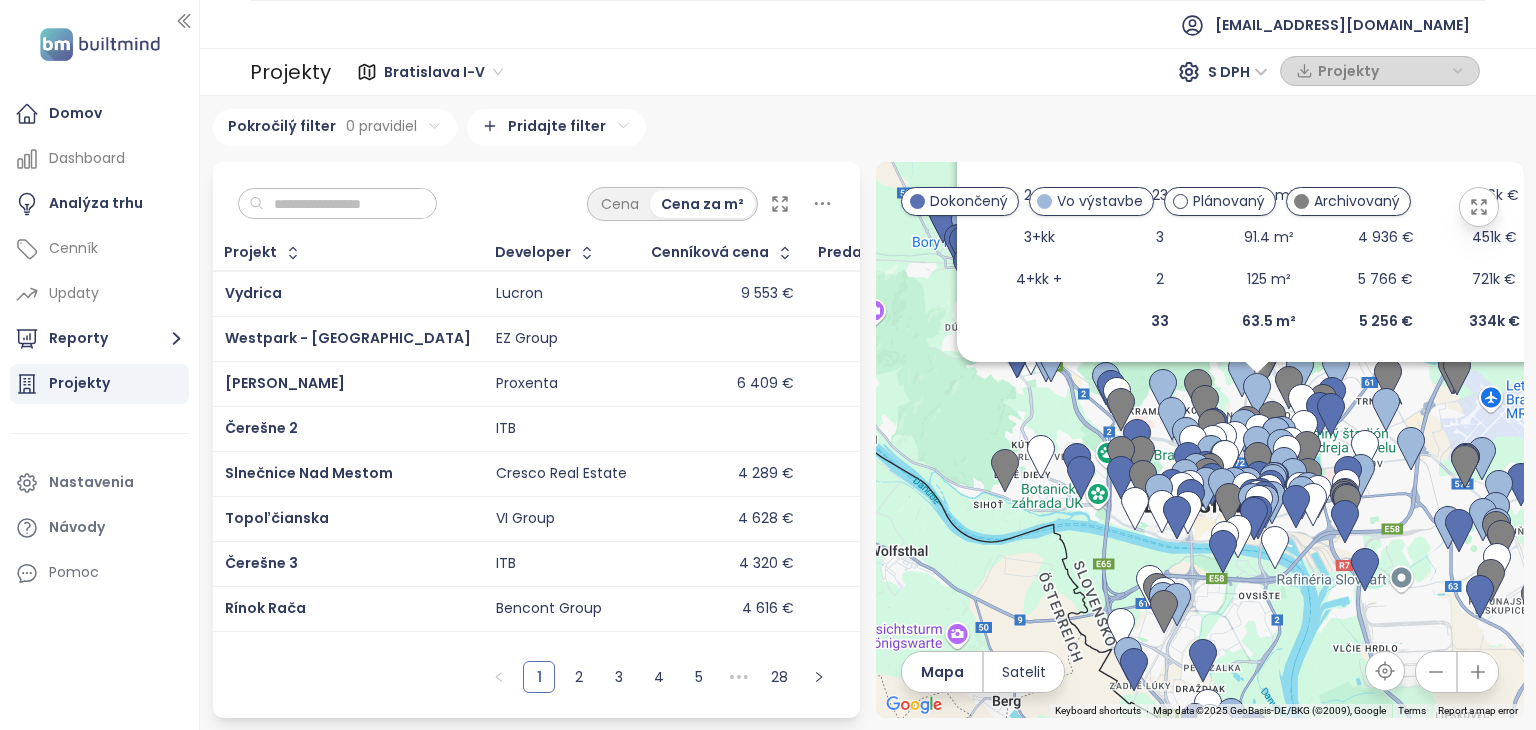 click on "To navigate, press the arrow keys. Green Corner Vo výstavbe zafixujte si cenu bytu s 20% DPH Račianska 1522/69, 831 02 Bratislava, Slovakia ALLWA Doprava 8 Vysoké Štandardy 5.9 Stredné Plán 2/24 - 6/26 Typ byty Konštrukcia novostavba Vlastníctvo osobné Počet jednotiek 53 Parkovanie od 23 000 € Kobka zahrnuté Platby 20% - 80% Kolaudácia byty Dostupné Rezervované Predané Dispozícia Jednotky Interiér Cena za m² Cena 1.5+kk 5 43.3 m² 5 481 € 237k € 2+kk 23 58.9 m² 5 191 € 306k € 3+kk 3 91.4 m² 4 936 € 451k € 4+kk + 2 125 m² 5 766 € 721k € 33 63.5 m² 5 256 € 334k €" at bounding box center [1200, 440] 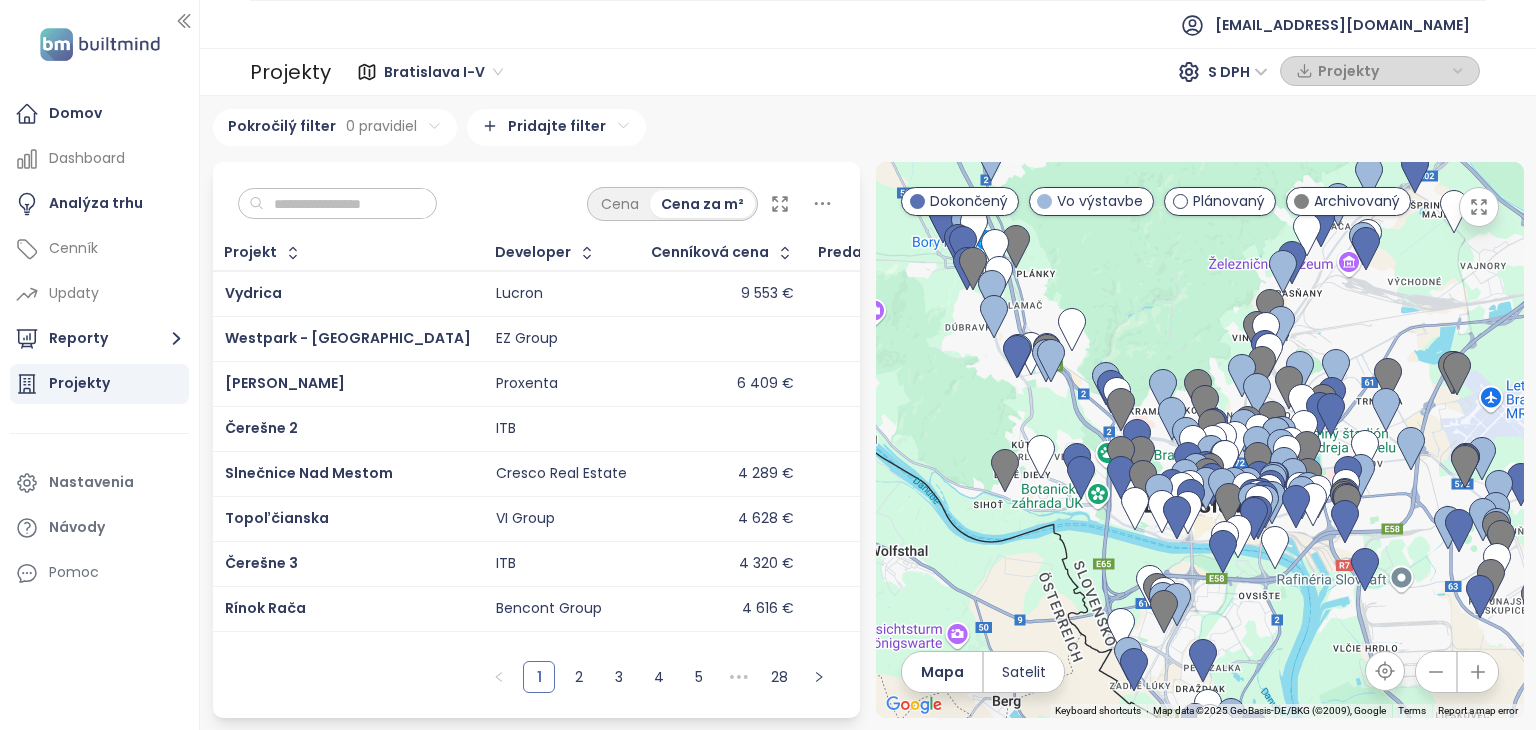 click on "Bratislava I-V  218 projektov Area Bratislavský kraj 273 projektov Area ··· Dubravka 16 projektov Pokročilý filter 0 pravidiel Pridajte filter Cena Cena za m² Projekt Developer Cenníková cena Predané jednotky Vydrica Lucron 9 553 € 168/370 Westpark - Borievka EZ Group 66/66 Kesselbauer Proxenta 6 409 € 113/116 Čerešne 2 ITB 236/236 Slnečnice Nad Mestom Cresco Real Estate 4 289 € 135/567 Topoľčianska VI Group 4 628 € 53/76 Čerešne 3 ITB 4 320 € 183/244 Rínok Rača Bencont Group 4 616 € 266/473
To pick up a draggable item, press the space bar.
While dragging, use the arrow keys to move the item.
Press space again to drop the item in its new position, or press escape to cancel.
1 2 3 4 5 ••• 28 ← Move left → Move right ↑ Move up ↓ Move down + Zoom in - Zoom out Home Jump left by 75% End Jump right by 75% Page Up Jump up by 75% Page Down Jump down by 75% To navigate, press the arrow keys. Keyboard shortcuts Map Data 2 km  Terms Report a map error Mapa" at bounding box center (868, 413) 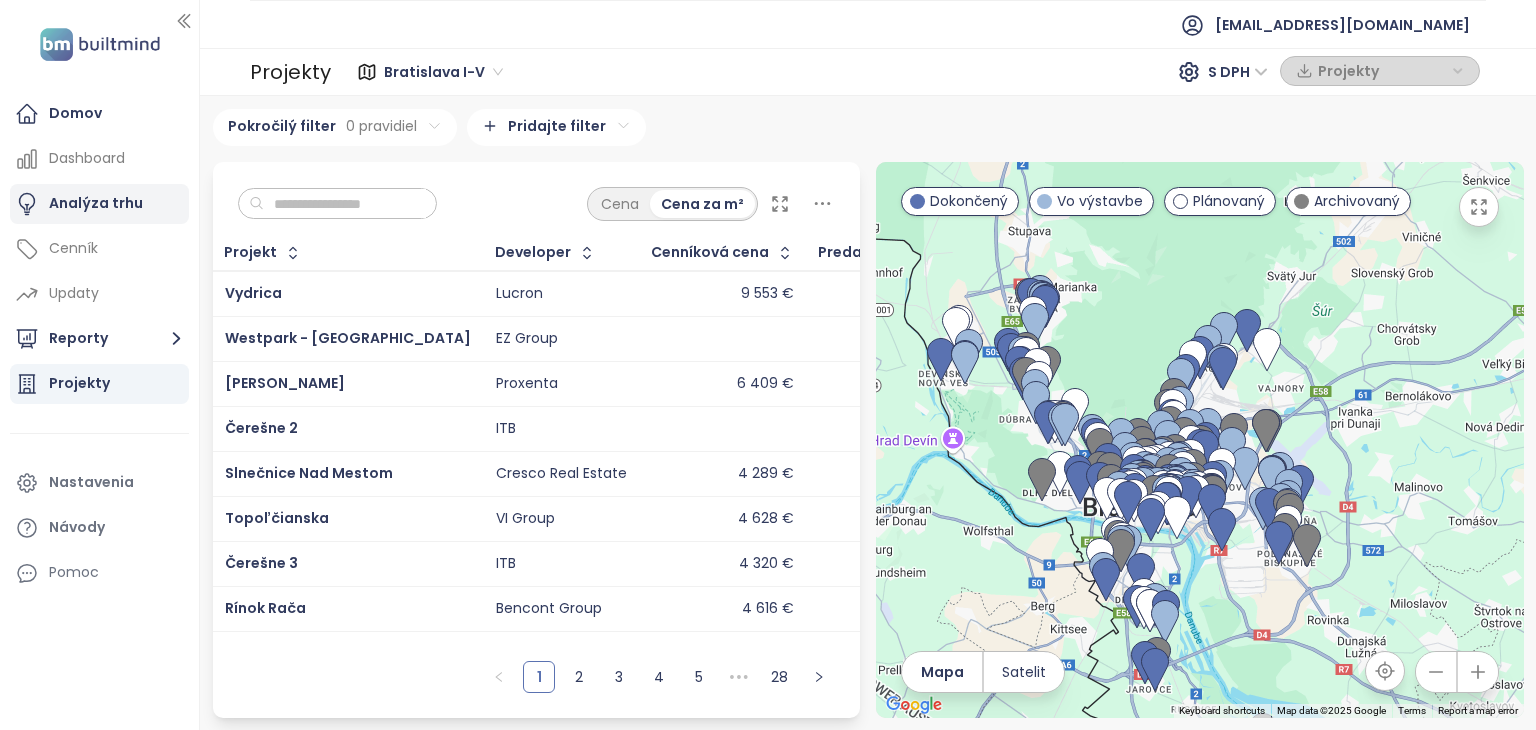 click on "Analýza trhu" at bounding box center [96, 203] 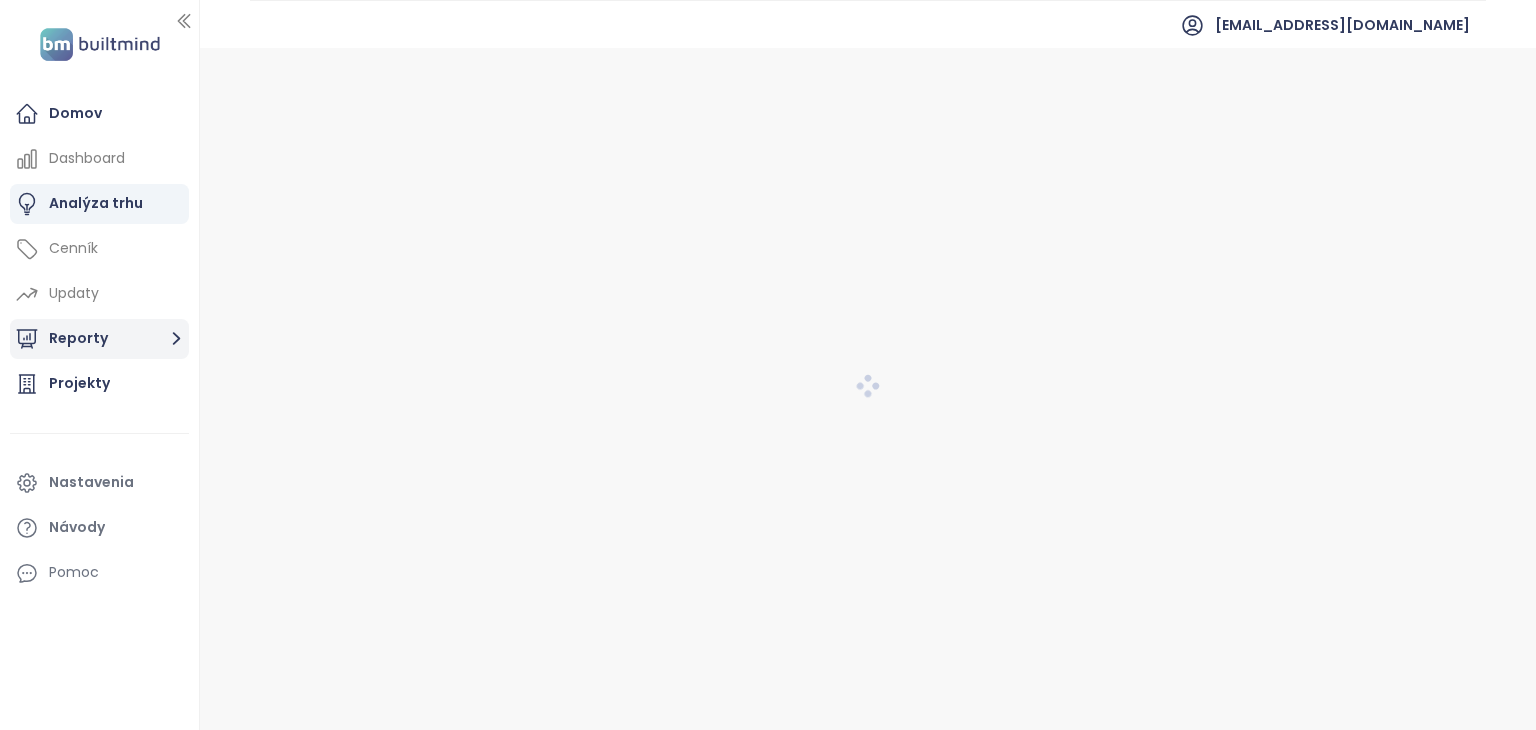 click on "Reporty" at bounding box center (99, 339) 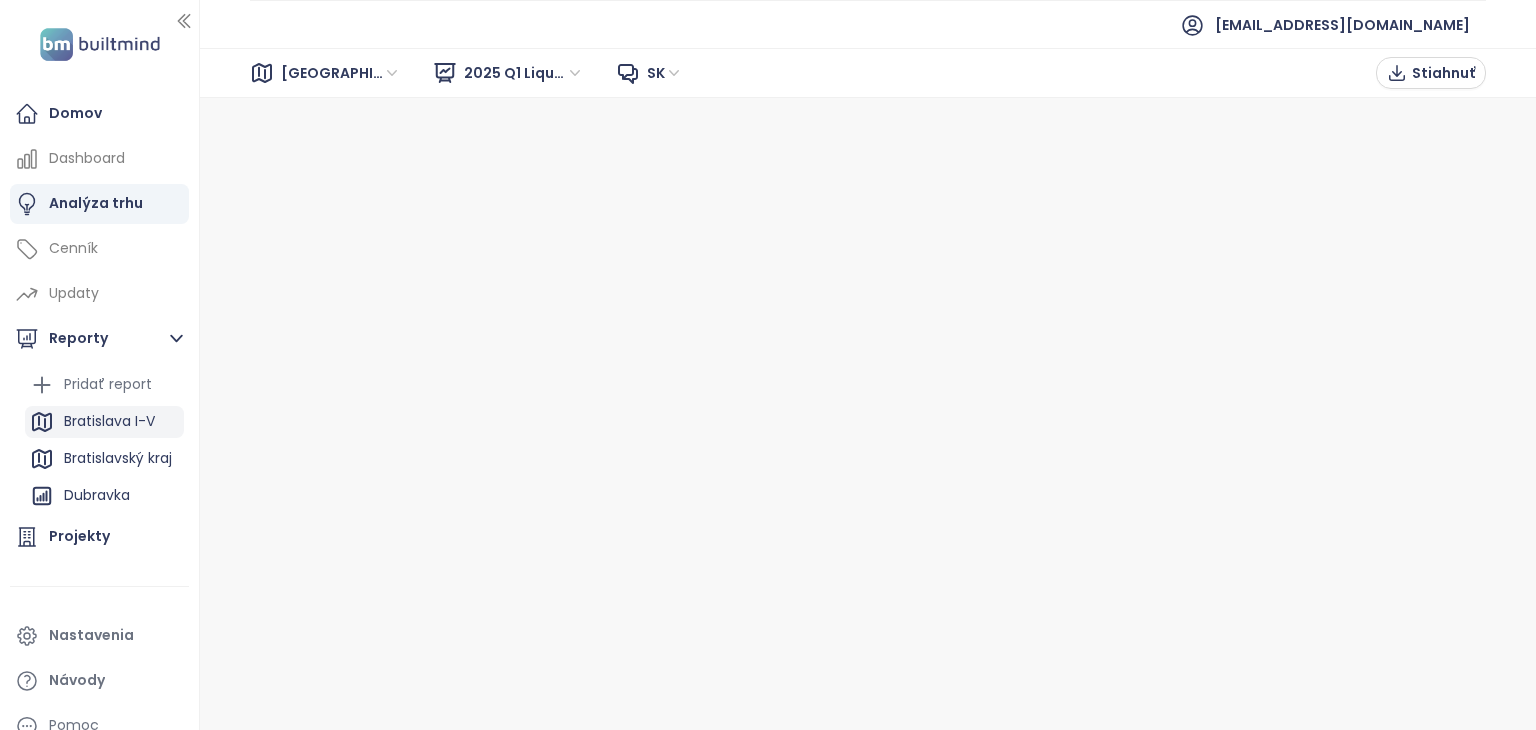 click on "Bratislava I-V" at bounding box center (109, 421) 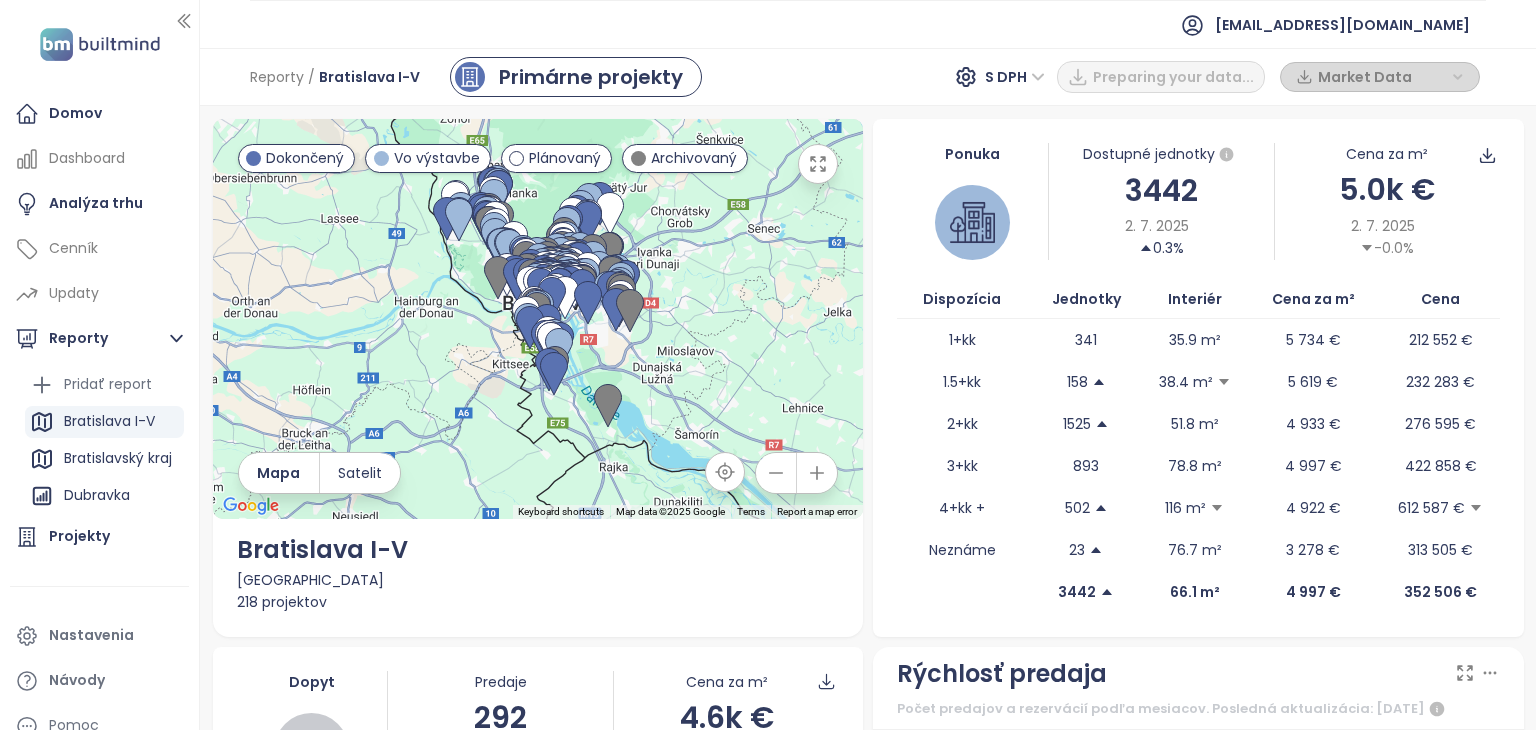 scroll, scrollTop: 200, scrollLeft: 0, axis: vertical 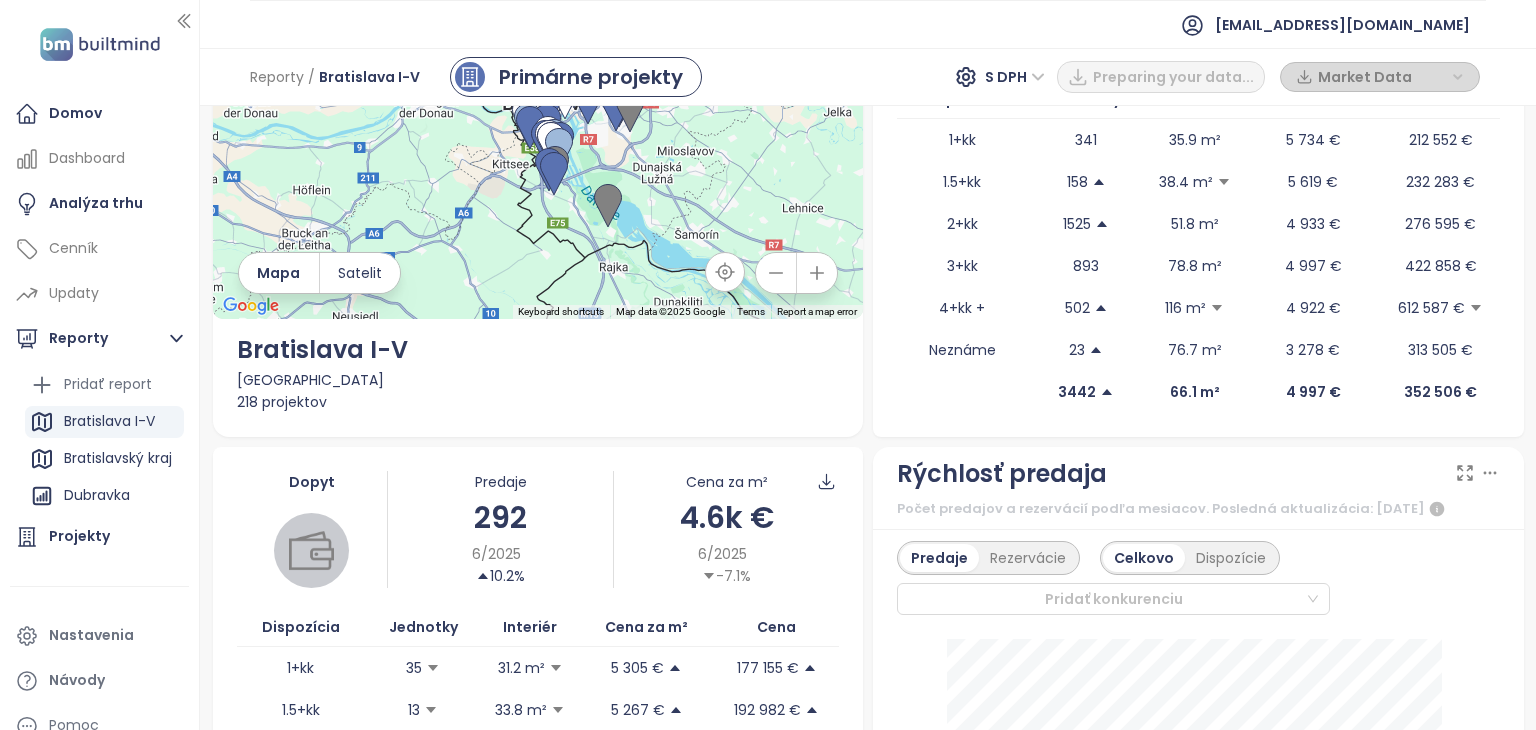 click on "To navigate, press the arrow keys." at bounding box center [538, 119] 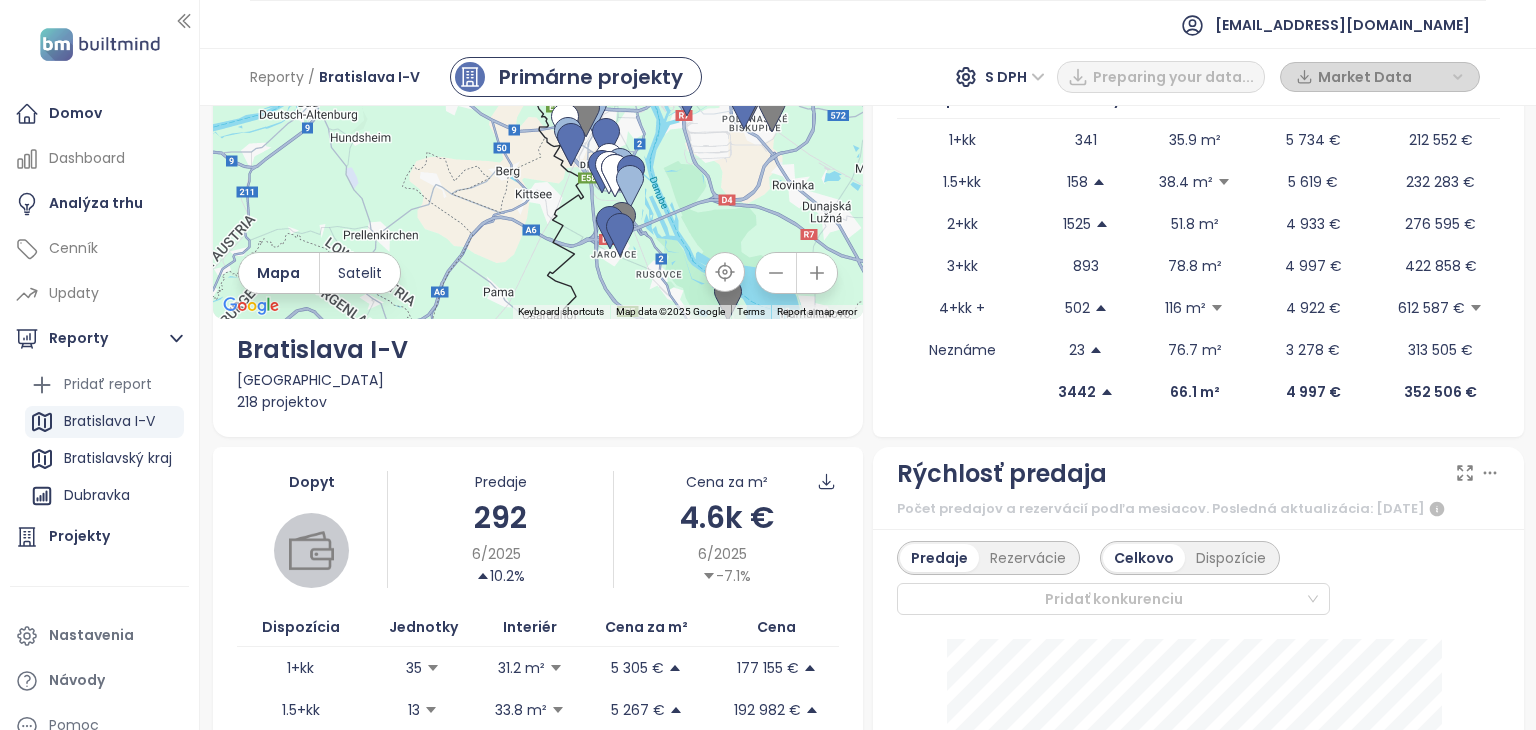 drag, startPoint x: 588, startPoint y: 176, endPoint x: 620, endPoint y: 314, distance: 141.66158 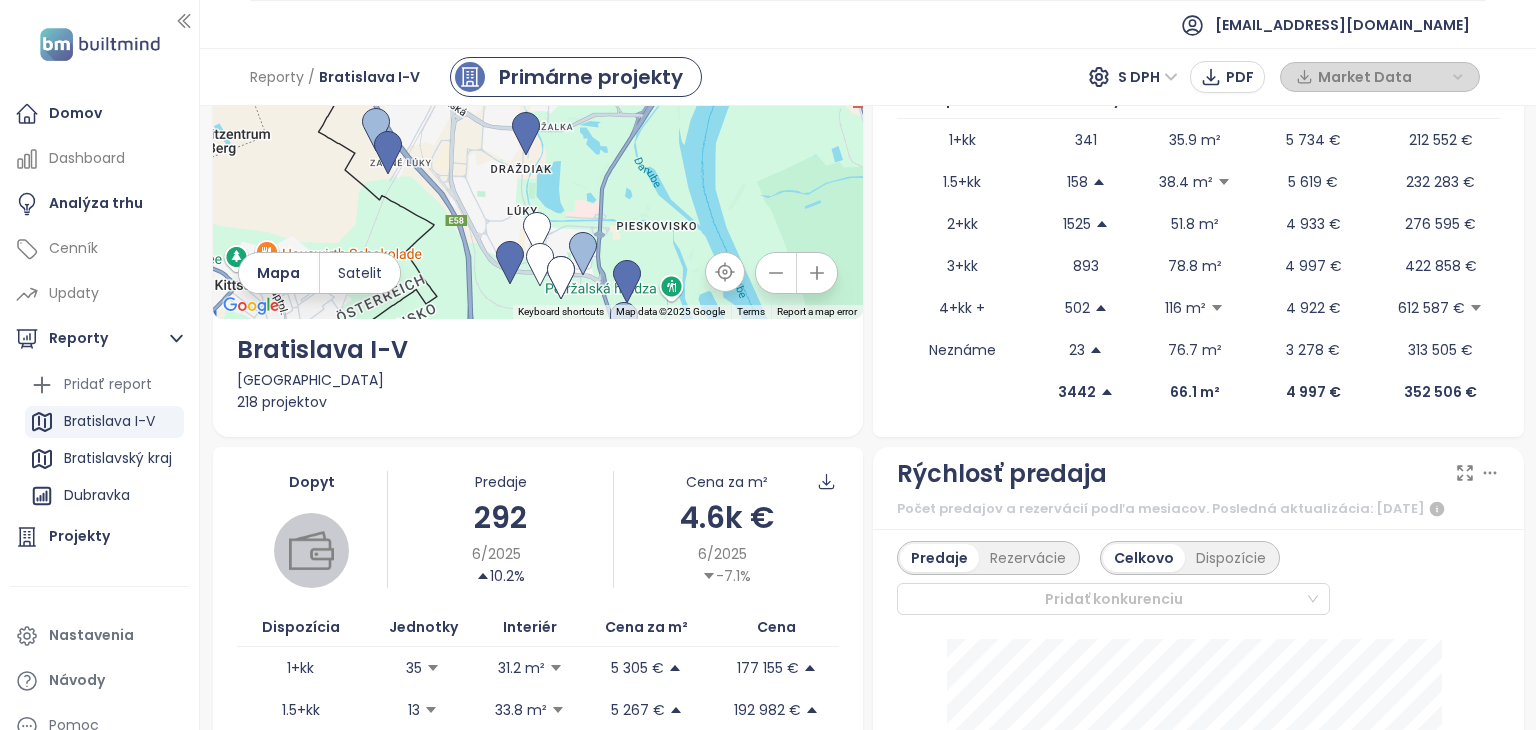 drag, startPoint x: 684, startPoint y: 237, endPoint x: 728, endPoint y: 337, distance: 109.252 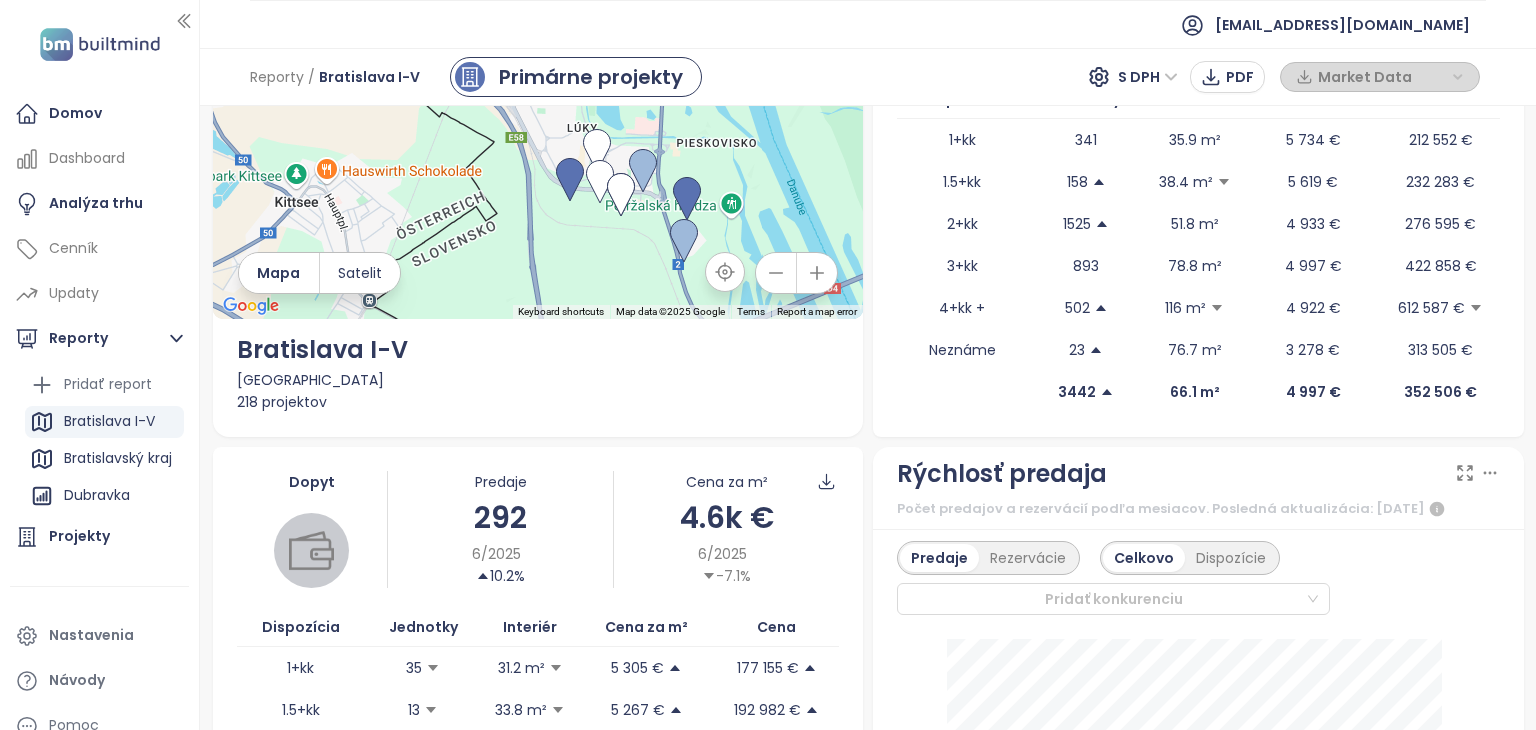 drag, startPoint x: 632, startPoint y: 188, endPoint x: 696, endPoint y: 93, distance: 114.546936 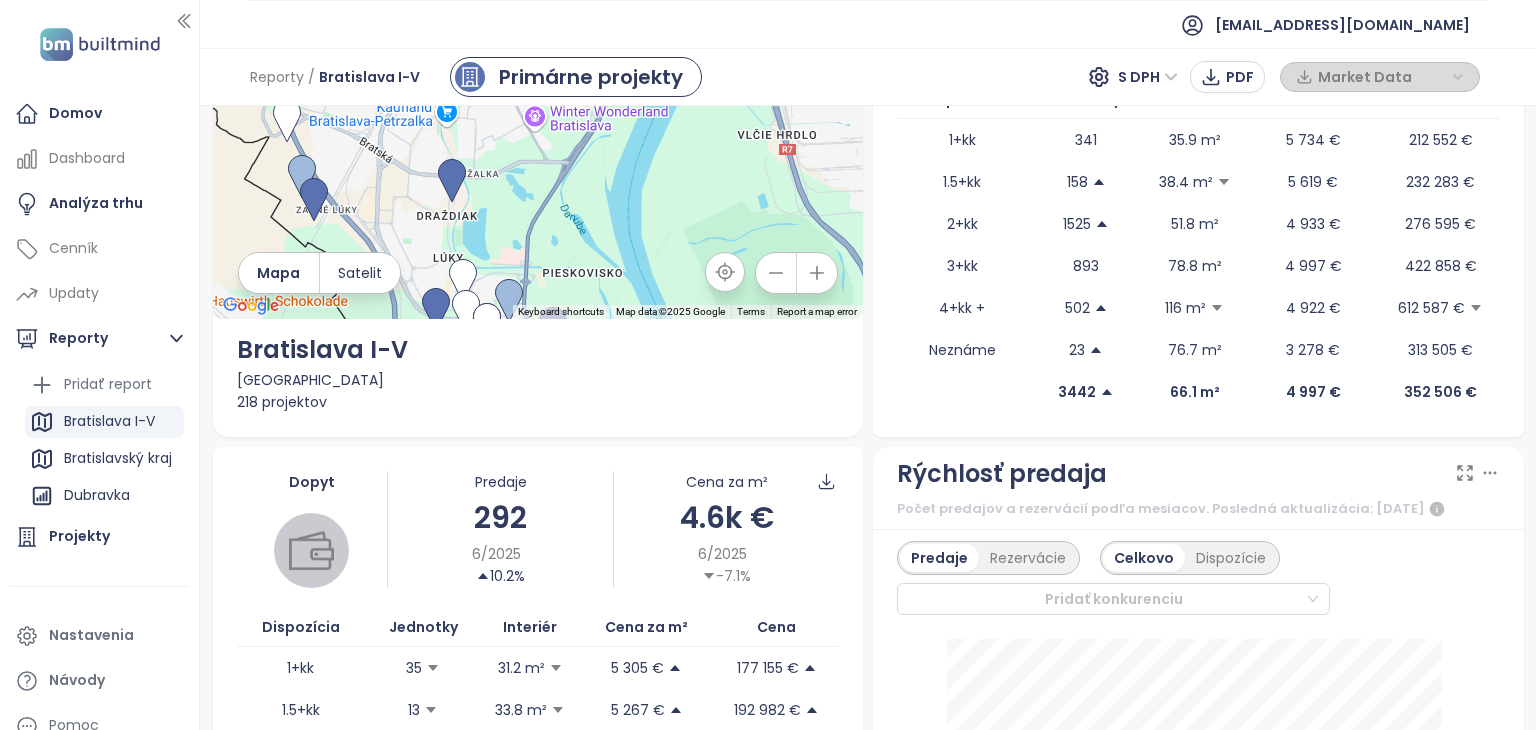 drag, startPoint x: 810, startPoint y: 171, endPoint x: 668, endPoint y: 314, distance: 201.52667 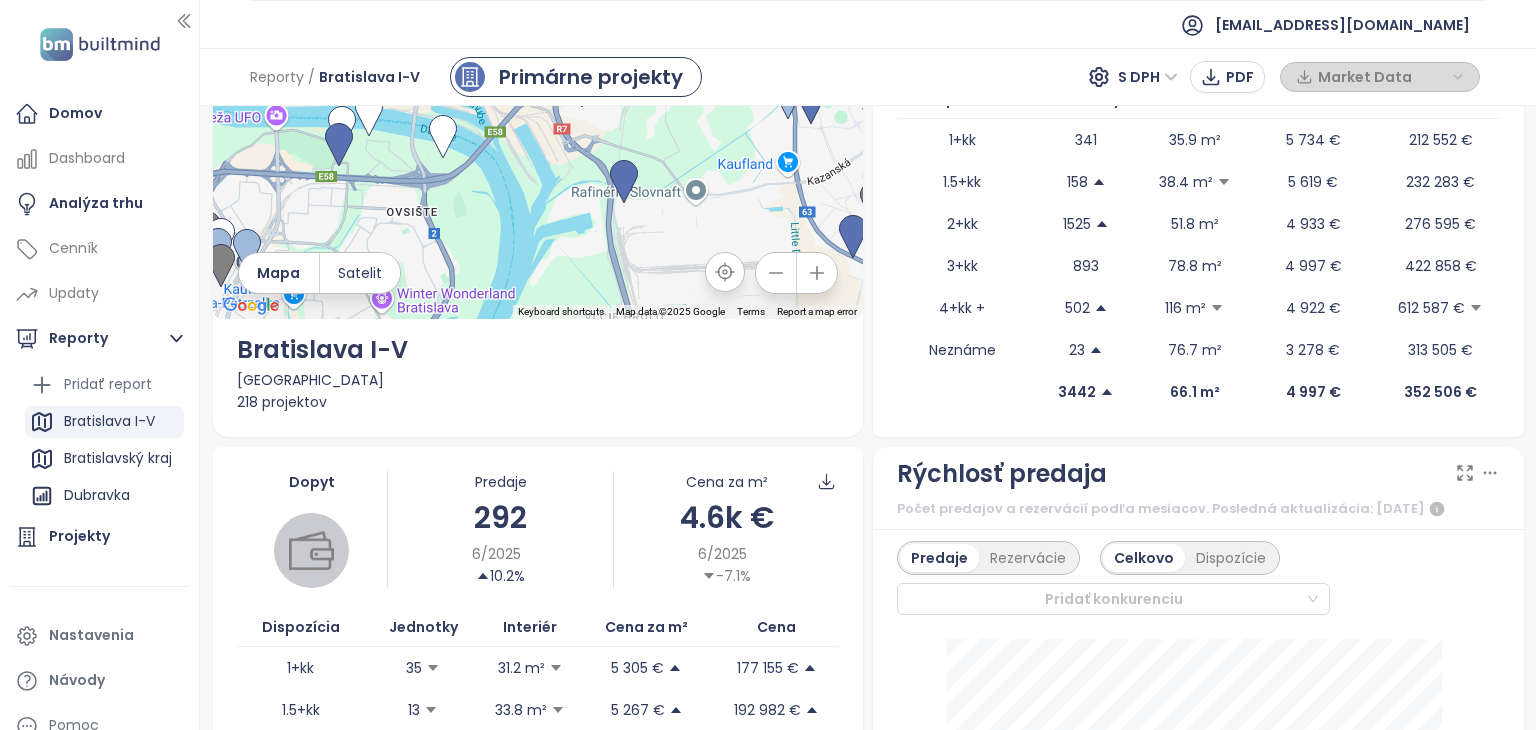 drag, startPoint x: 744, startPoint y: 155, endPoint x: 594, endPoint y: 333, distance: 232.77457 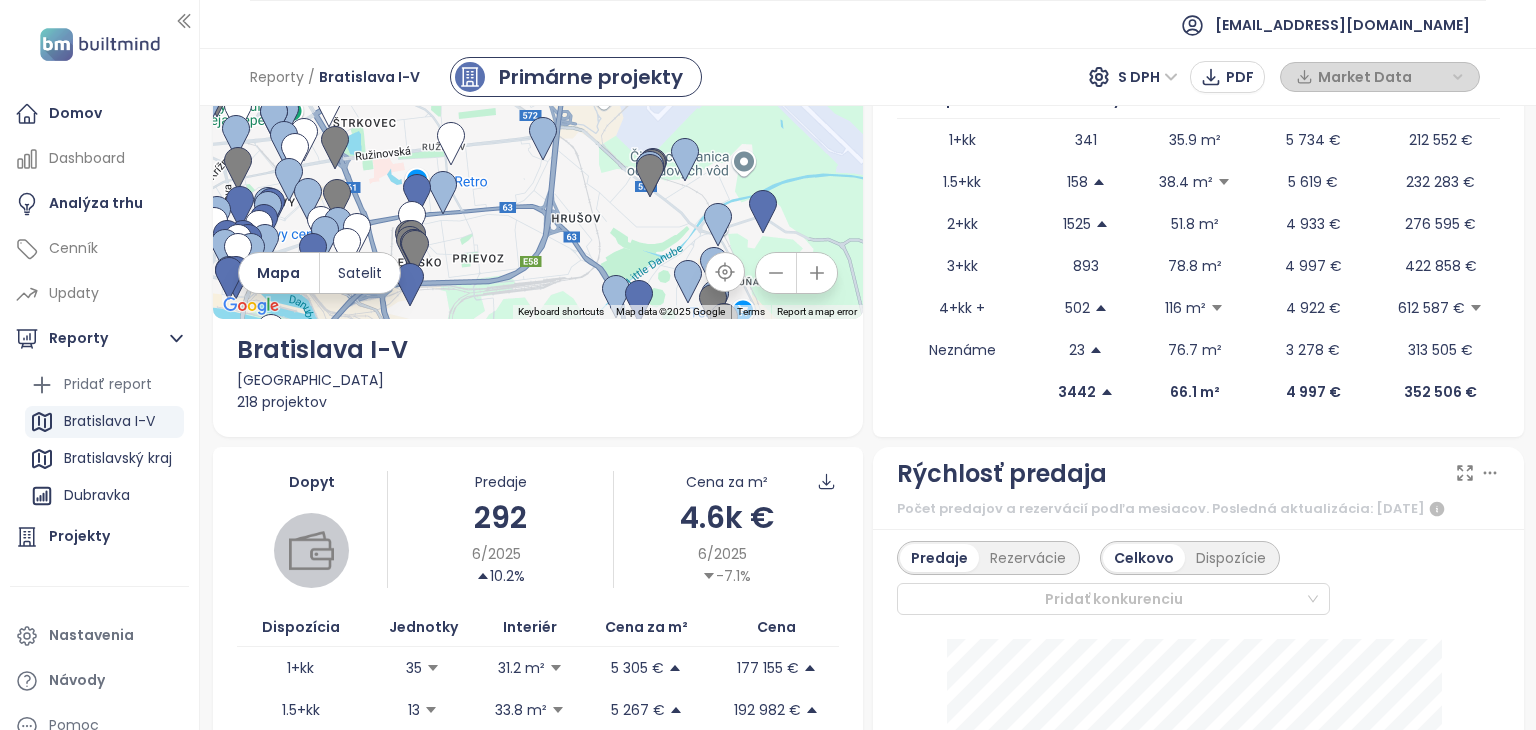 drag, startPoint x: 663, startPoint y: 162, endPoint x: 547, endPoint y: 337, distance: 209.95476 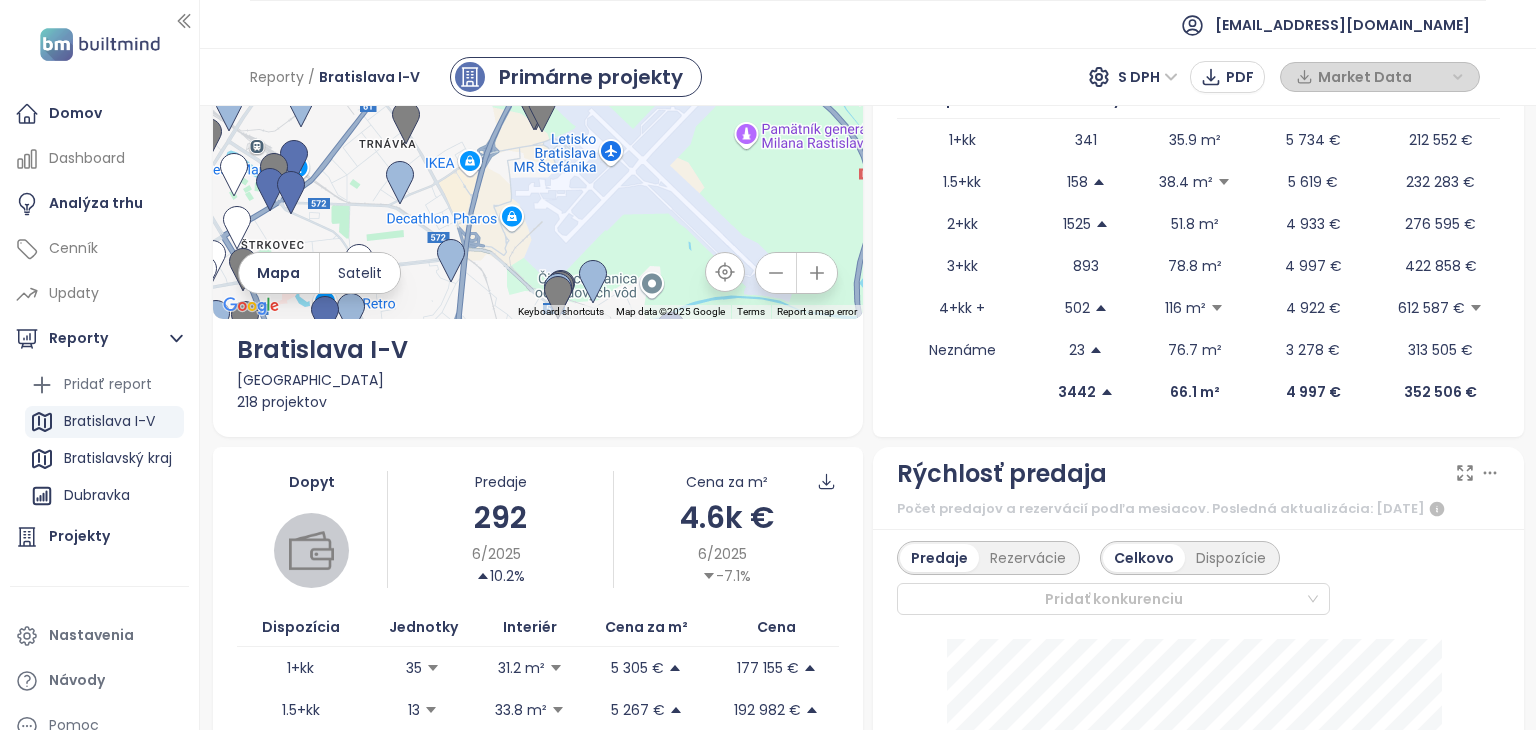 drag, startPoint x: 703, startPoint y: 187, endPoint x: 616, endPoint y: 303, distance: 145 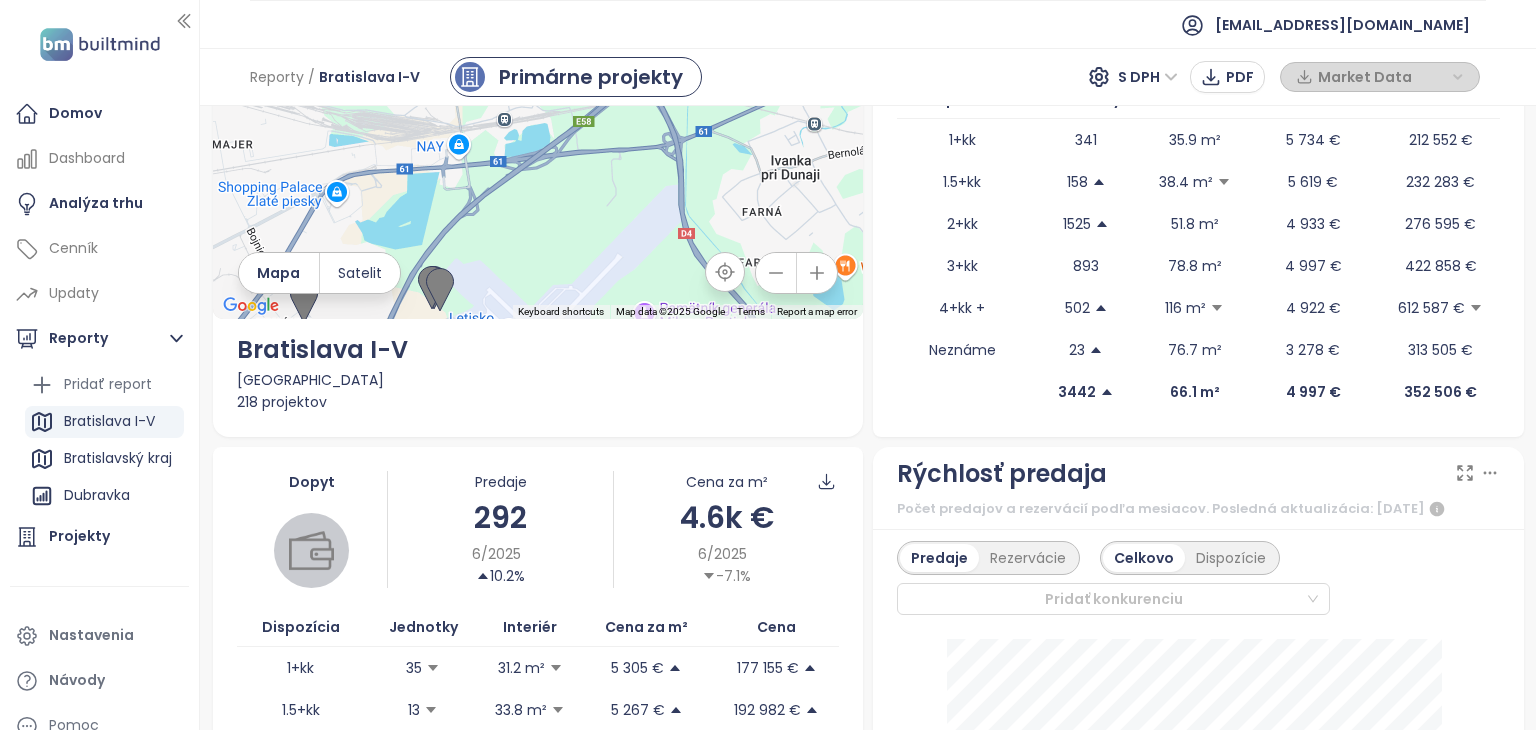 drag, startPoint x: 708, startPoint y: 177, endPoint x: 613, endPoint y: 323, distance: 174.18668 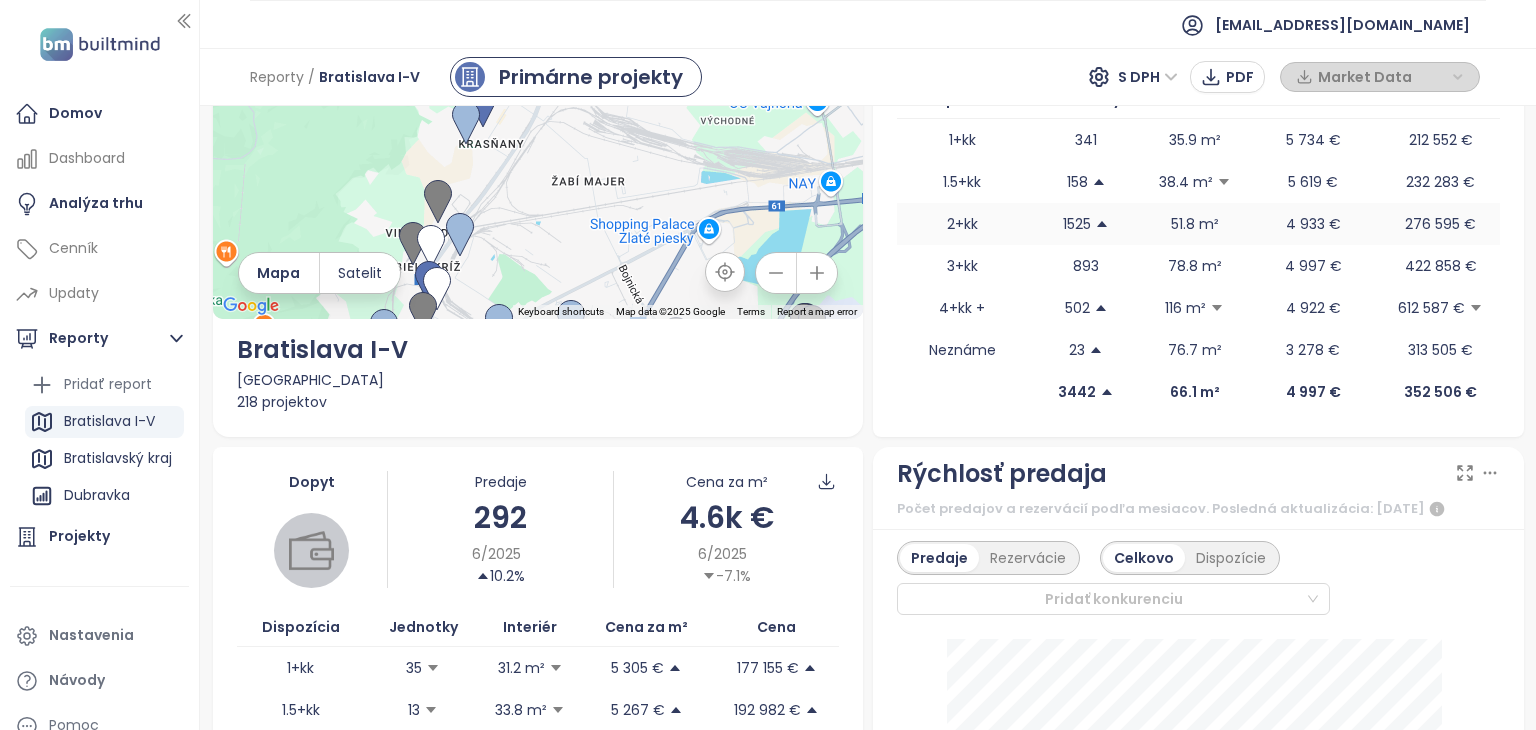 drag, startPoint x: 611, startPoint y: 205, endPoint x: 984, endPoint y: 229, distance: 373.77133 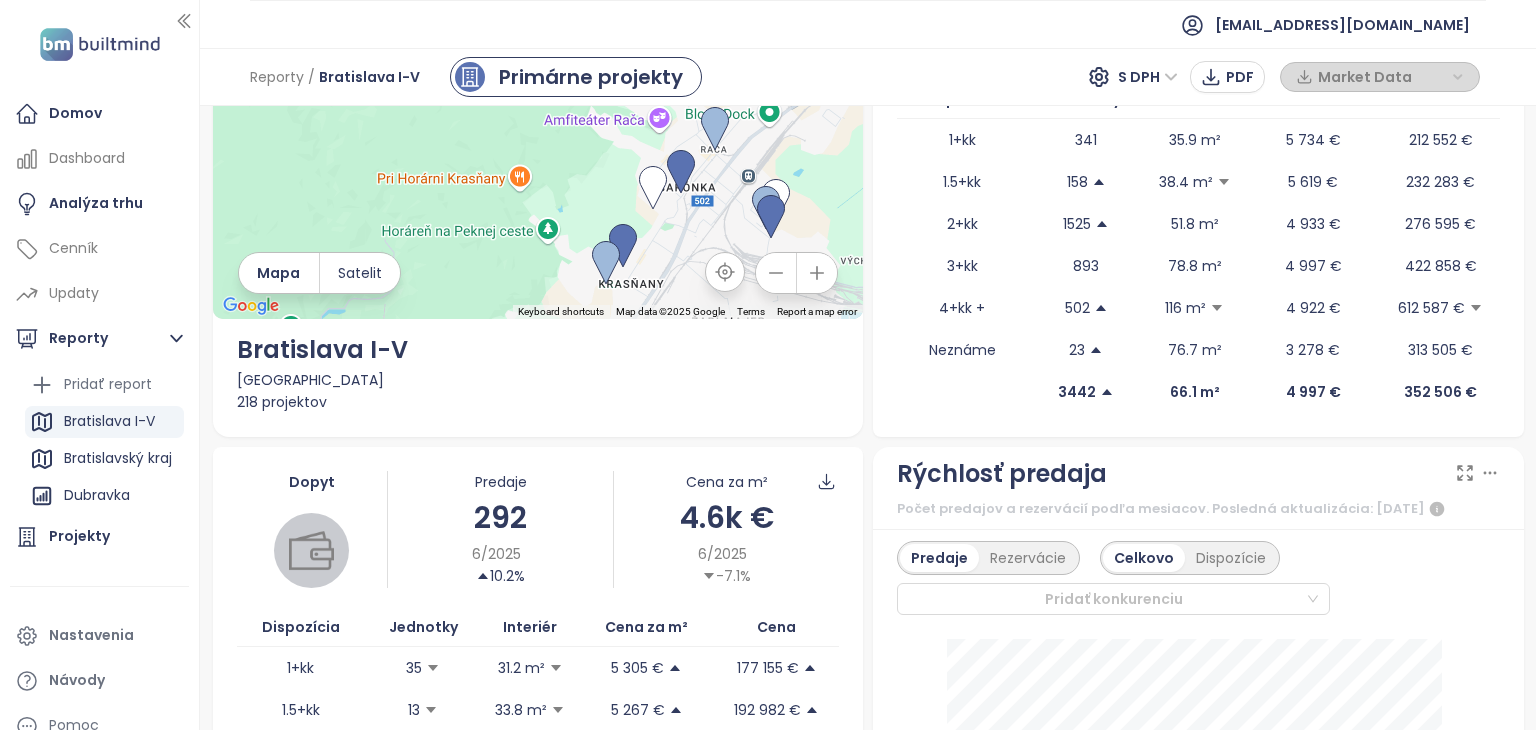 drag, startPoint x: 653, startPoint y: 195, endPoint x: 730, endPoint y: 241, distance: 89.693924 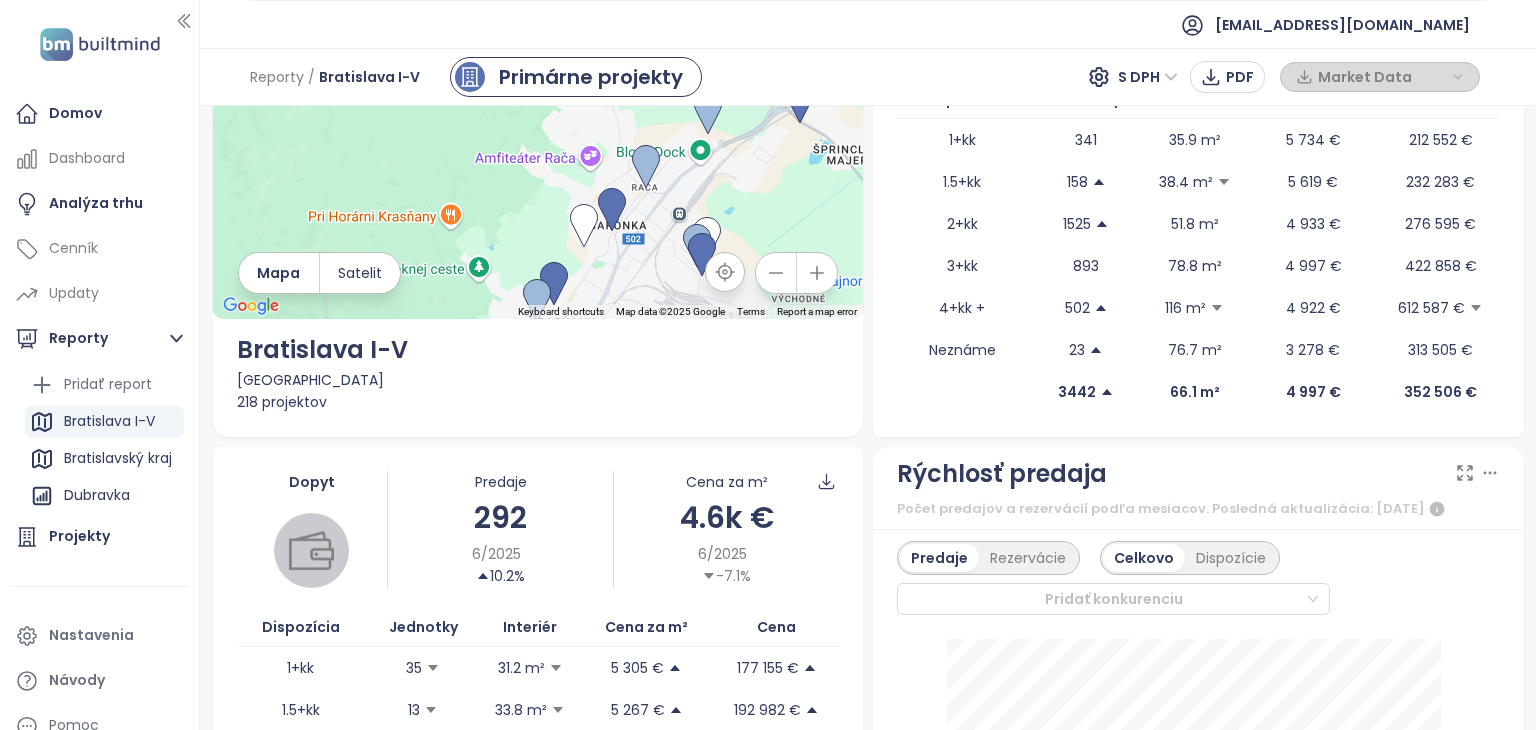drag, startPoint x: 664, startPoint y: 220, endPoint x: 612, endPoint y: 203, distance: 54.708317 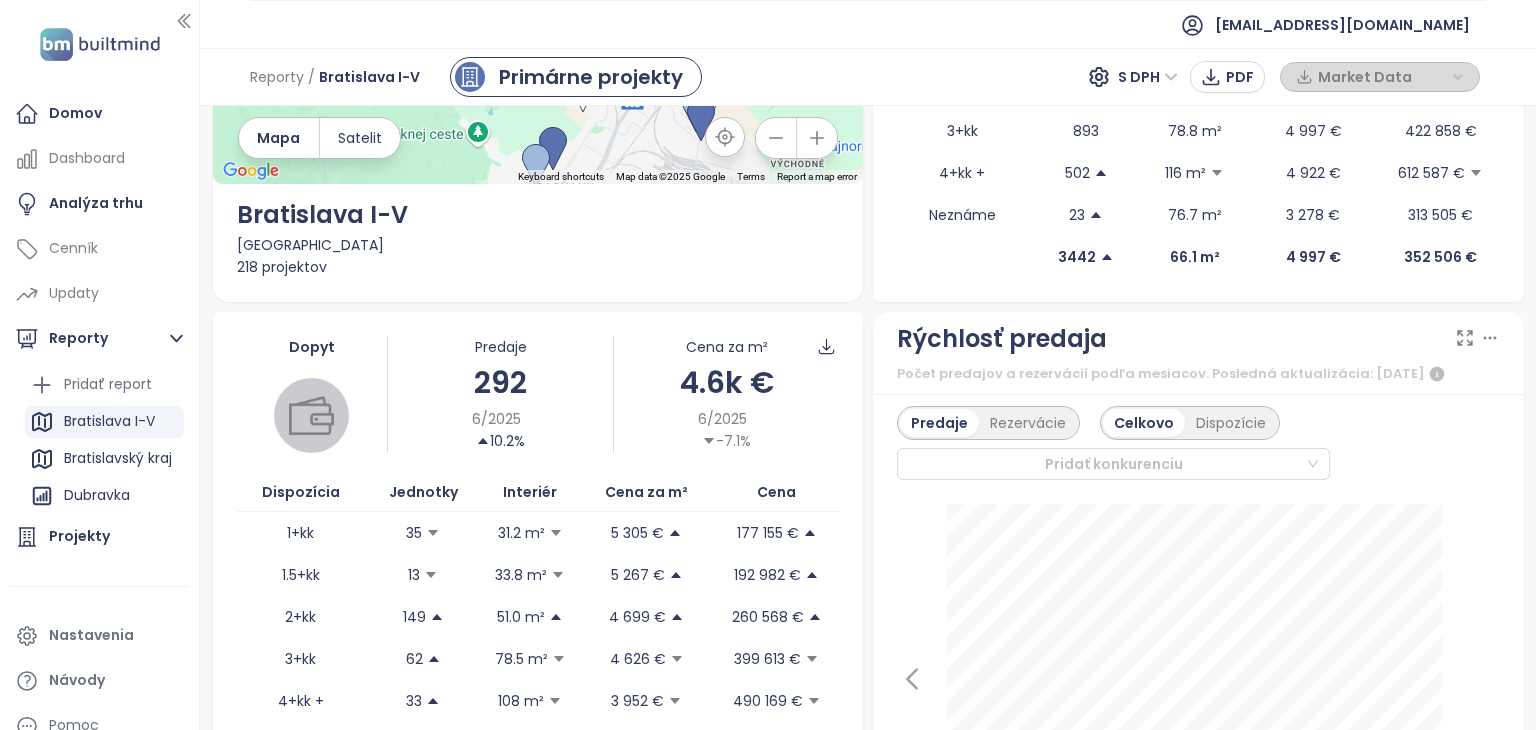 scroll, scrollTop: 400, scrollLeft: 0, axis: vertical 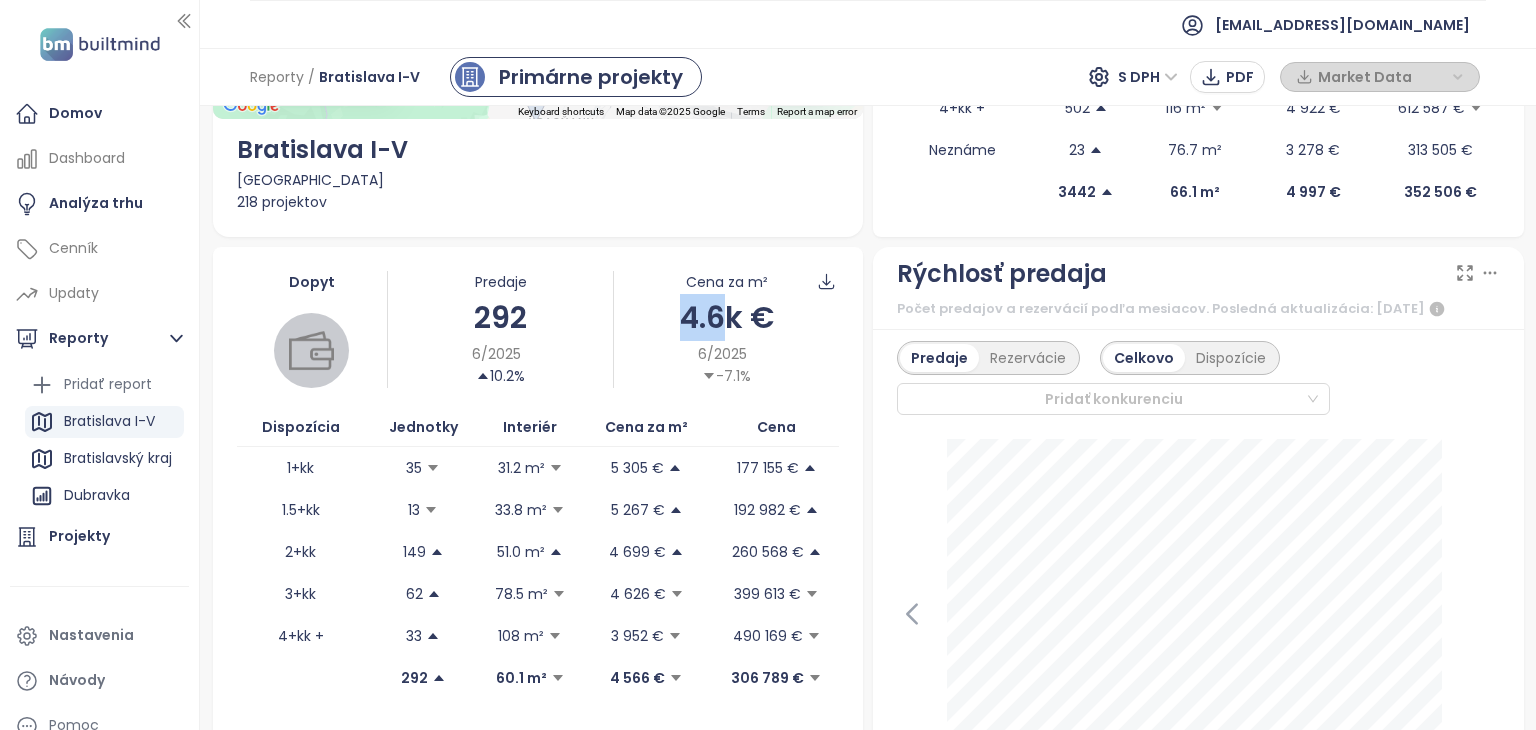 drag, startPoint x: 675, startPoint y: 318, endPoint x: 724, endPoint y: 318, distance: 49 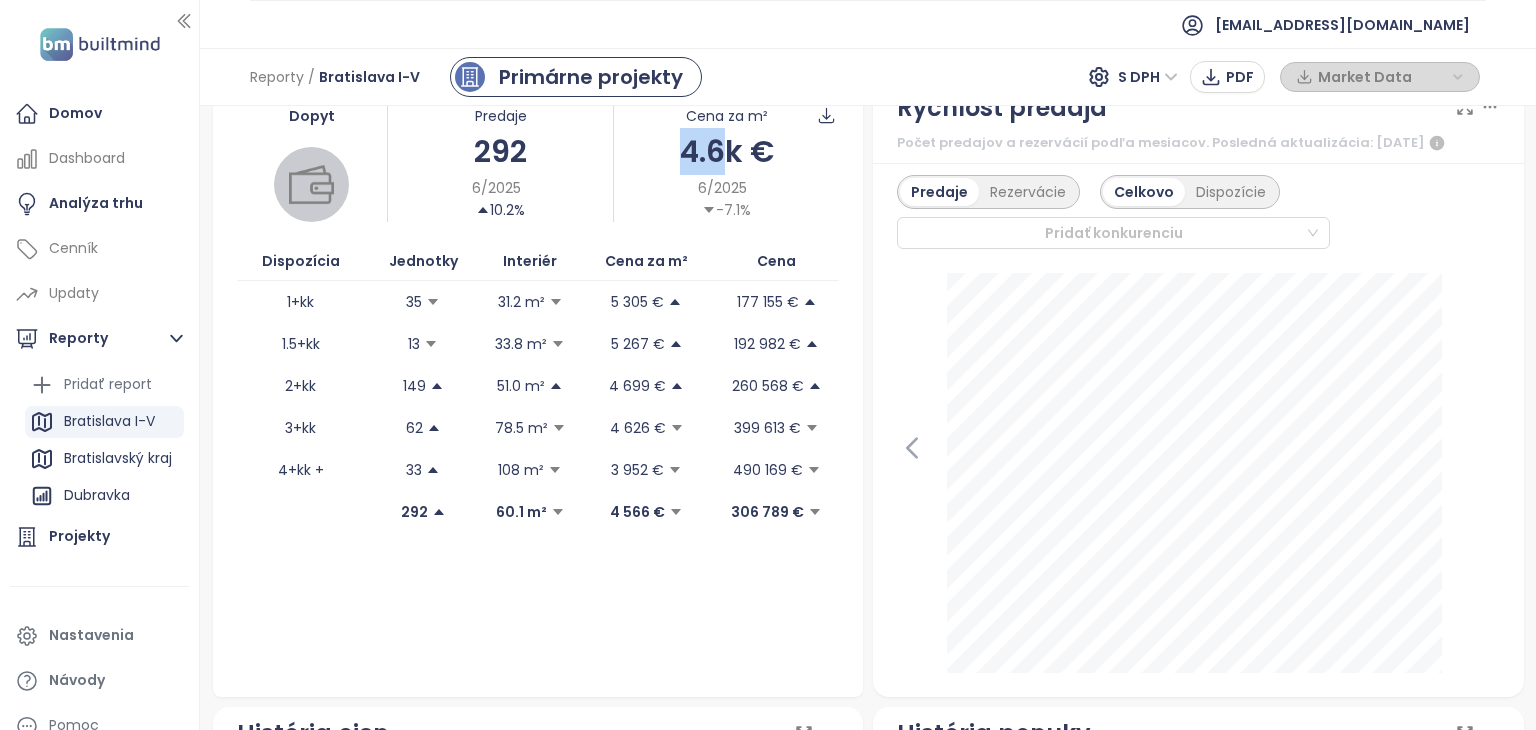 scroll, scrollTop: 600, scrollLeft: 0, axis: vertical 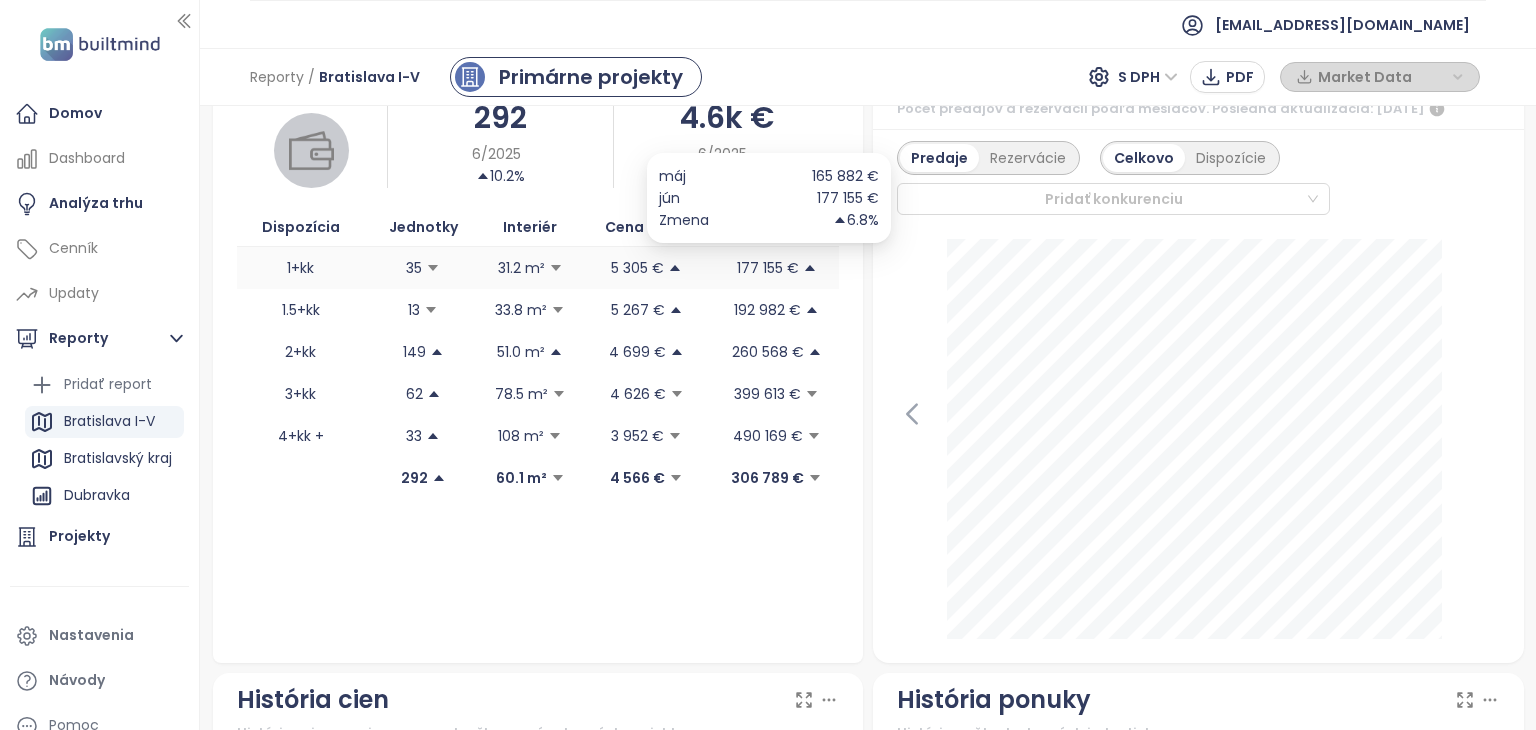click on "177 155 €" at bounding box center [768, 268] 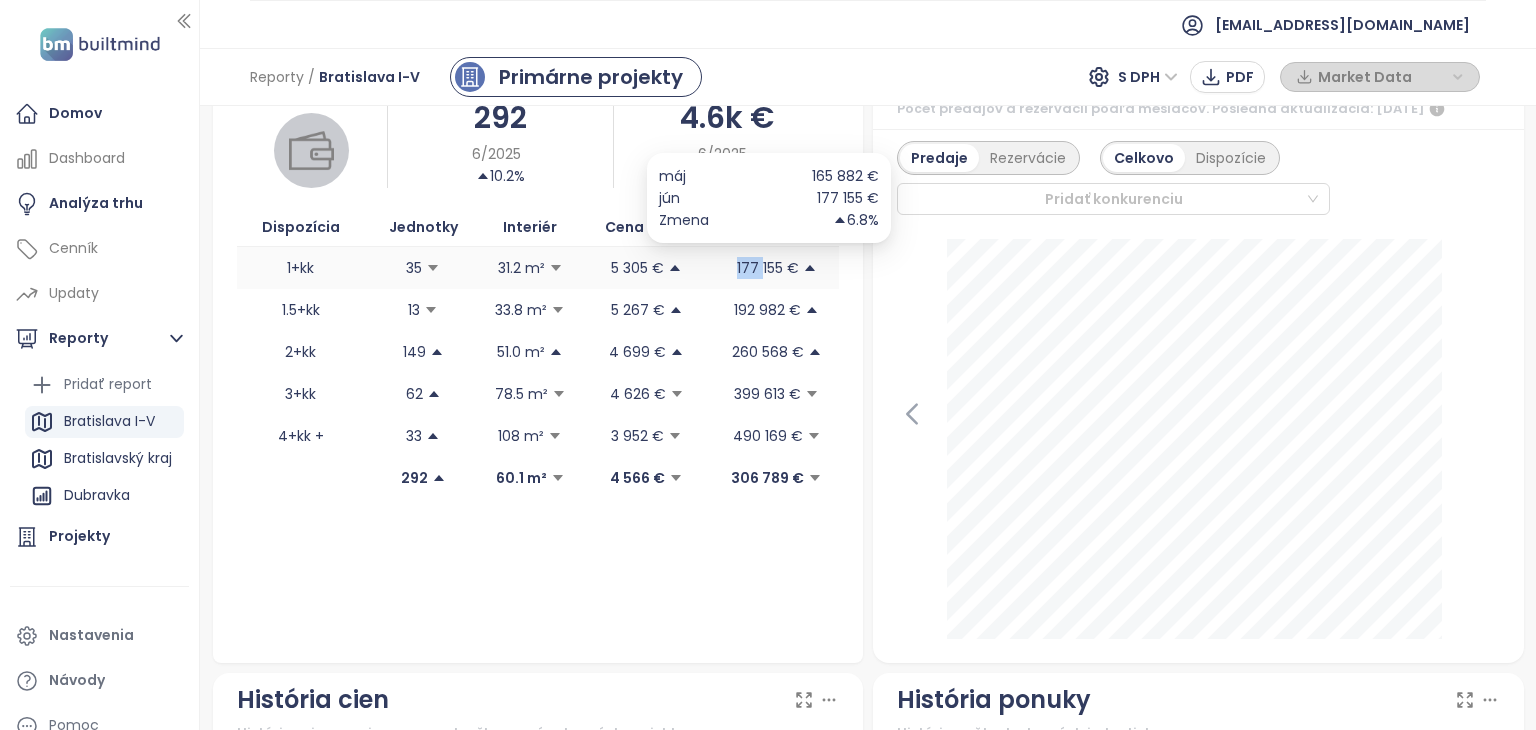 click on "177 155 €" at bounding box center (768, 268) 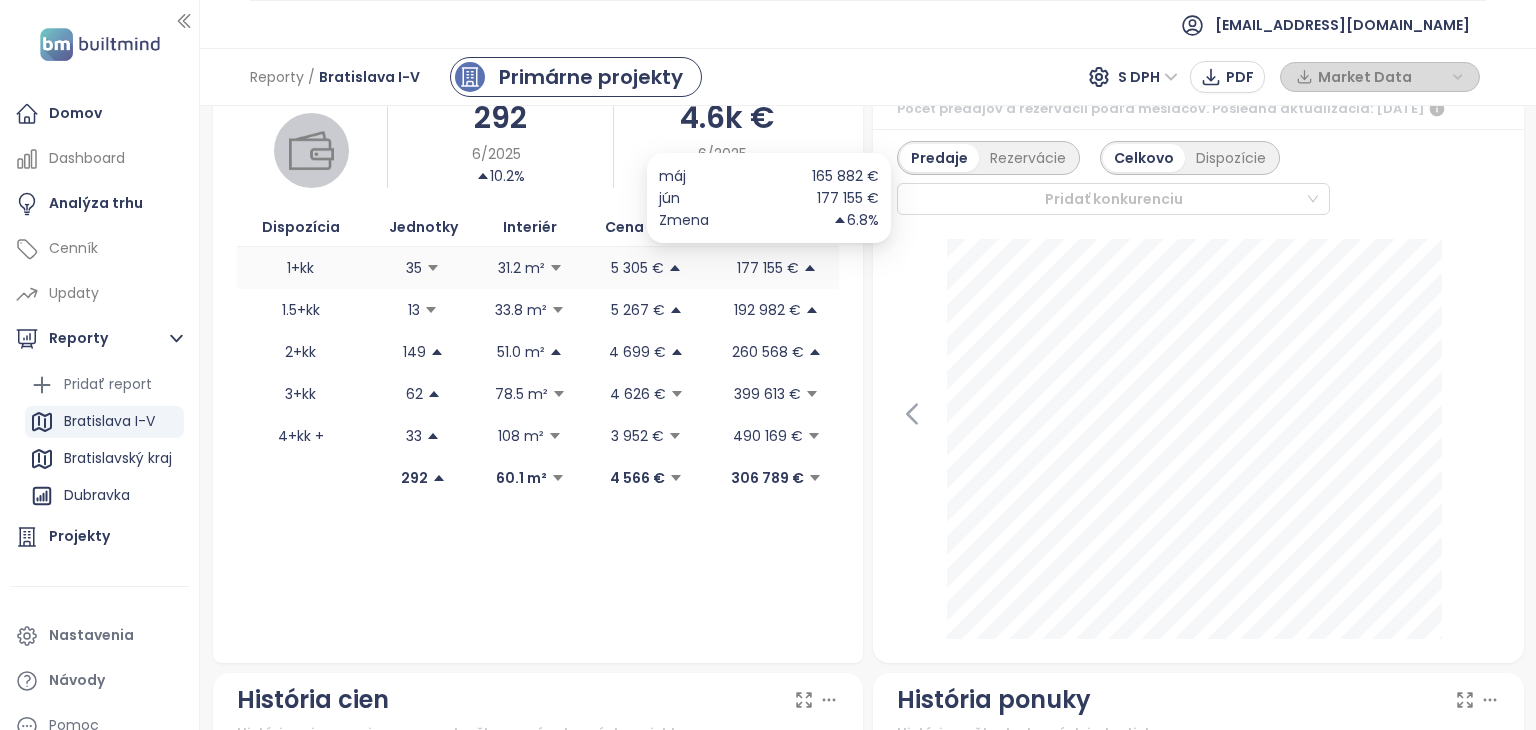 click 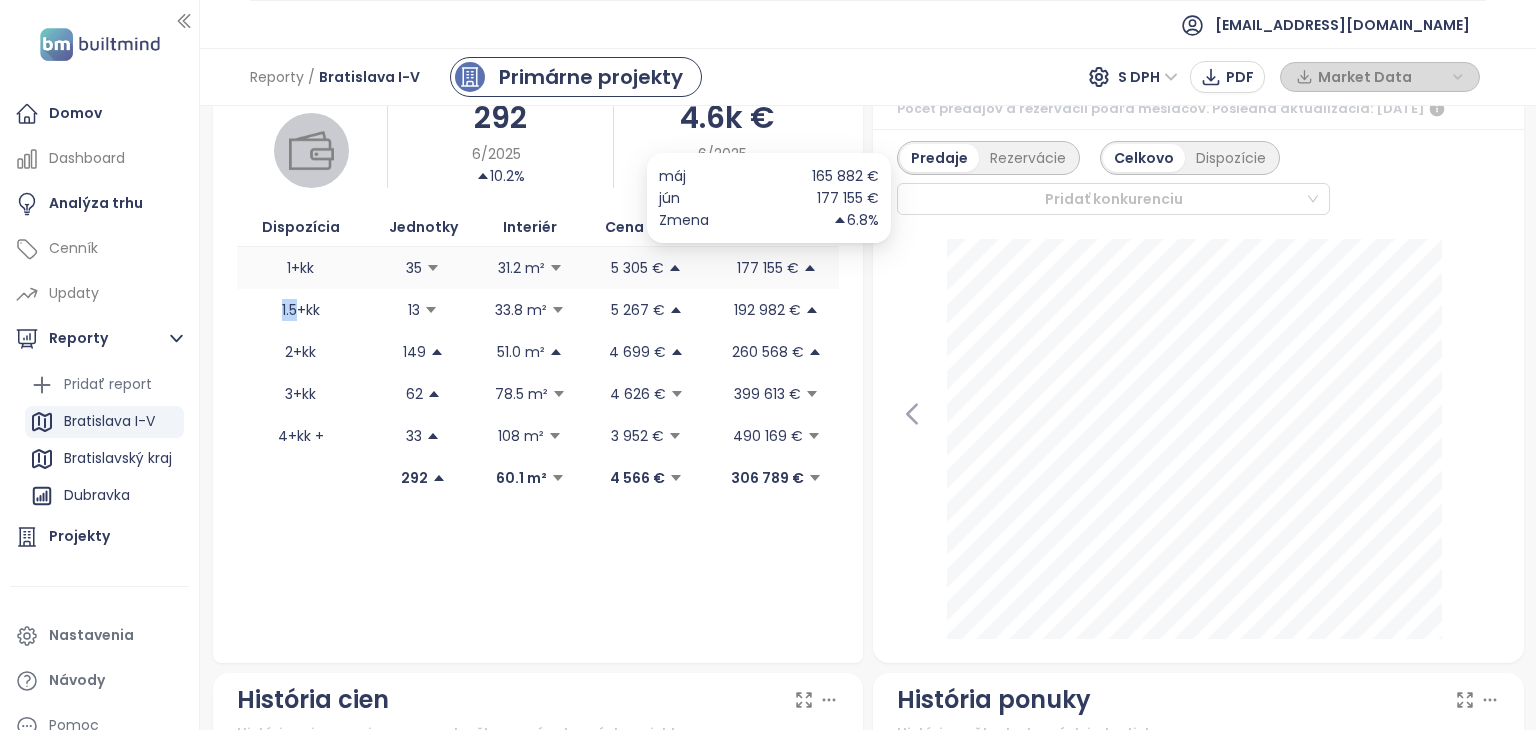 click 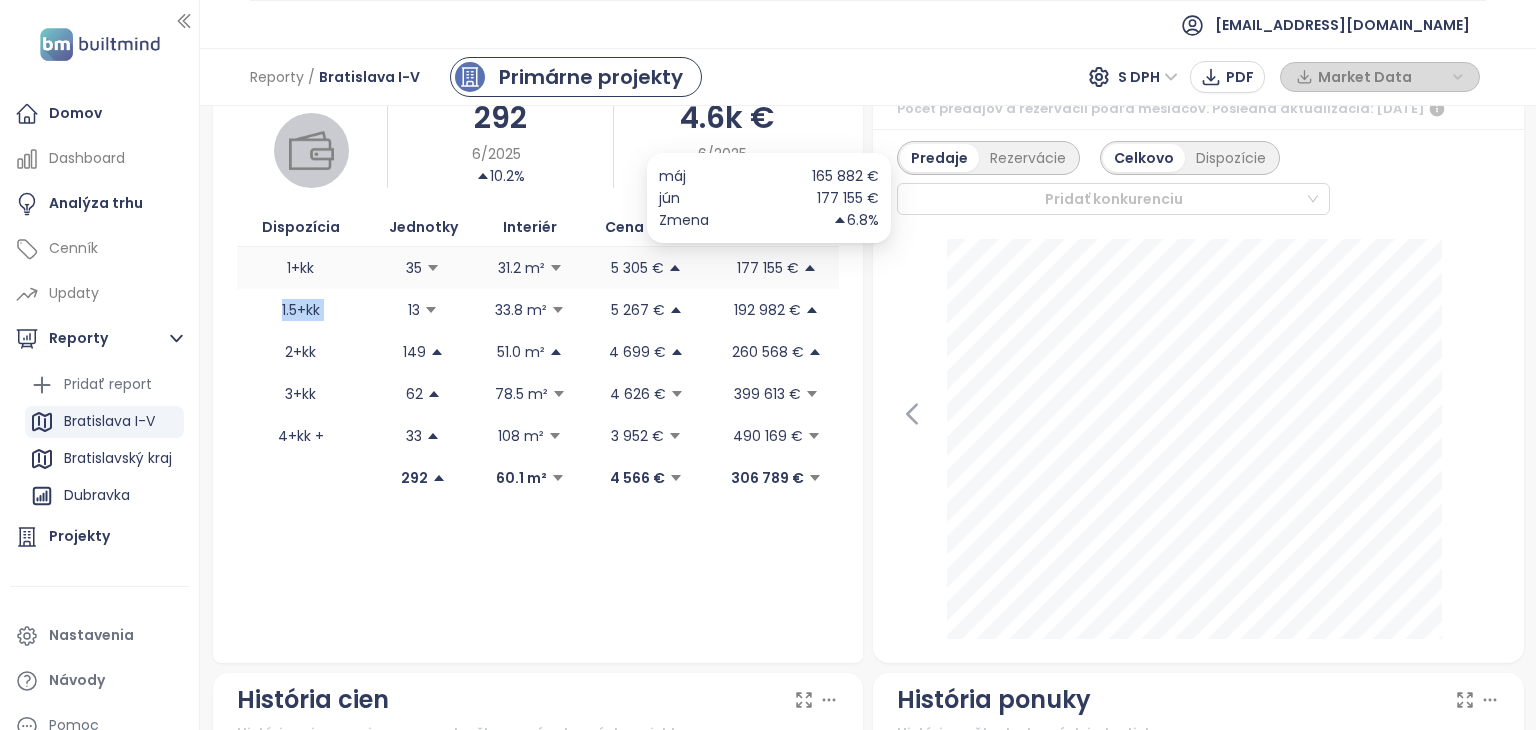 click 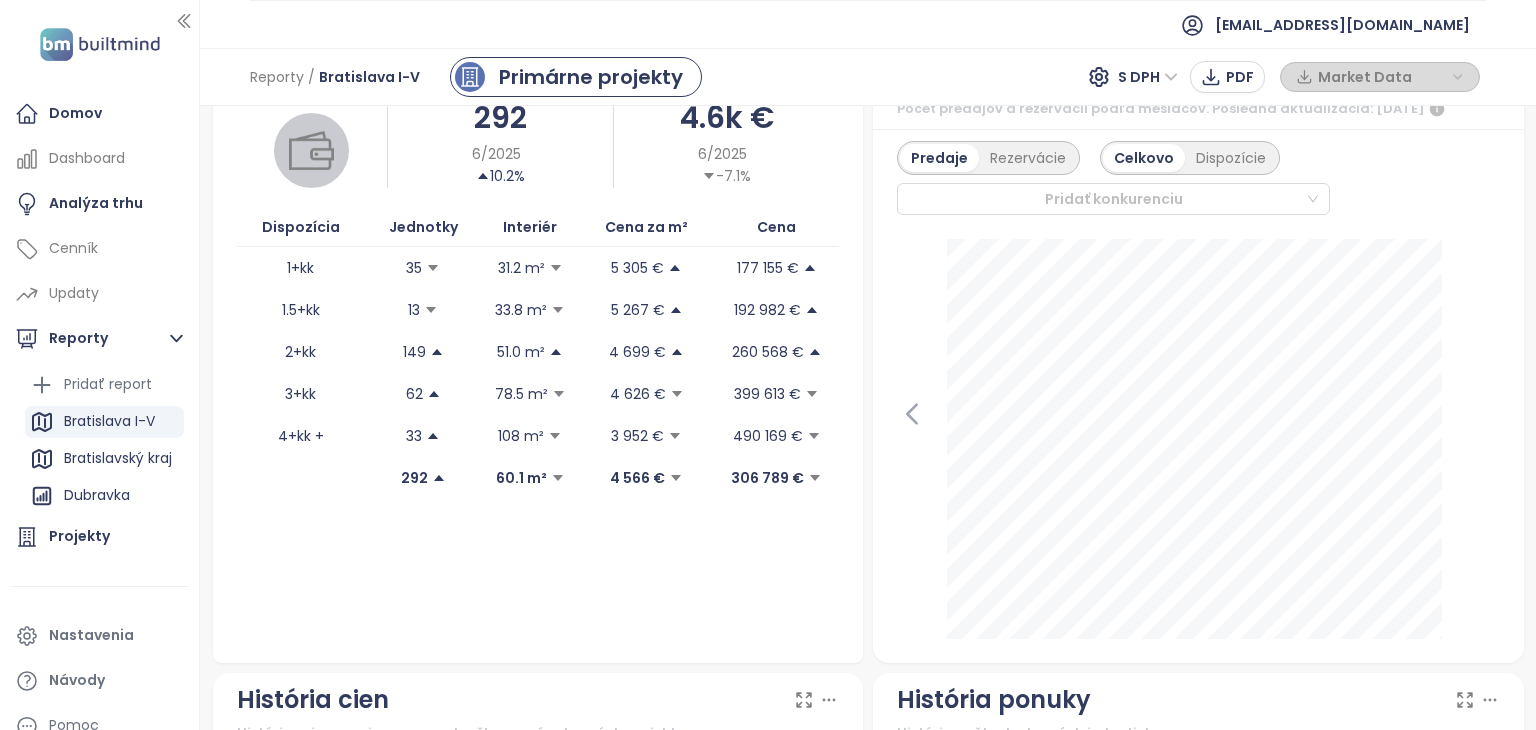 click on "Dopyt Predaje 292 6/2025 10.2% Cena za m² 4.6k € 6/2025 -7.1% Dispozícia Jednotky Interiér Cena za m² Cena 1+kk 35 31.2 m² 5 305 € 177 155 € 1.5+kk 13 33.8 m² 5 267 € 192 982 € 2+kk 149 51.0 m² 4 699 € 260 568 € 3+kk 62 78.5 m² 4 626 € 399 613 € 4+kk + 33 108 m² 3 952 € 490 169 € 292 60.1 m² 4 566 € 306 789 €" at bounding box center [538, 355] 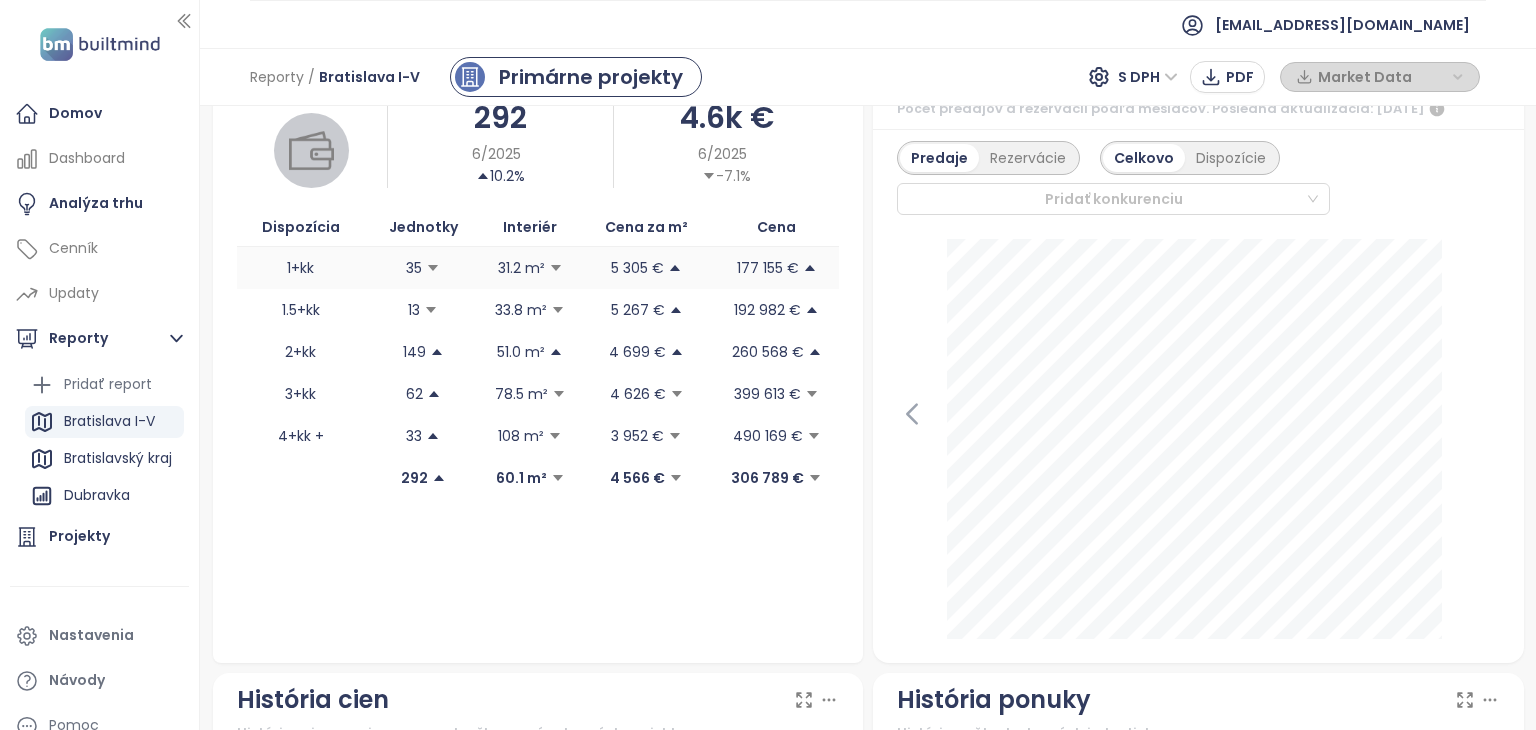 click on "1+kk" at bounding box center (301, 268) 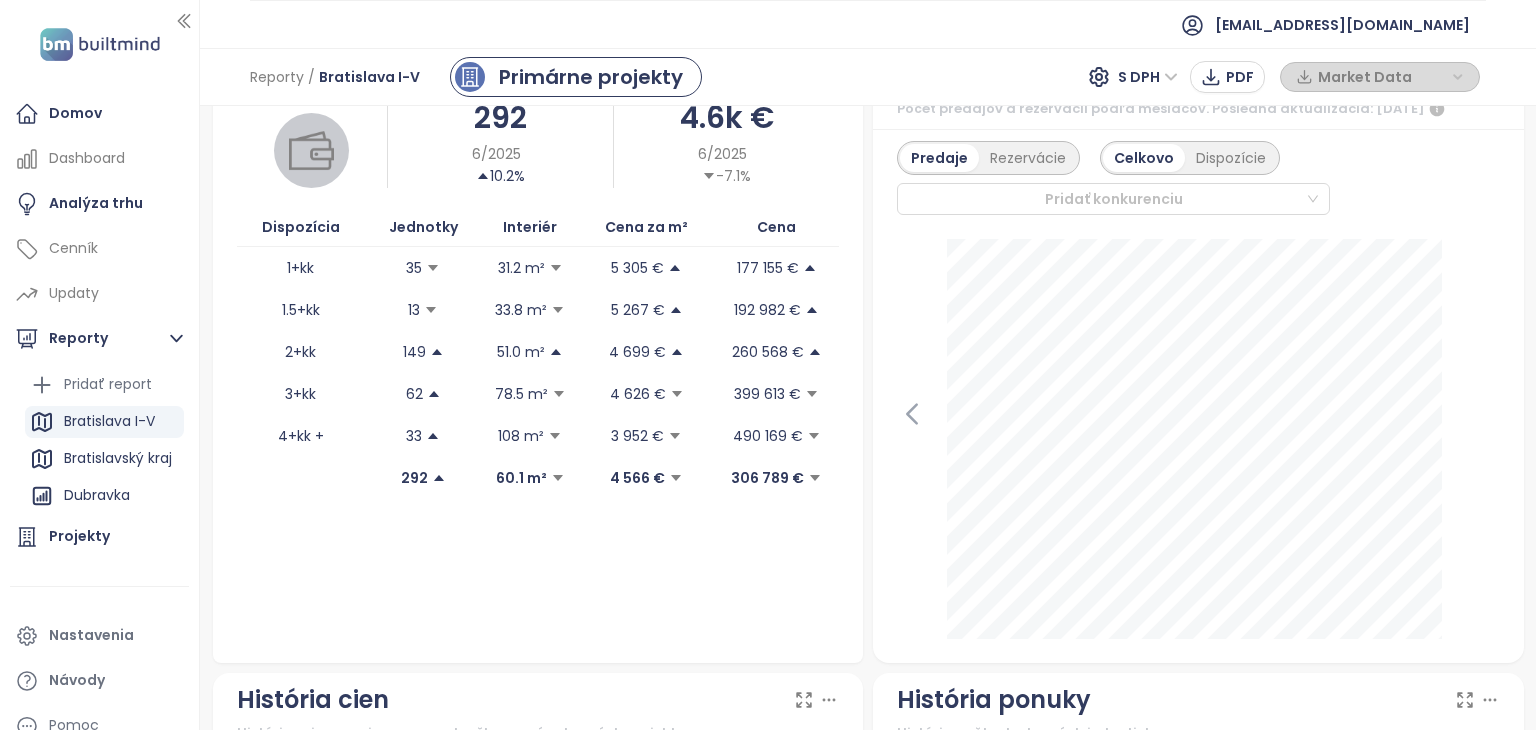 click on "Dopyt Predaje 292 6/2025 10.2% Cena za m² 4.6k € 6/2025 -7.1% Dispozícia Jednotky Interiér Cena za m² Cena 1+kk 35 31.2 m² 5 305 € 177 155 € 1.5+kk 13 33.8 m² 5 267 € 192 982 € 2+kk 149 51.0 m² 4 699 € 260 568 € 3+kk 62 78.5 m² 4 626 € 399 613 € 4+kk + 33 108 m² 3 952 € 490 169 € 292 60.1 m² 4 566 € 306 789 €" at bounding box center [538, 355] 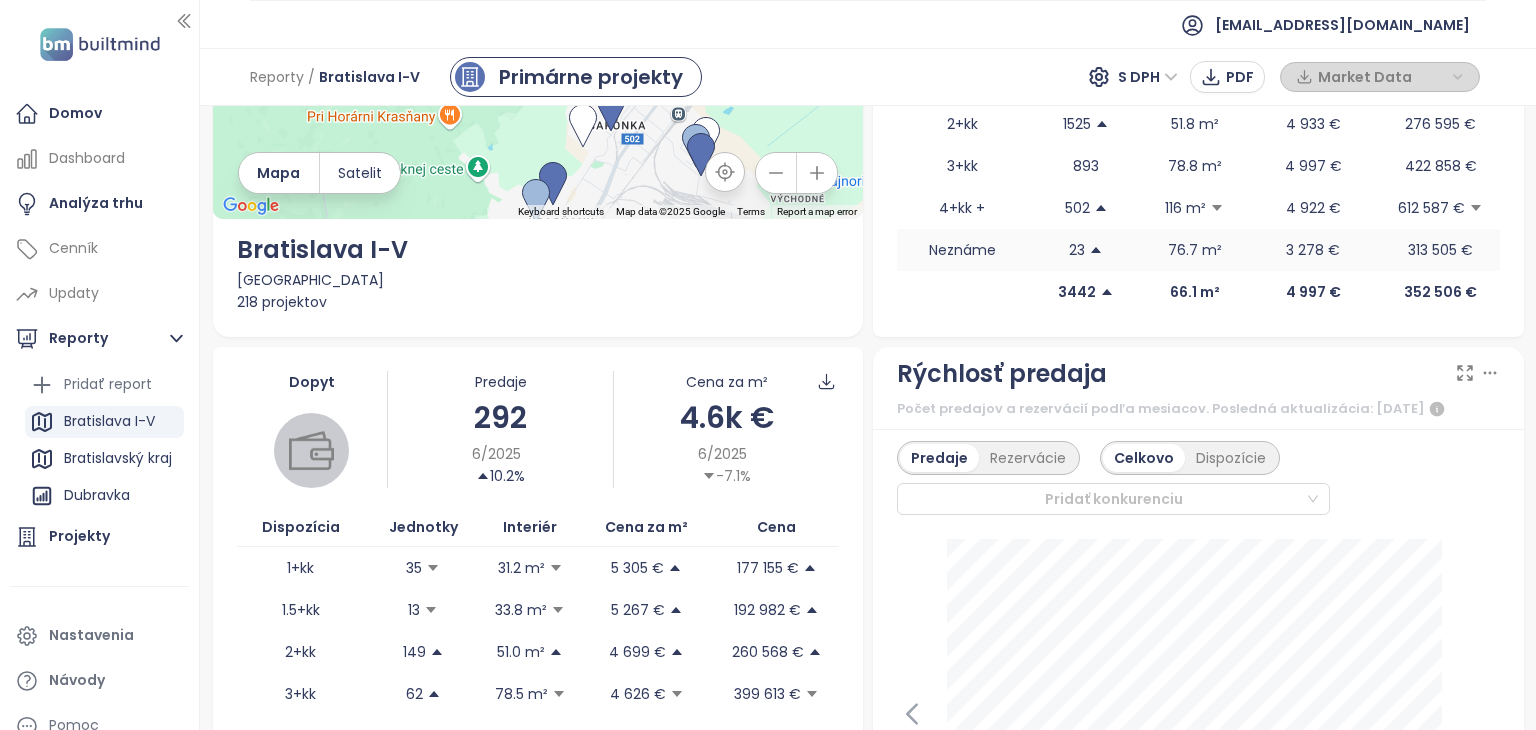 scroll, scrollTop: 0, scrollLeft: 0, axis: both 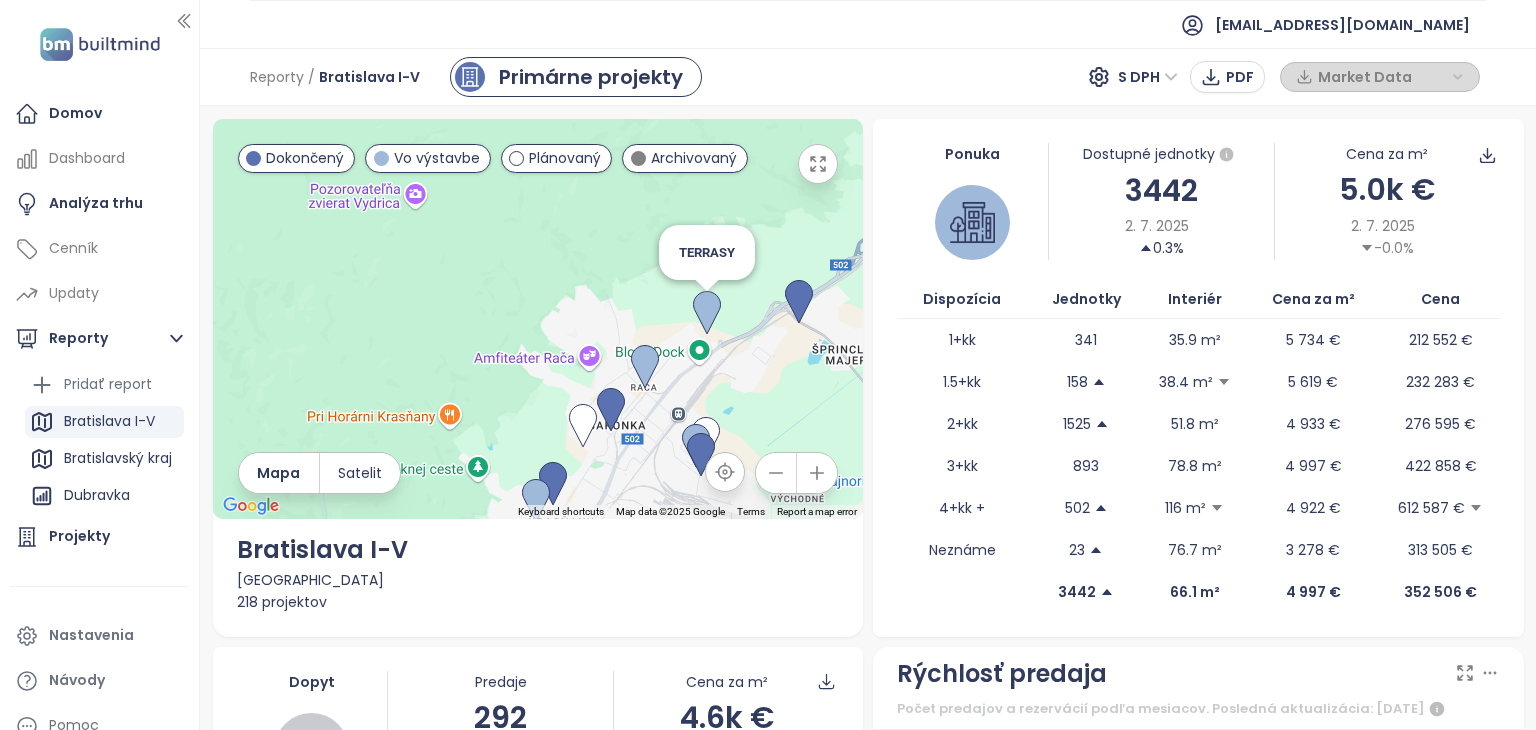 click at bounding box center [707, 313] 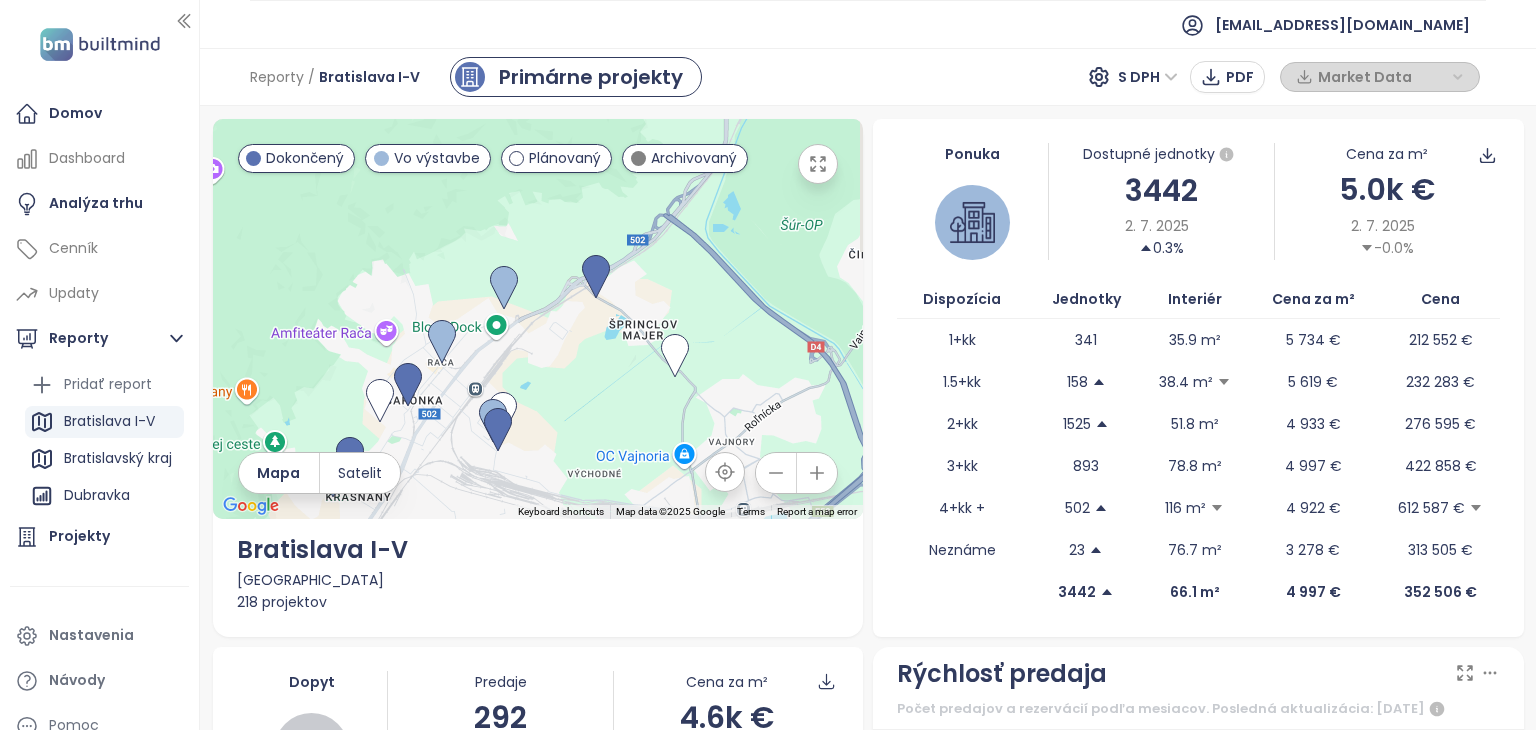 drag, startPoint x: 725, startPoint y: 287, endPoint x: 686, endPoint y: 278, distance: 40.024994 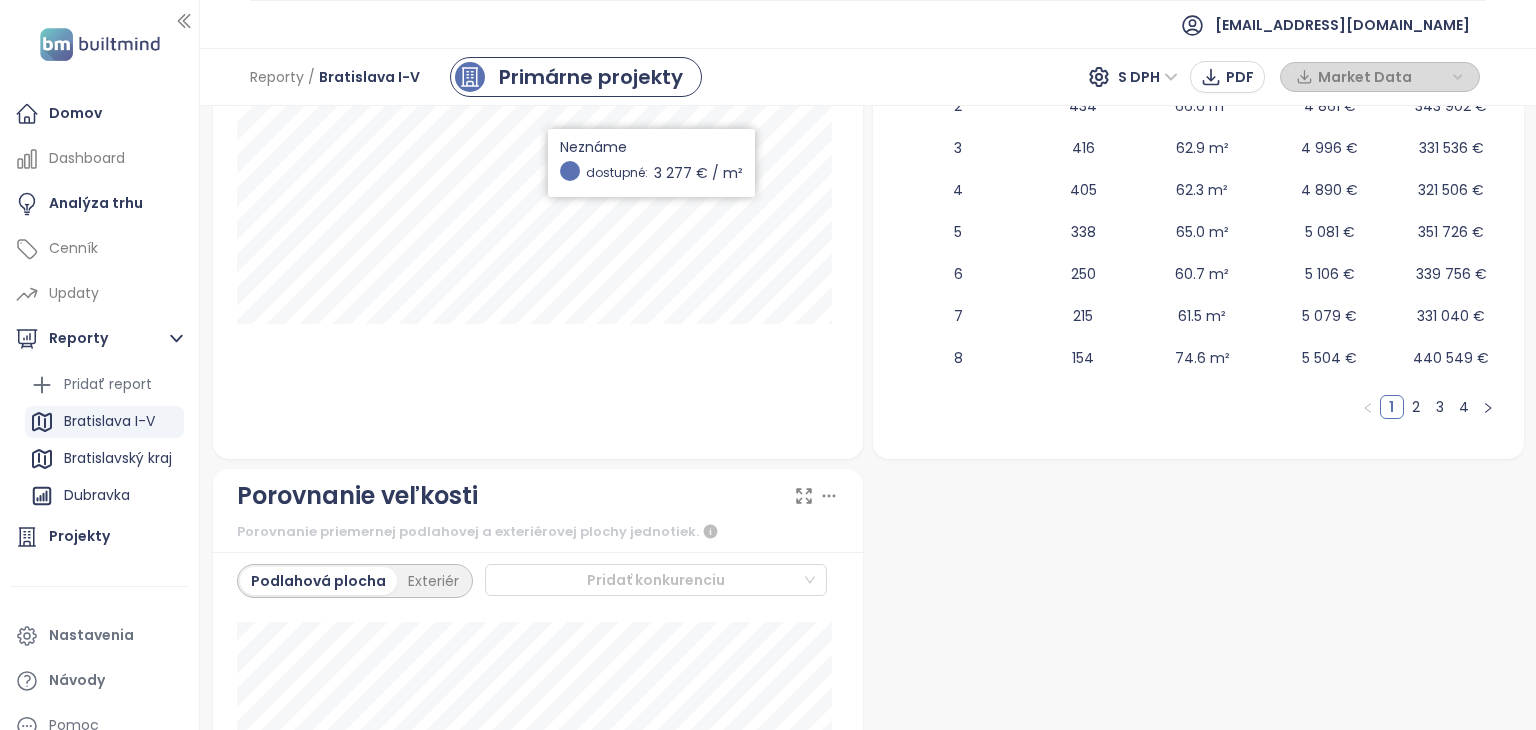 scroll, scrollTop: 3722, scrollLeft: 0, axis: vertical 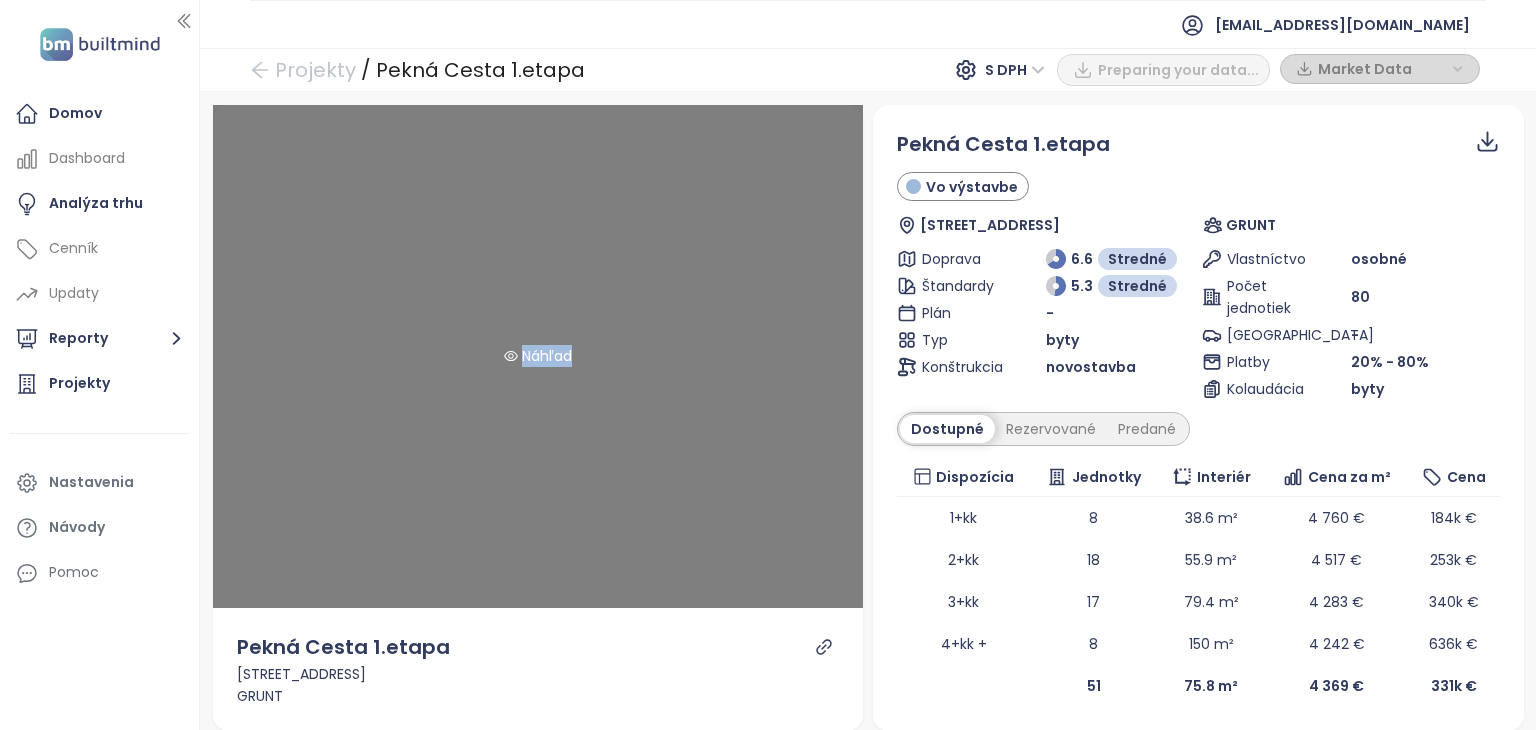 drag, startPoint x: 617, startPoint y: 312, endPoint x: 528, endPoint y: 300, distance: 89.80534 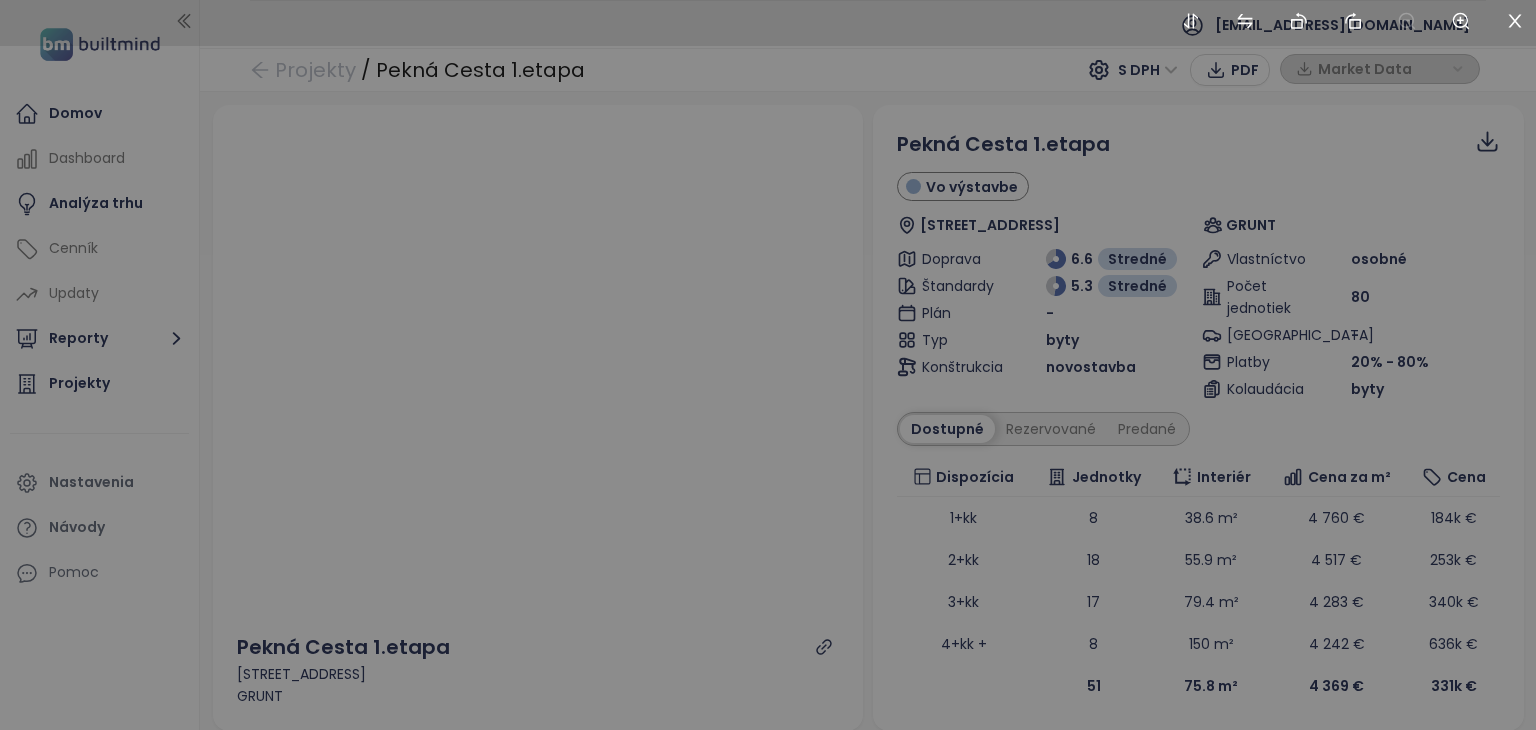 click at bounding box center [768, 365] 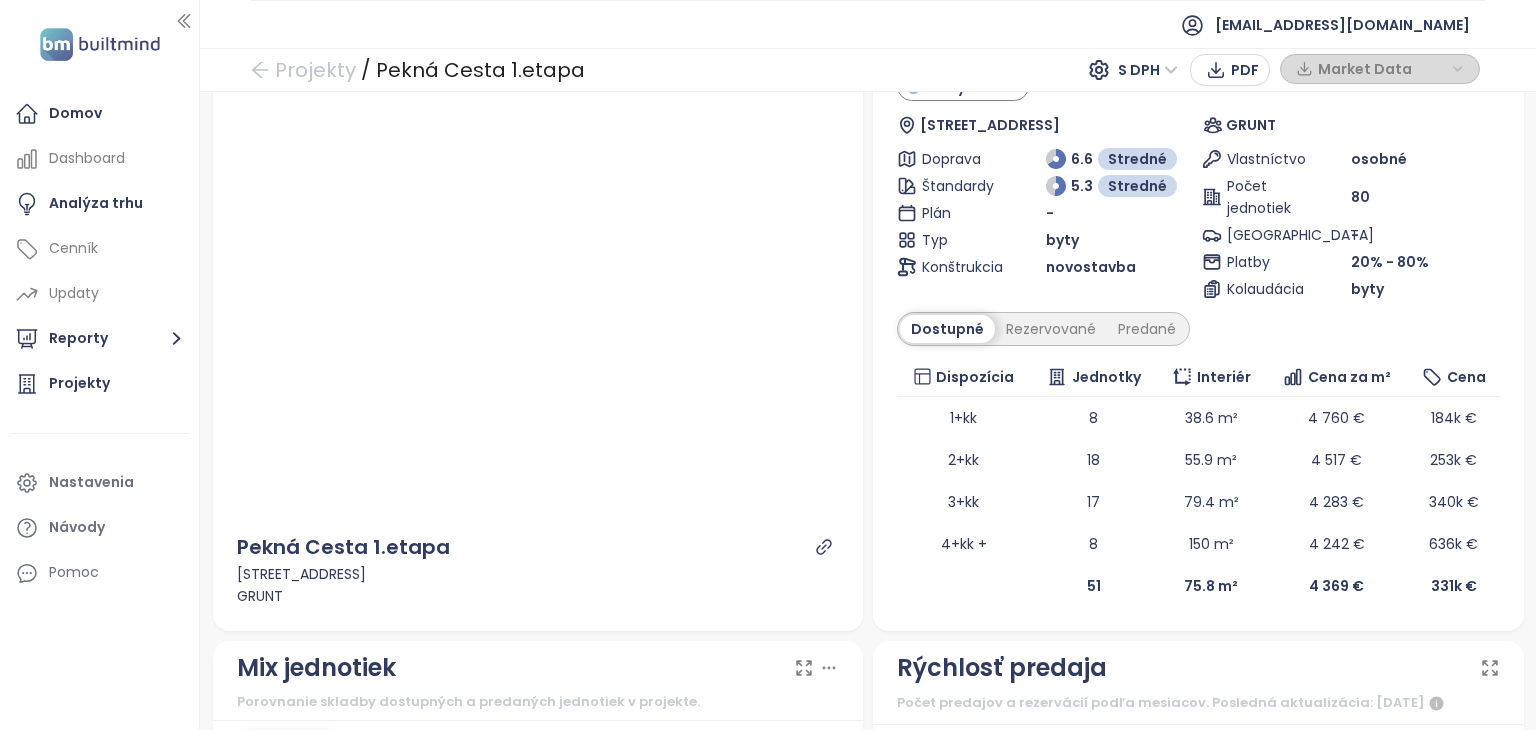 scroll, scrollTop: 200, scrollLeft: 0, axis: vertical 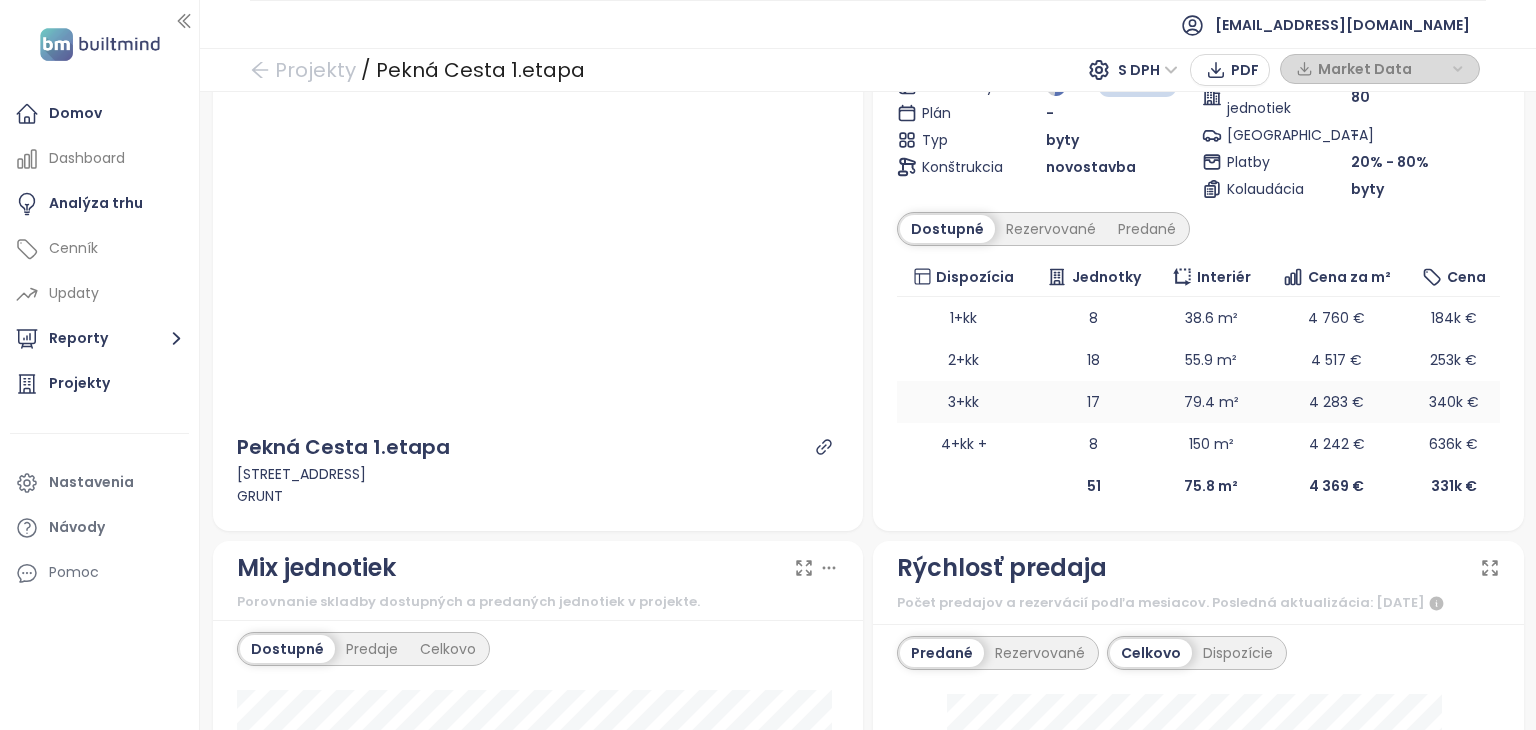 drag, startPoint x: 1430, startPoint y: 401, endPoint x: 1430, endPoint y: 414, distance: 13 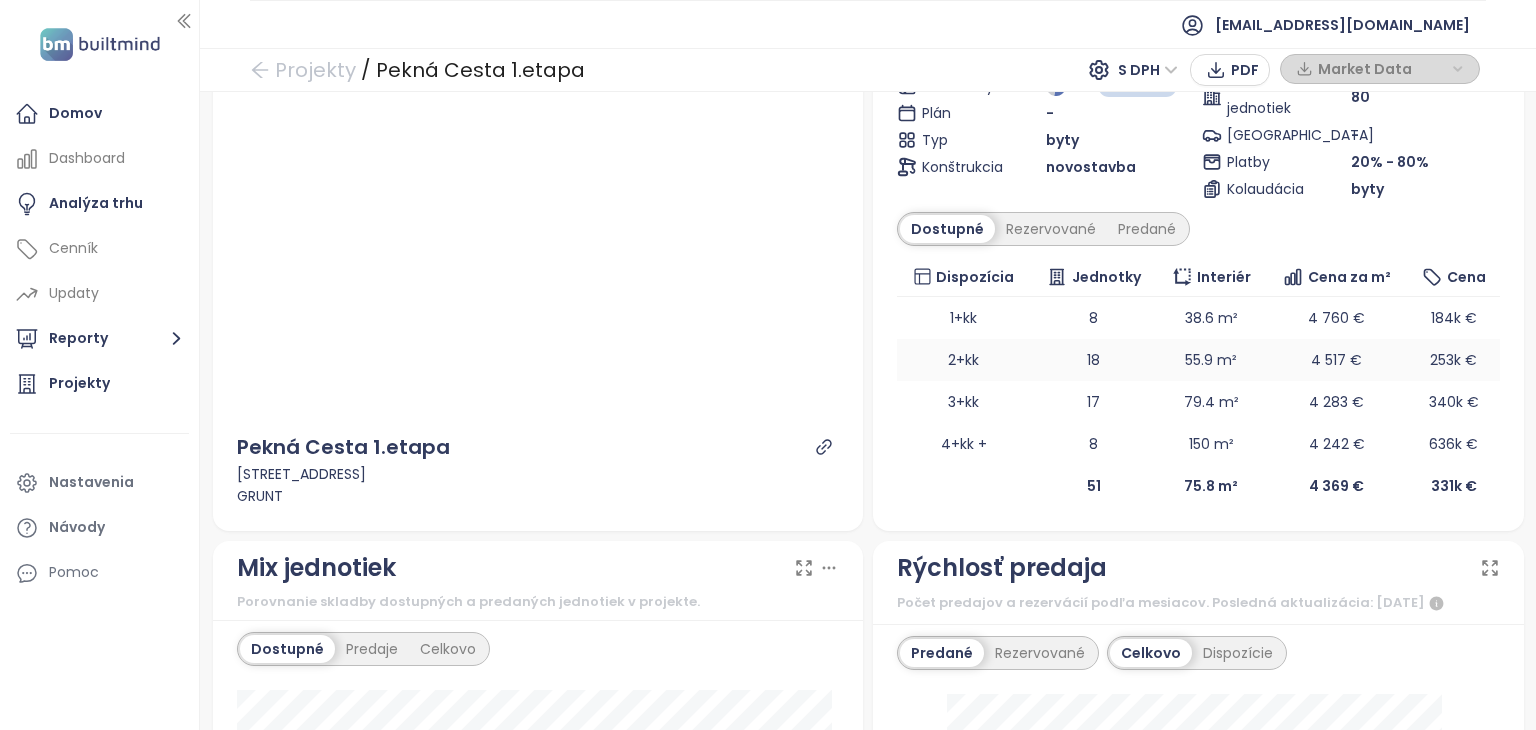 click on "2+kk" at bounding box center [964, 360] 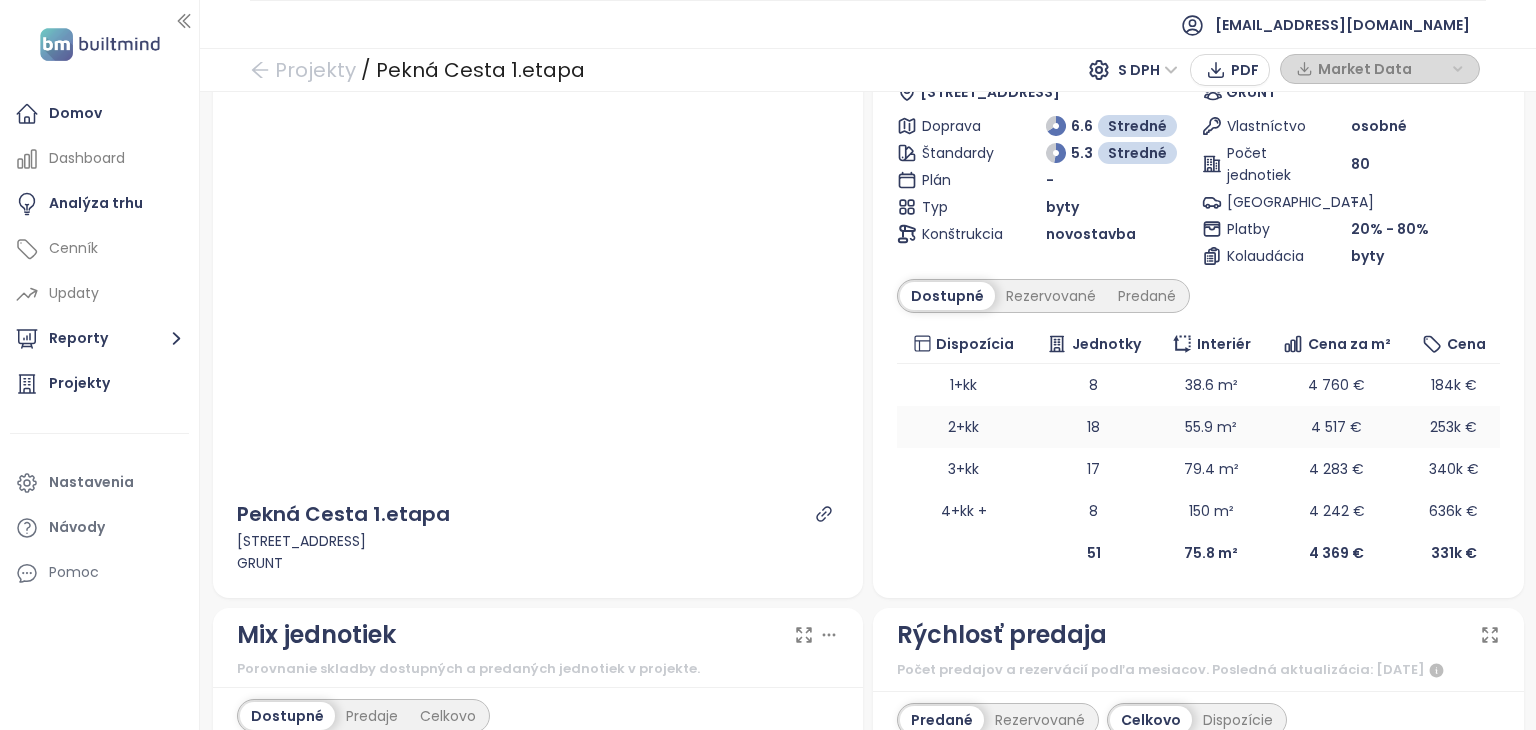 scroll, scrollTop: 100, scrollLeft: 0, axis: vertical 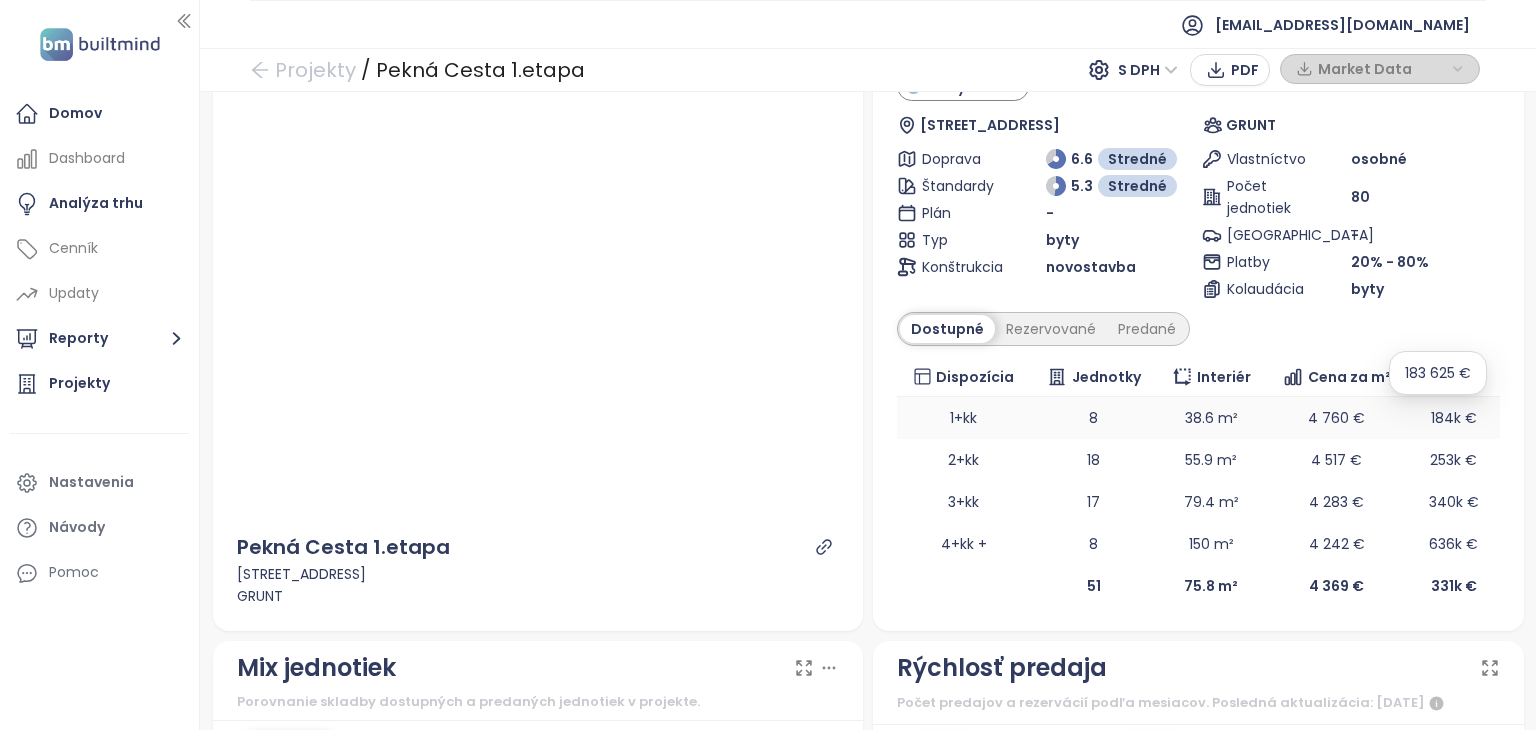 click on "184k €" at bounding box center [1454, 418] 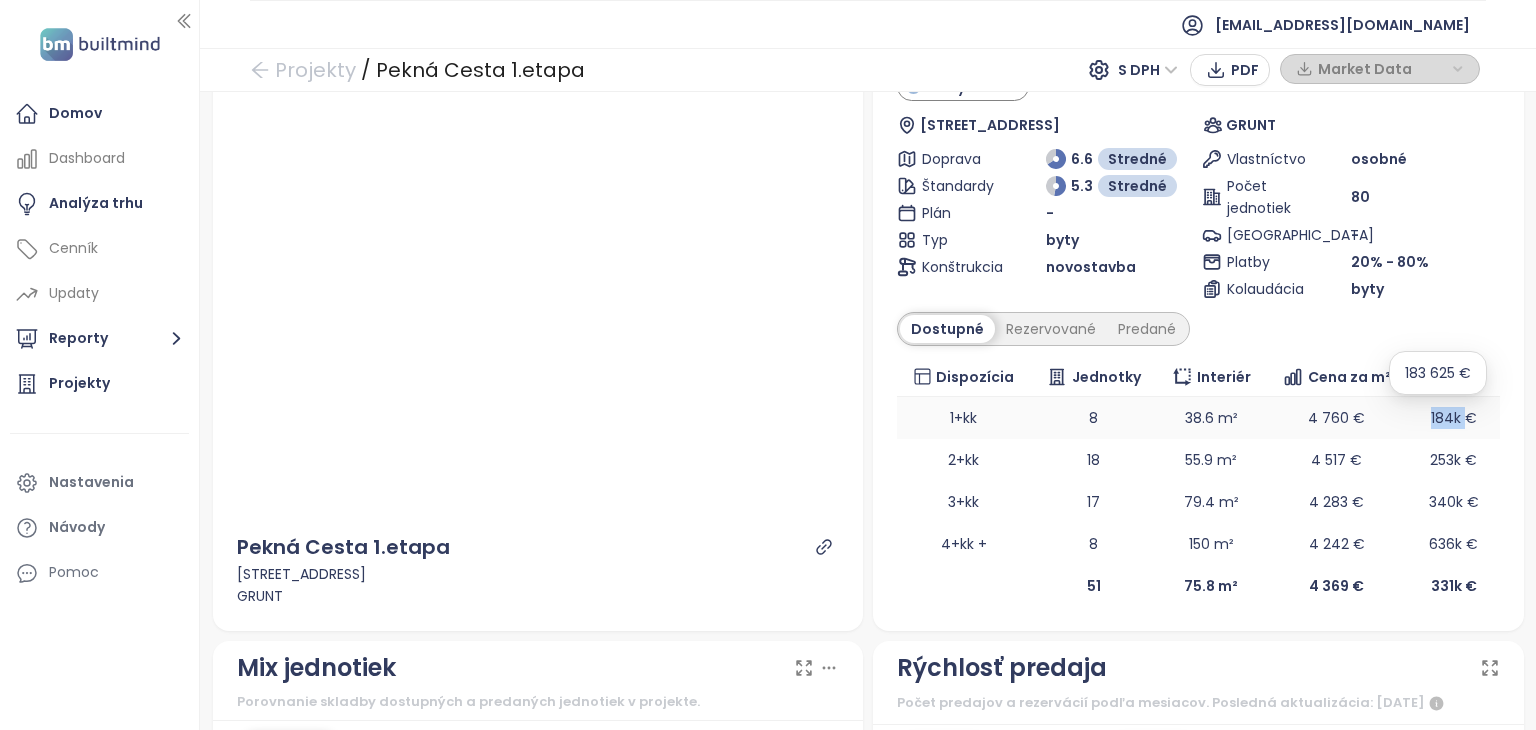 click on "184k €" at bounding box center (1454, 418) 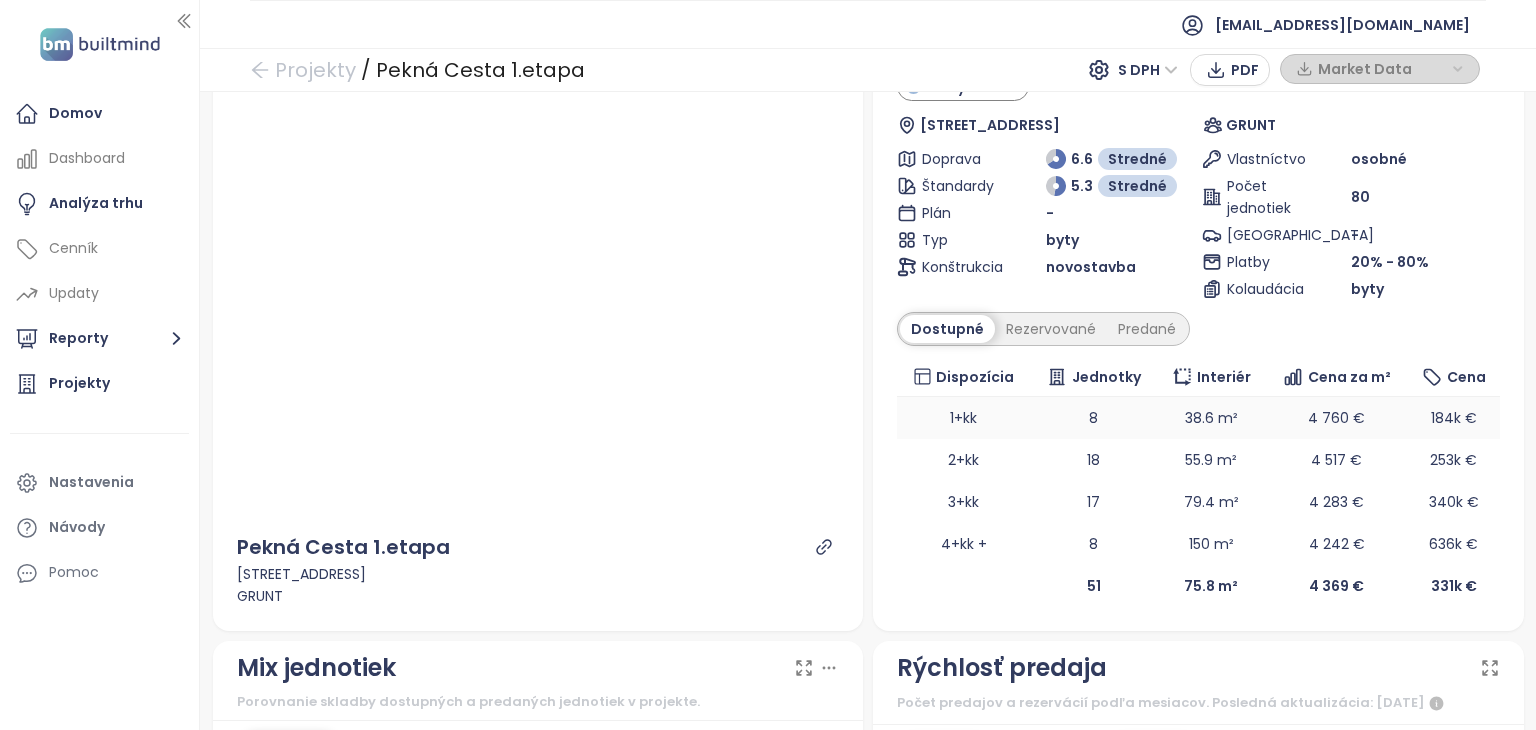 click on "4 760 €" at bounding box center [1337, 418] 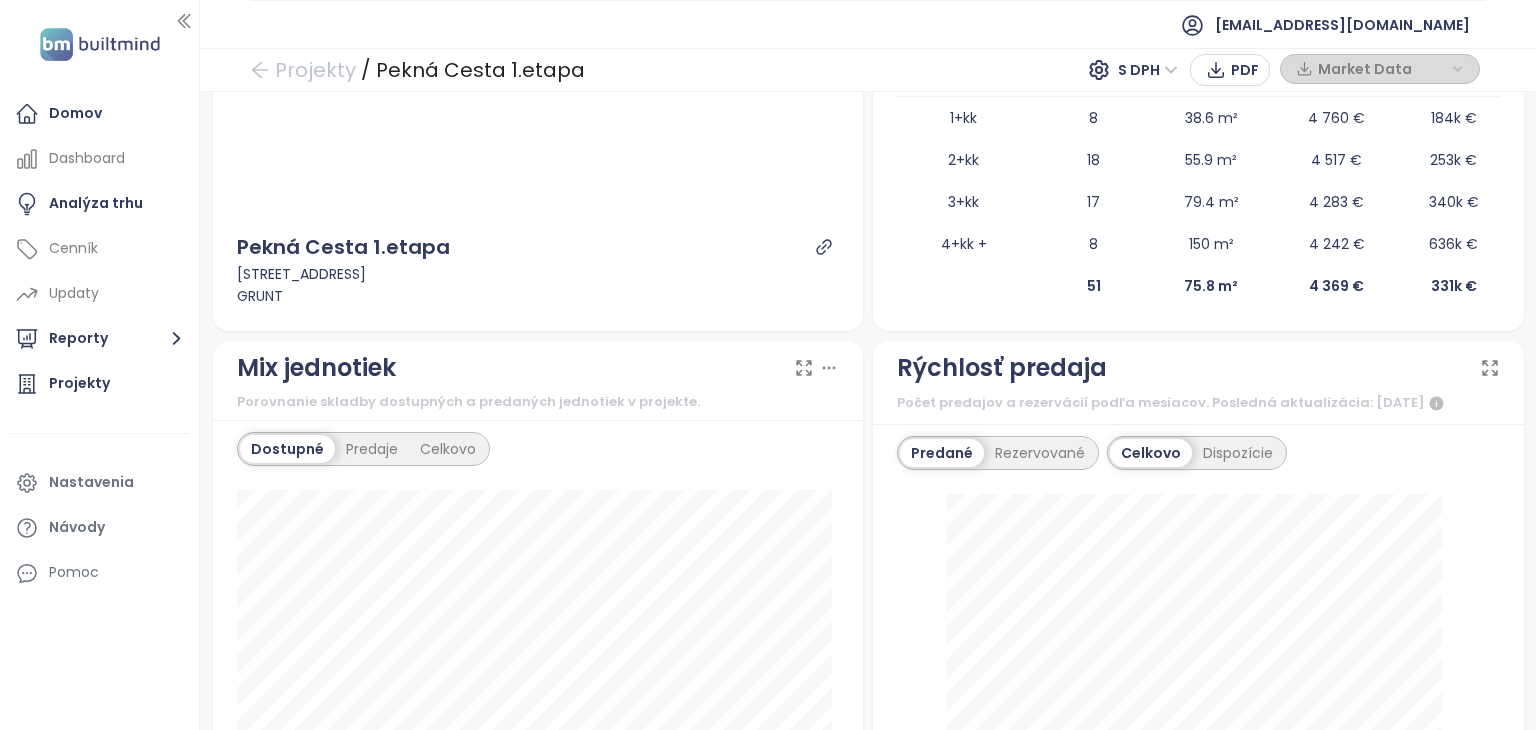 scroll, scrollTop: 0, scrollLeft: 0, axis: both 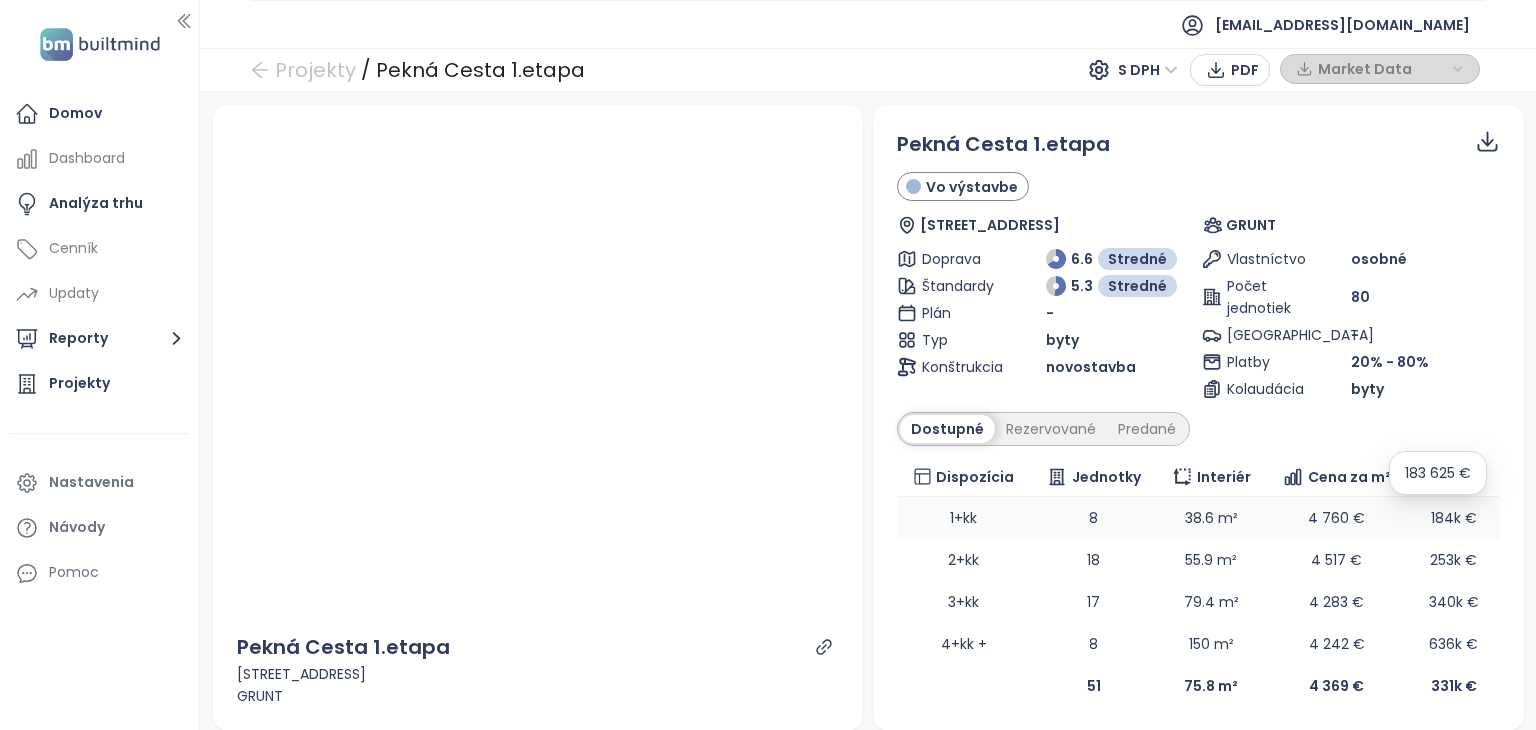 click on "184k €" at bounding box center [1454, 518] 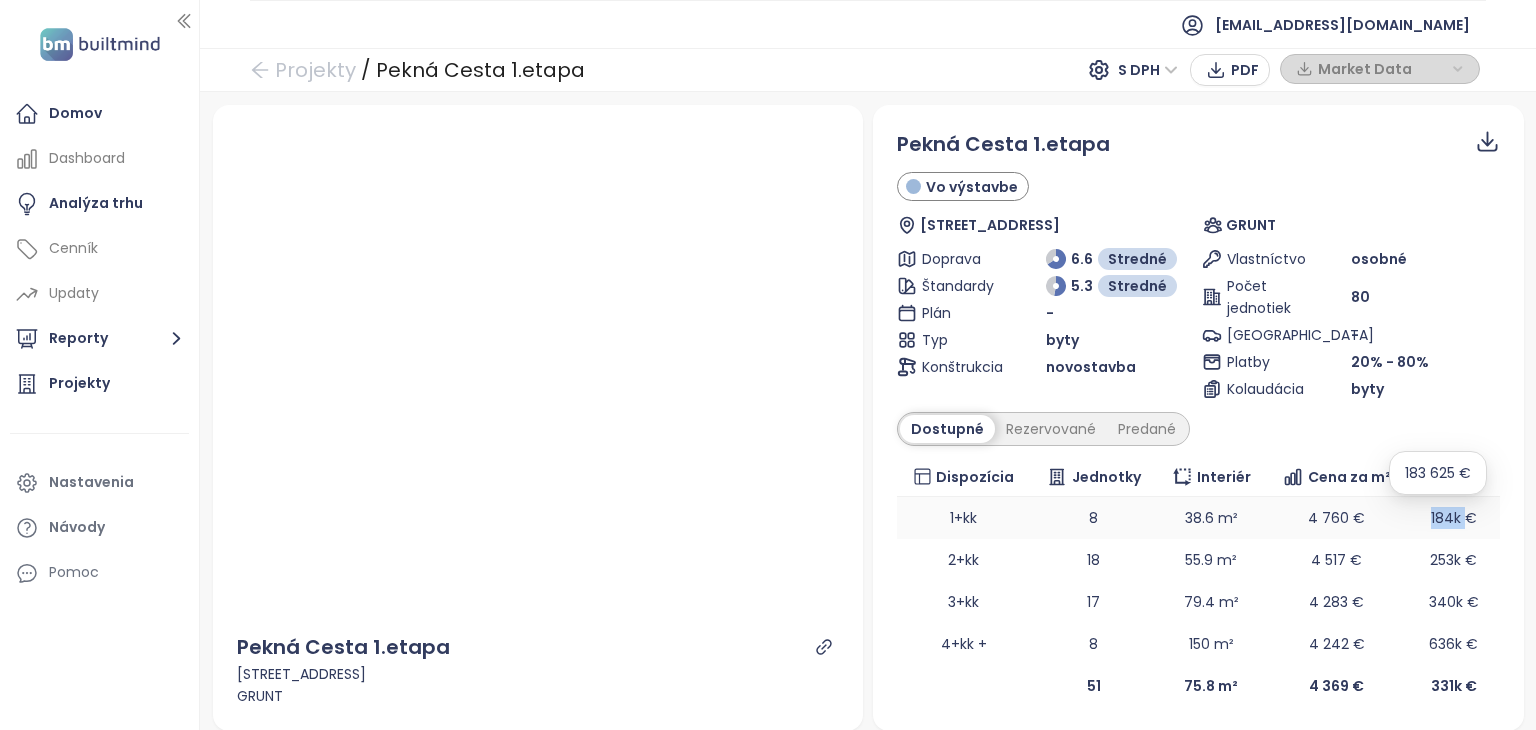 click on "184k €" at bounding box center (1454, 518) 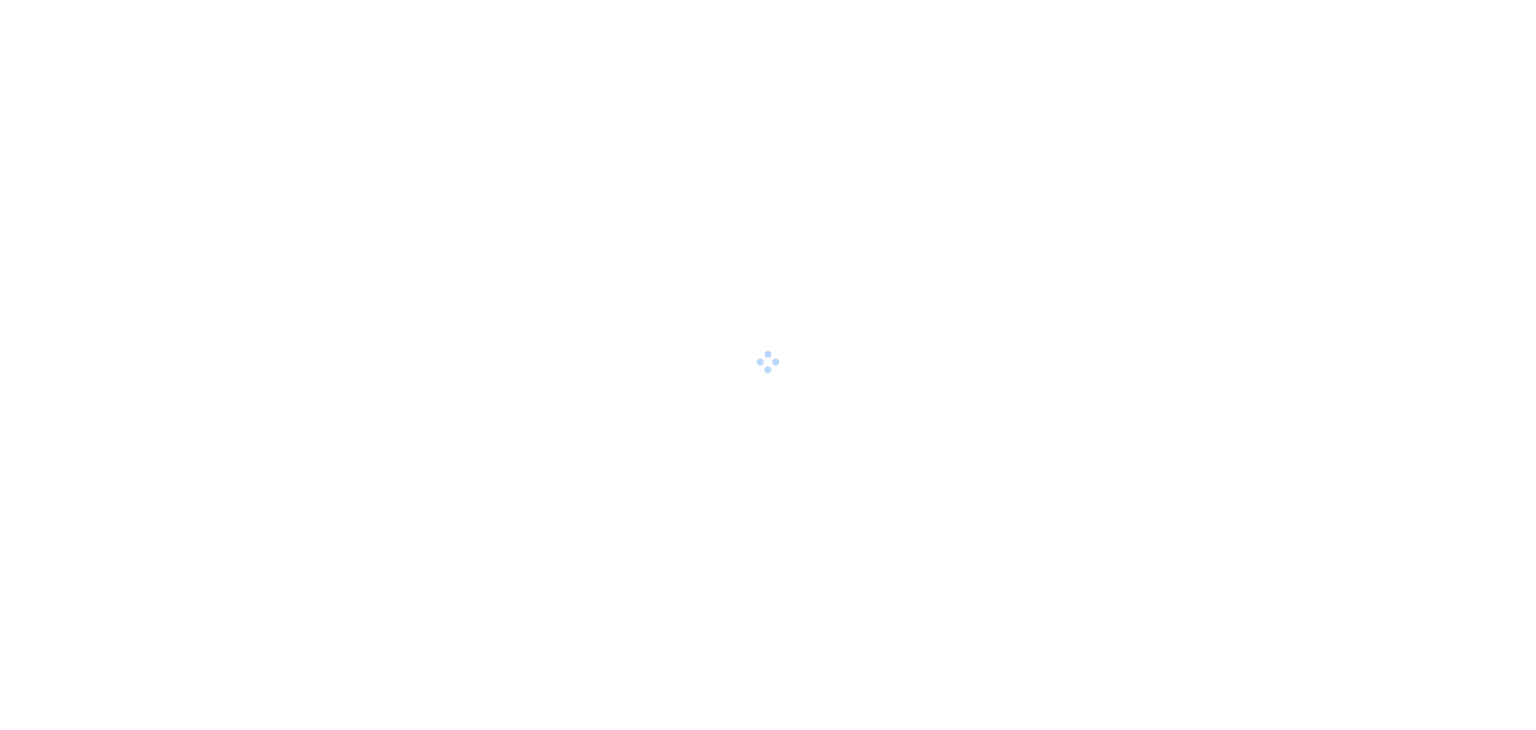 scroll, scrollTop: 0, scrollLeft: 0, axis: both 